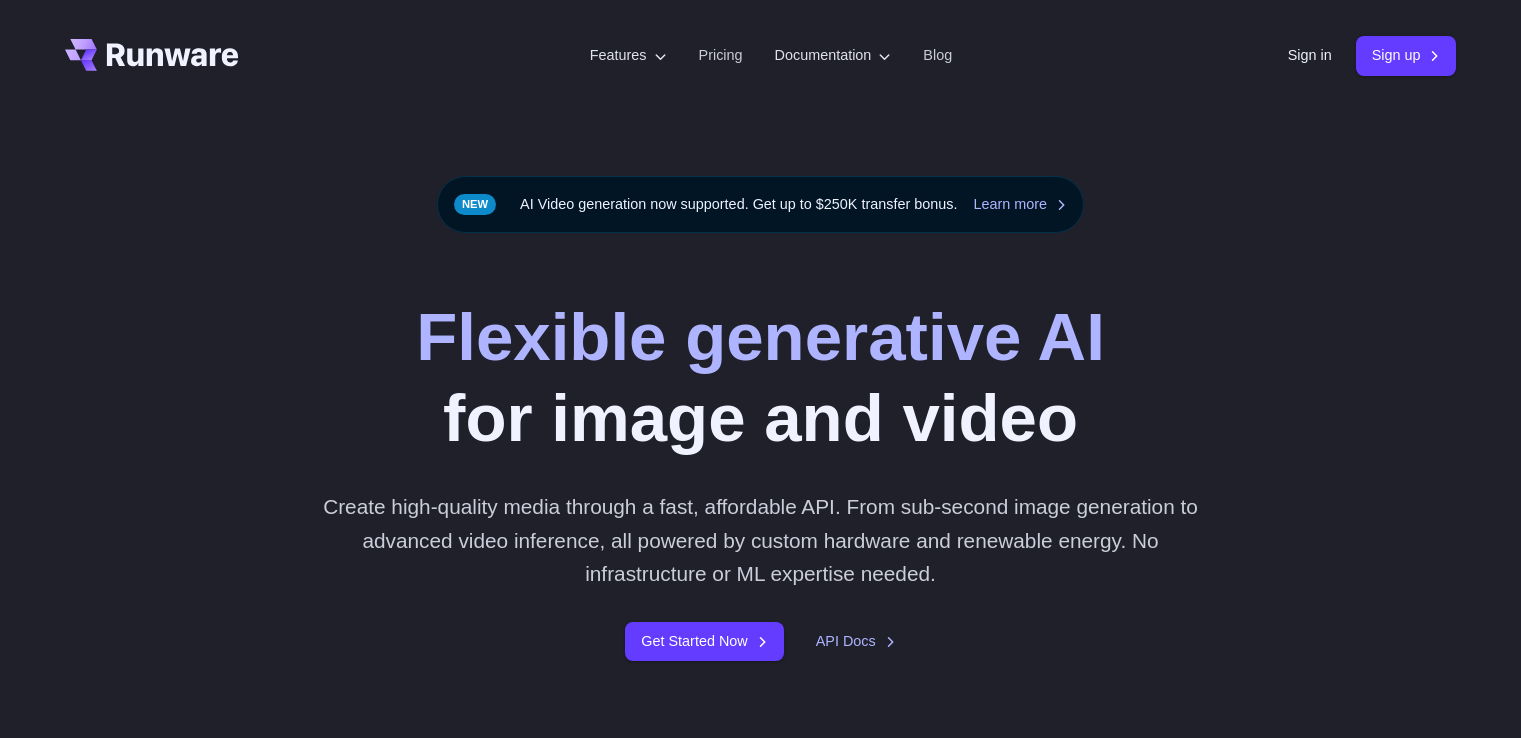 scroll, scrollTop: 0, scrollLeft: 0, axis: both 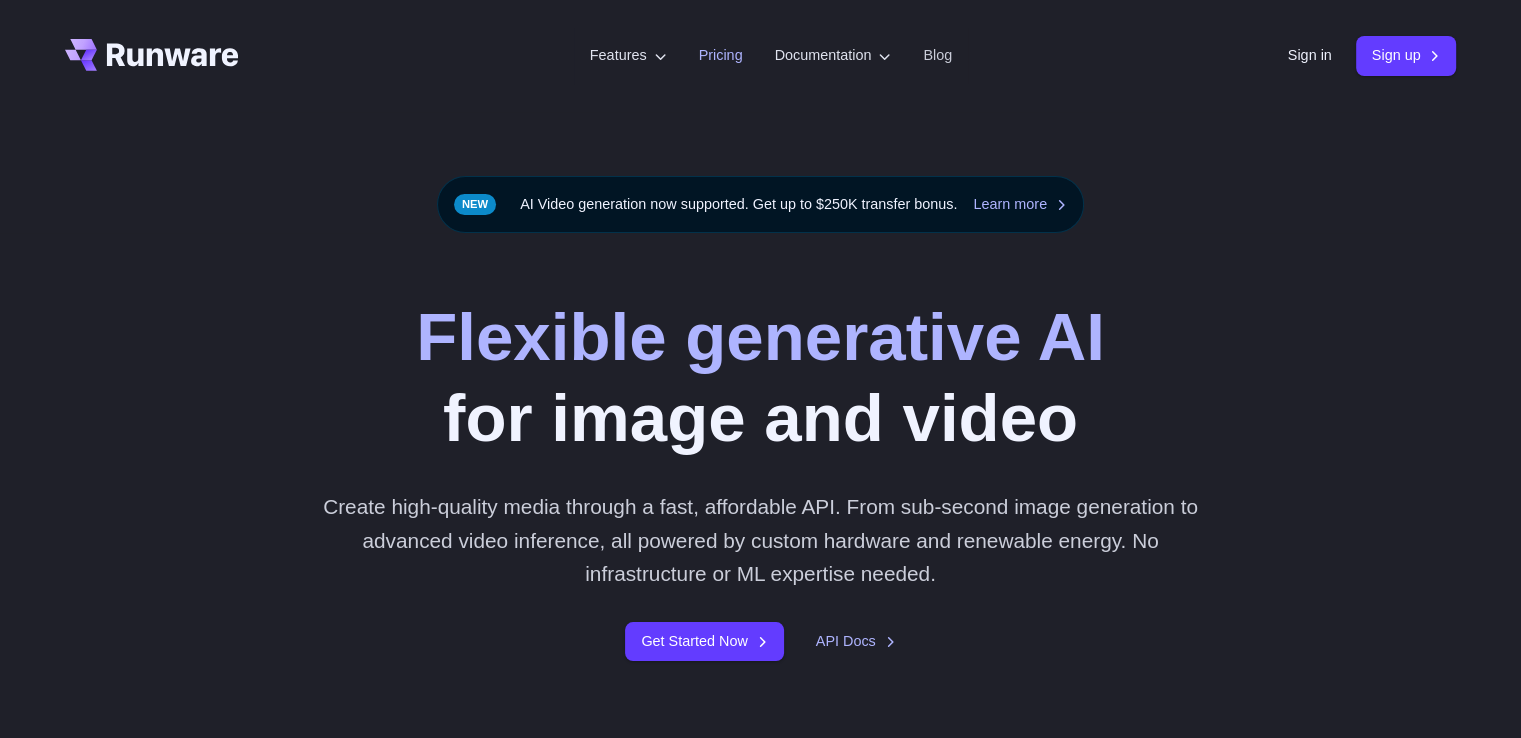 click on "Pricing" at bounding box center (721, 55) 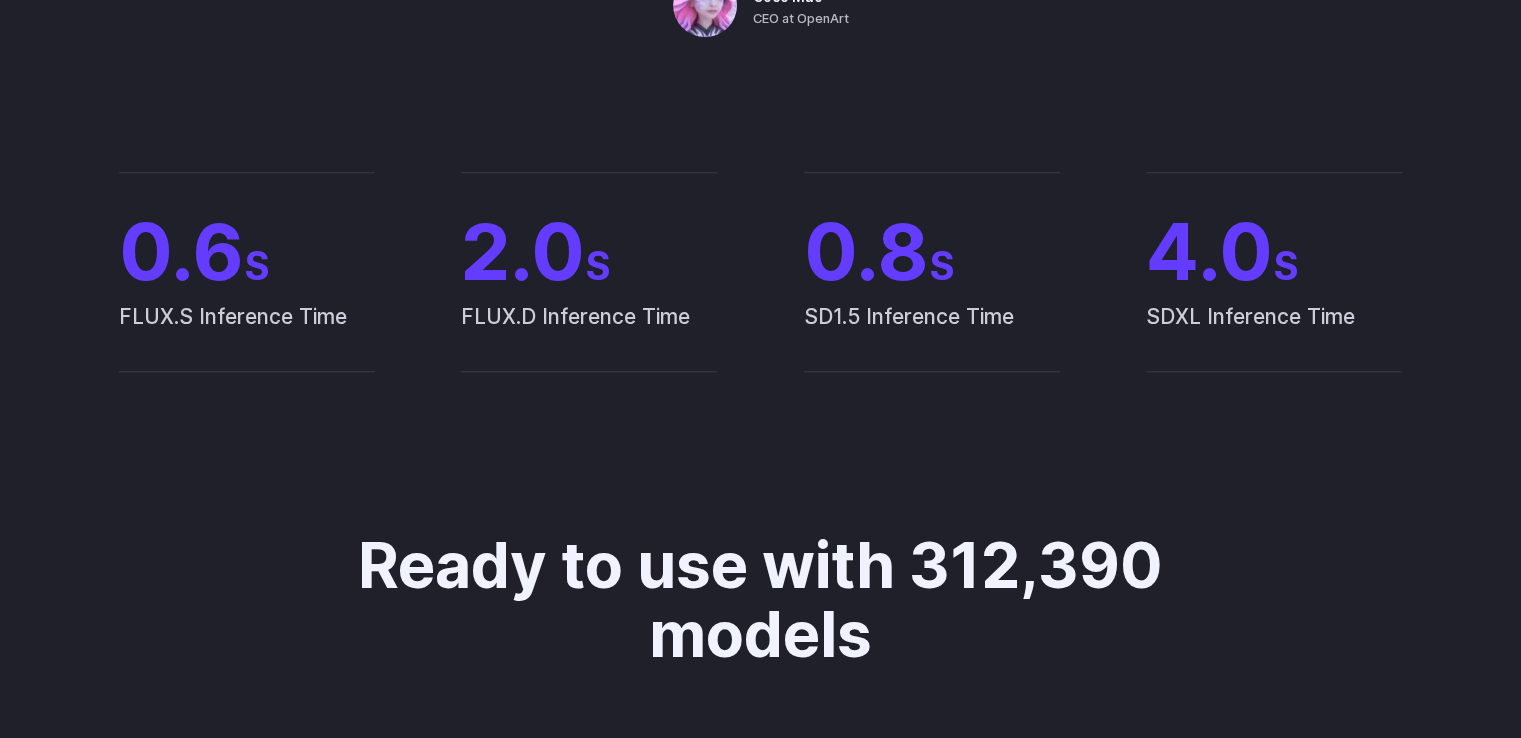 scroll, scrollTop: 1700, scrollLeft: 0, axis: vertical 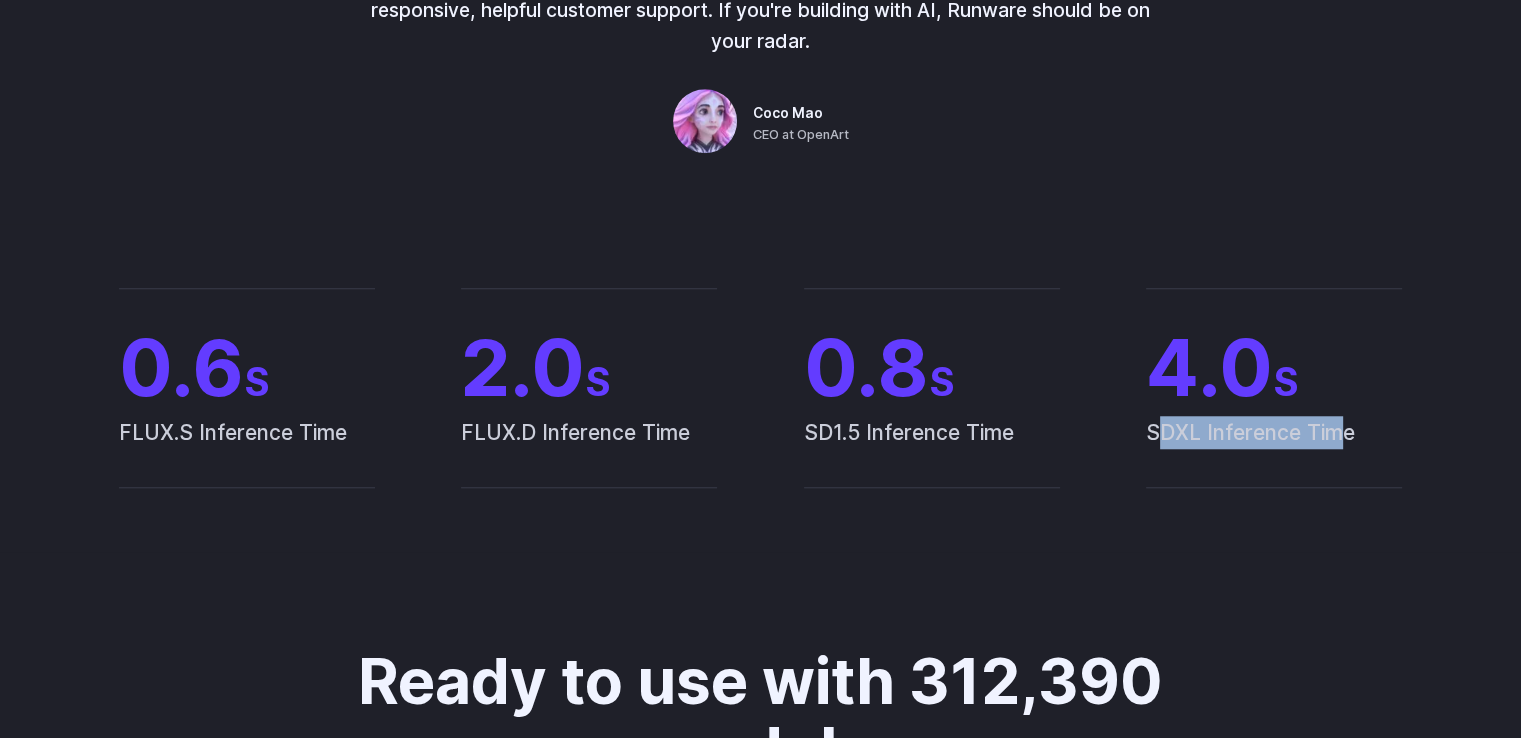 drag, startPoint x: 1158, startPoint y: 431, endPoint x: 1339, endPoint y: 435, distance: 181.04419 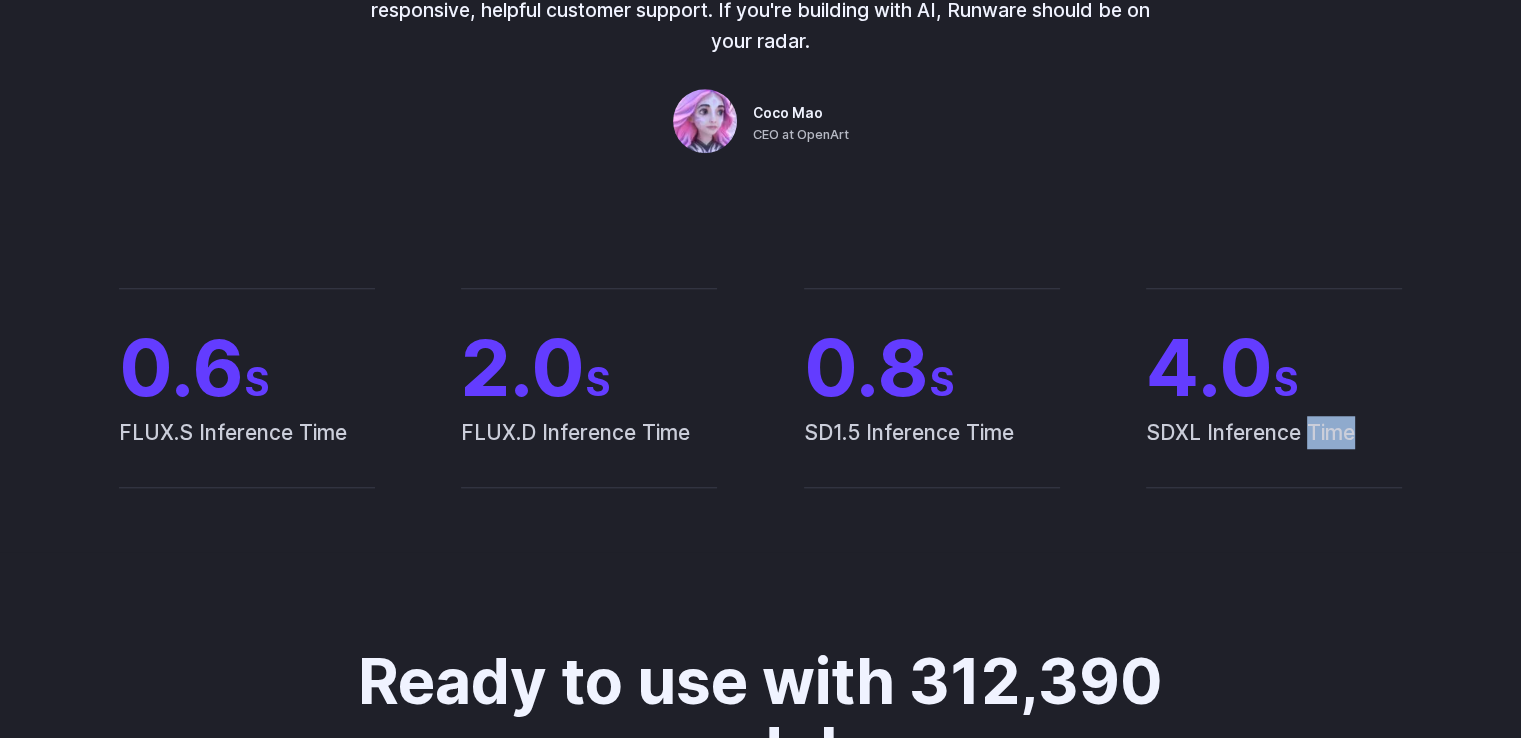 click on "SDXL Inference Time" at bounding box center (1274, 452) 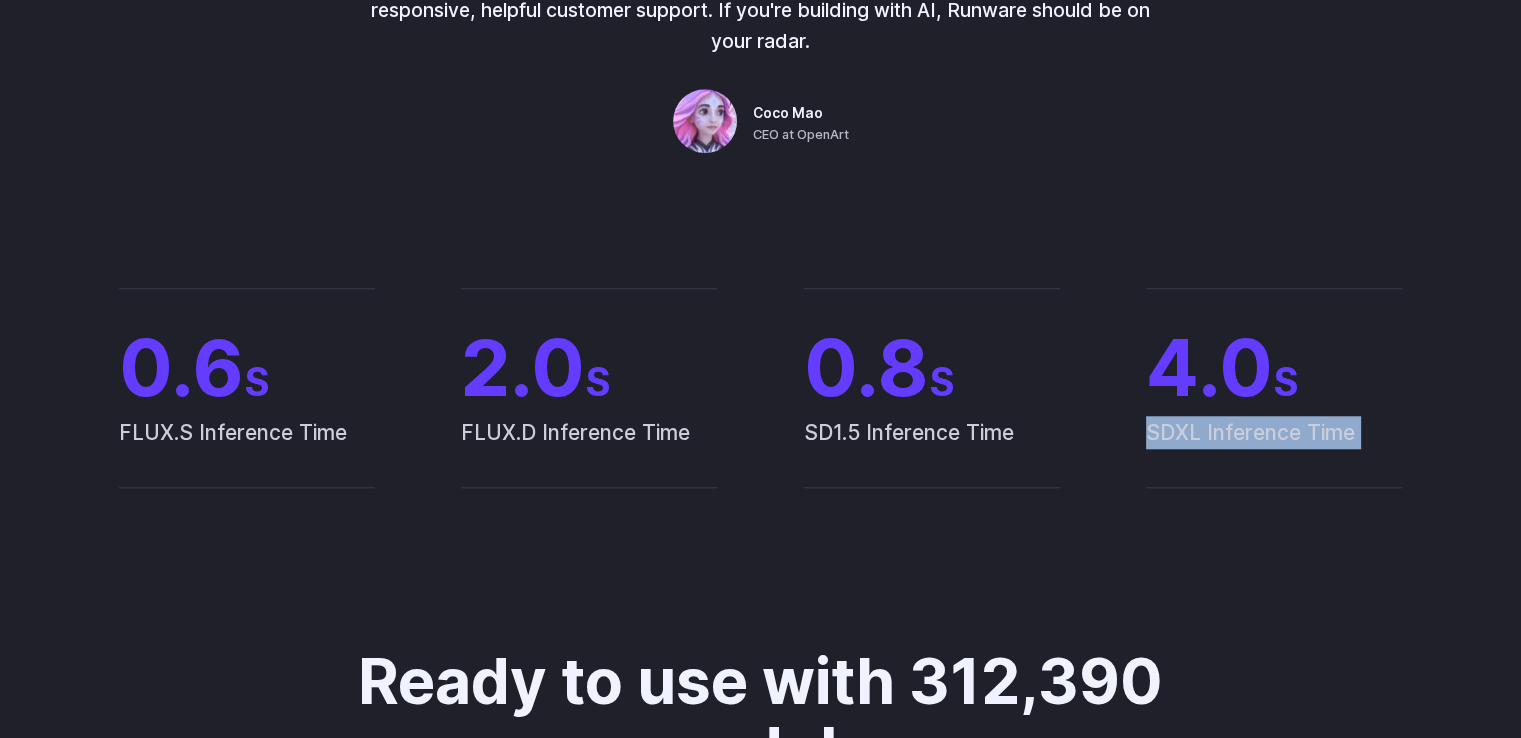 click on "SDXL Inference Time" at bounding box center (1274, 452) 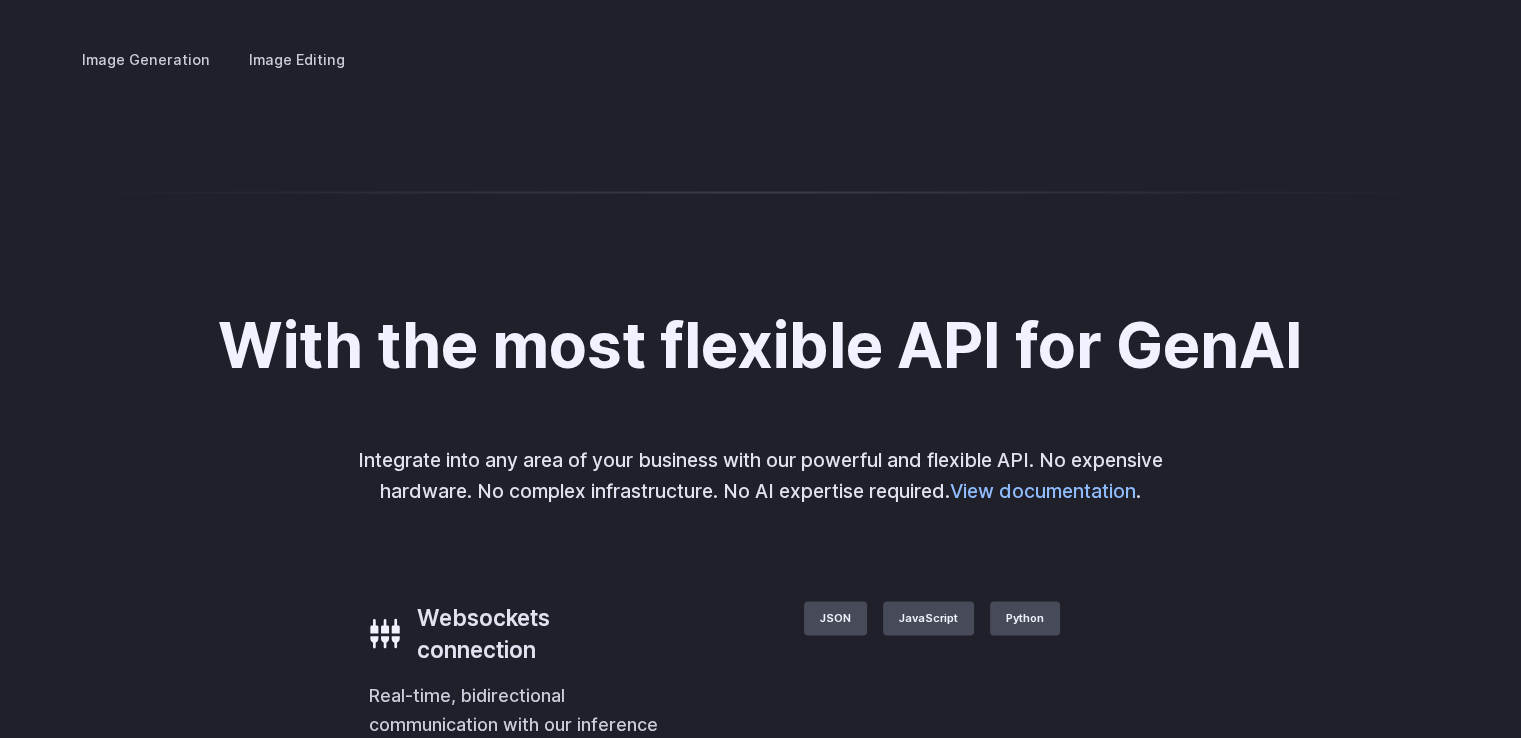 scroll, scrollTop: 4000, scrollLeft: 0, axis: vertical 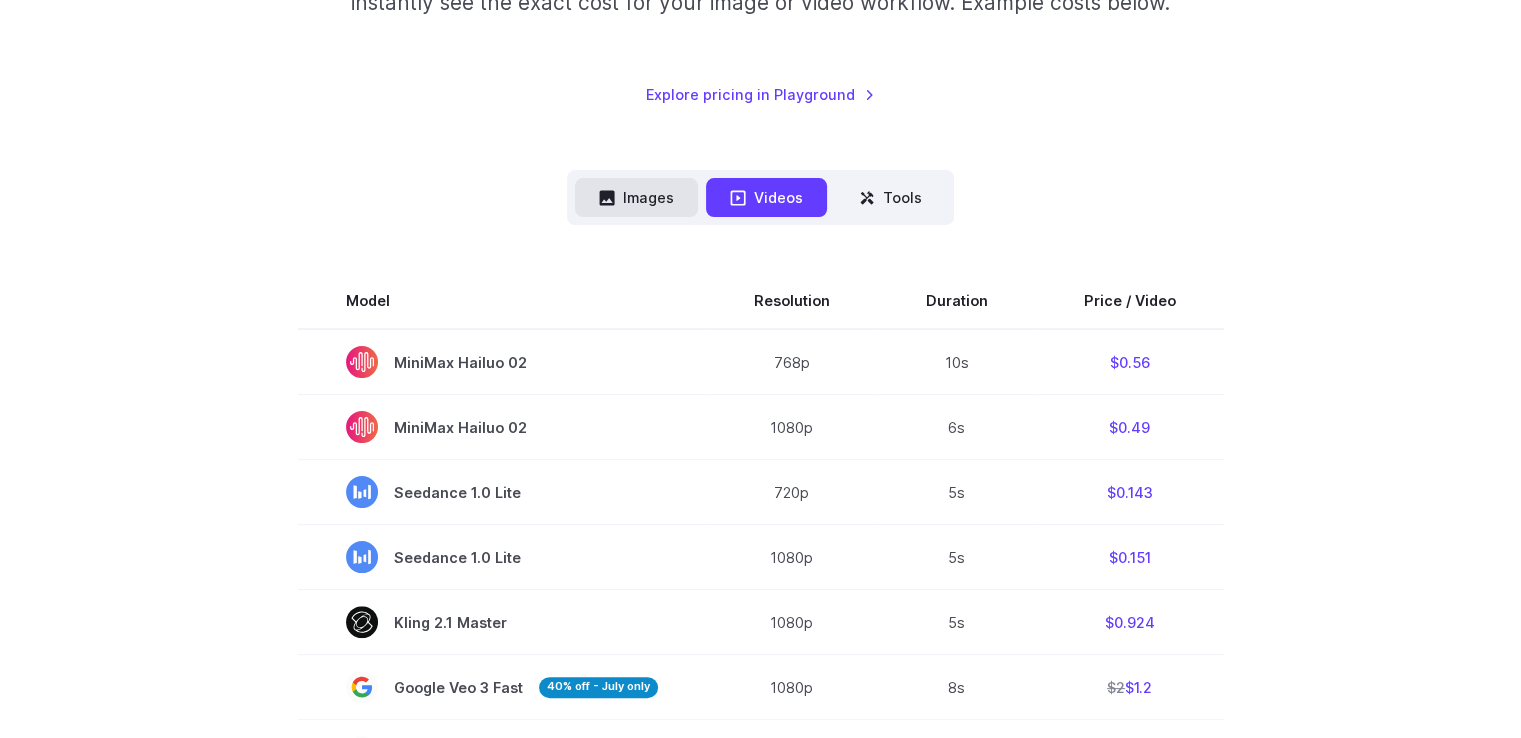 click on "Images" at bounding box center [636, 197] 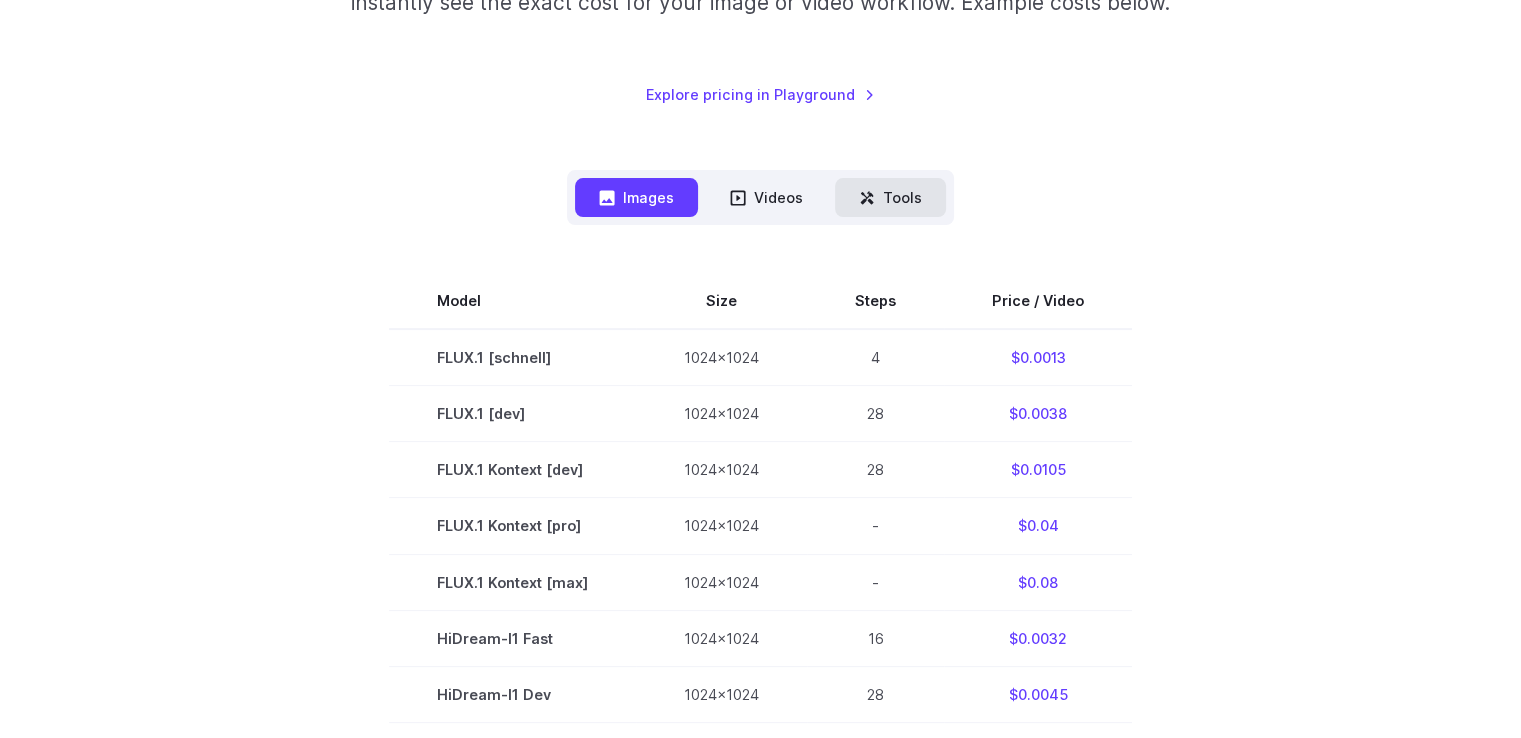 click on "Tools" at bounding box center [890, 197] 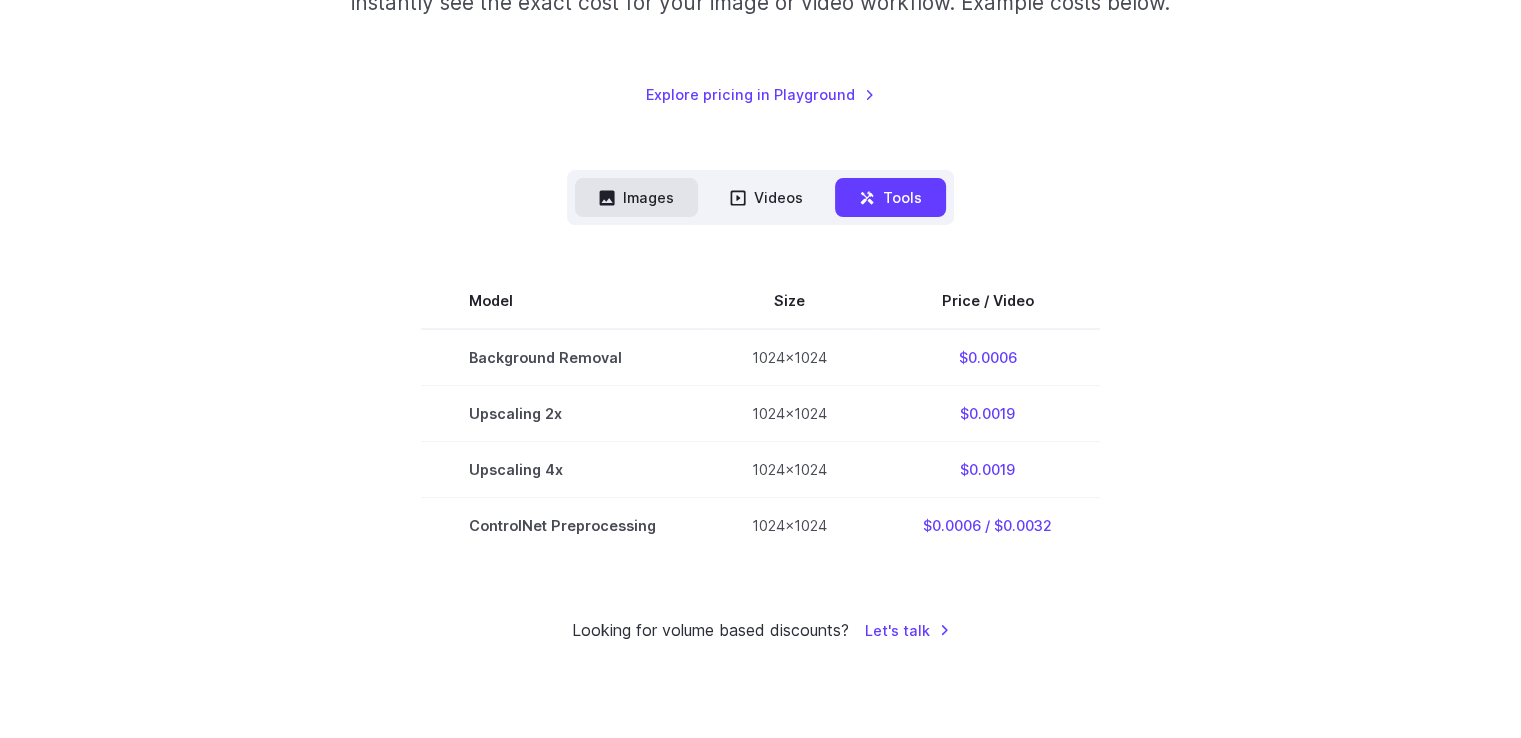 click on "Images" at bounding box center (636, 197) 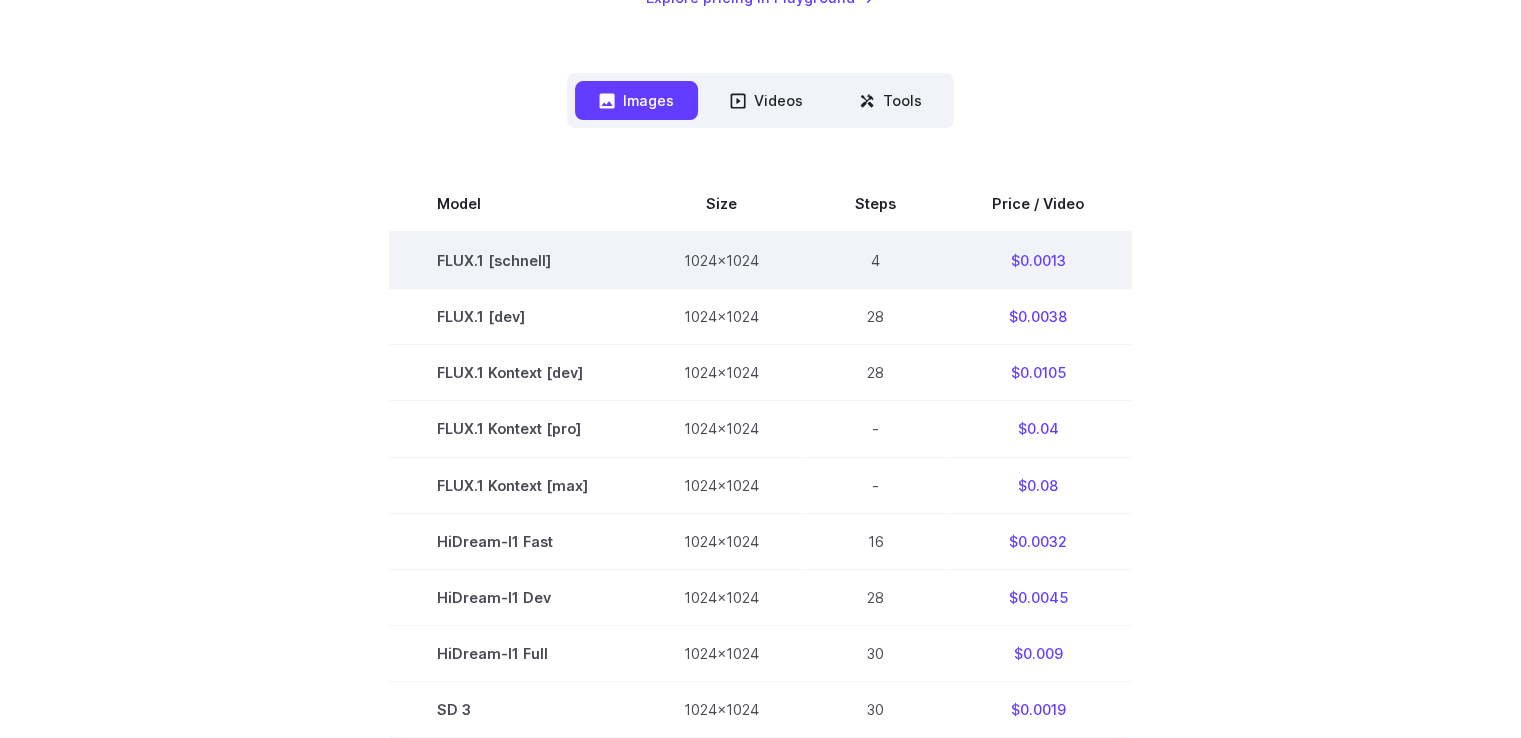 scroll, scrollTop: 500, scrollLeft: 0, axis: vertical 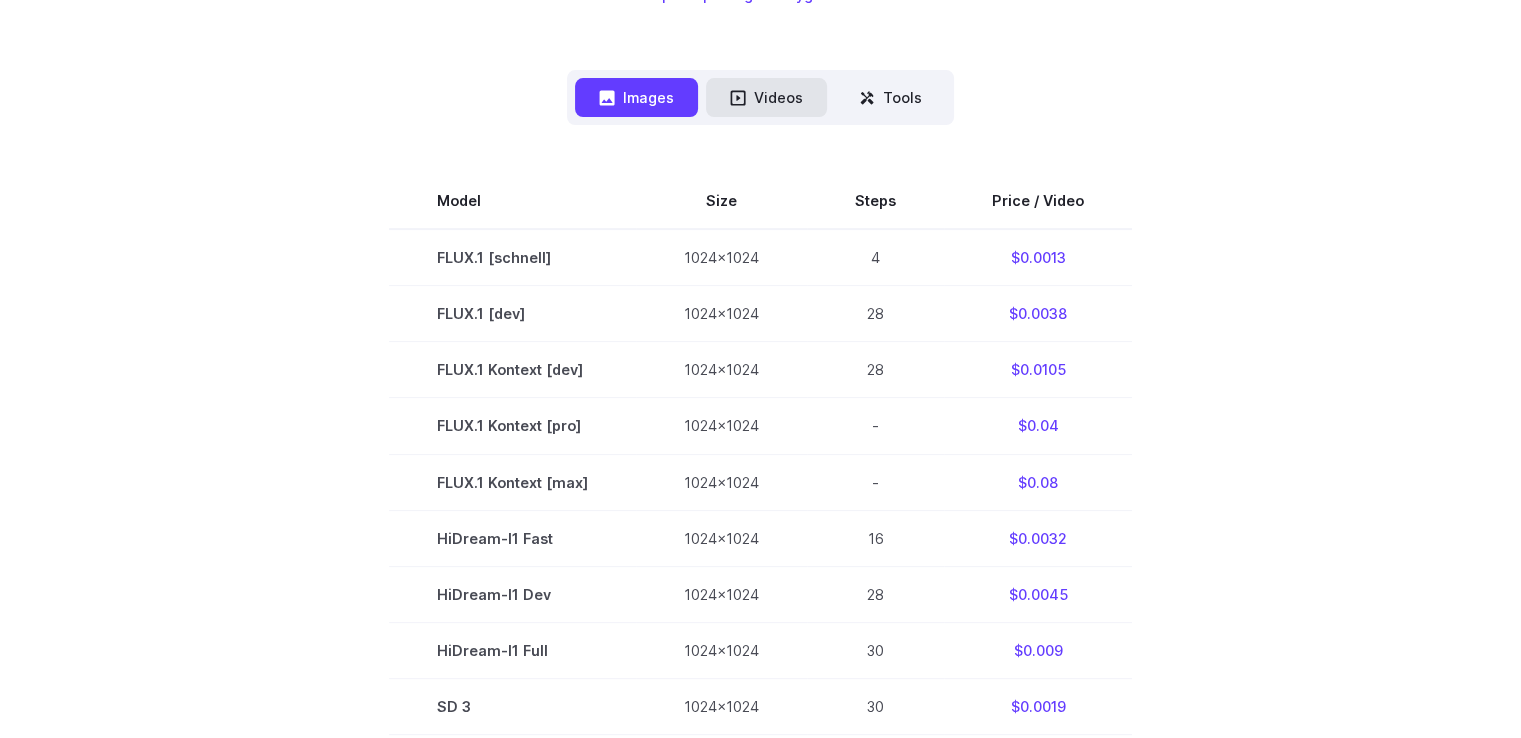 click on "Videos" at bounding box center [766, 97] 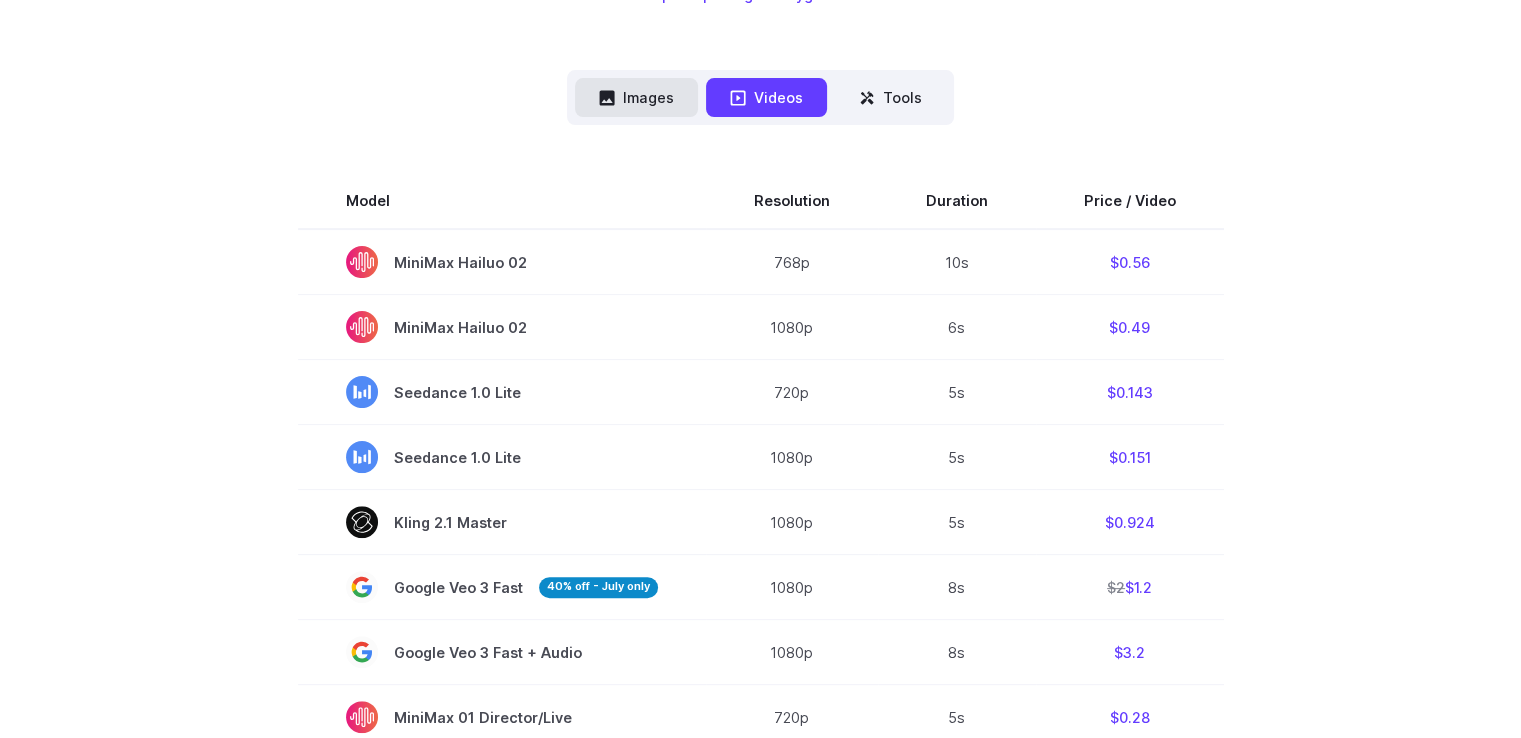 click on "Images" at bounding box center (636, 97) 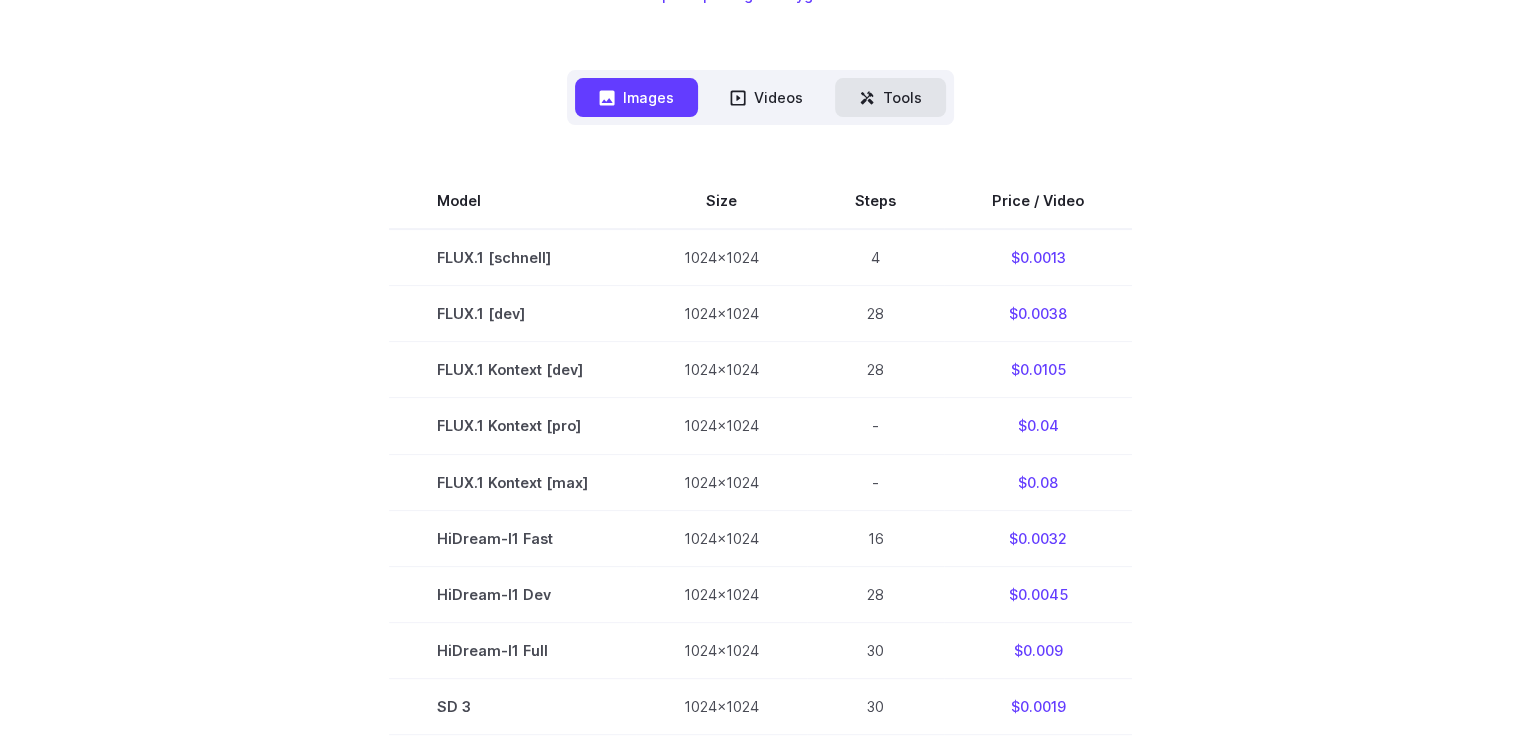 click on "Tools" at bounding box center [890, 97] 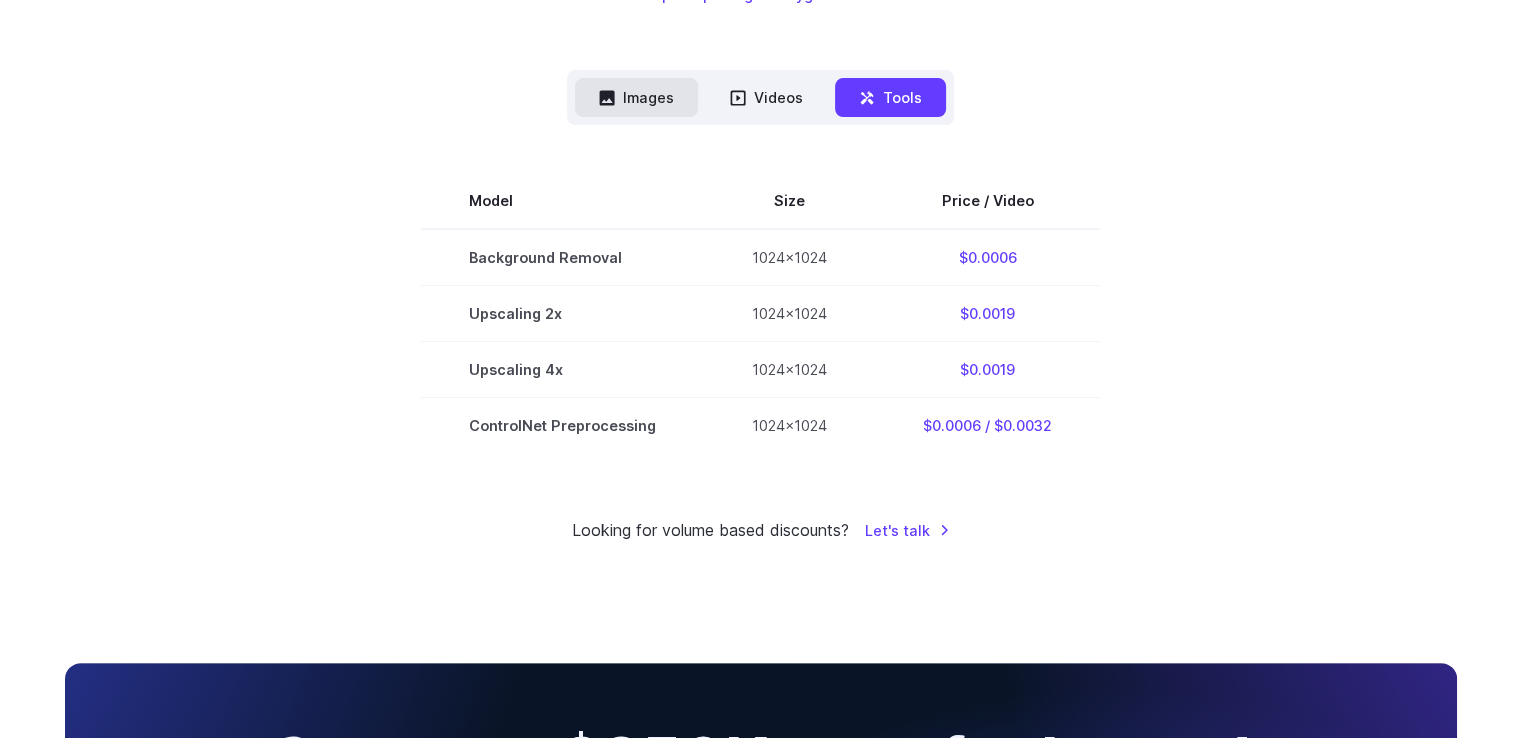 click on "Images" at bounding box center (636, 97) 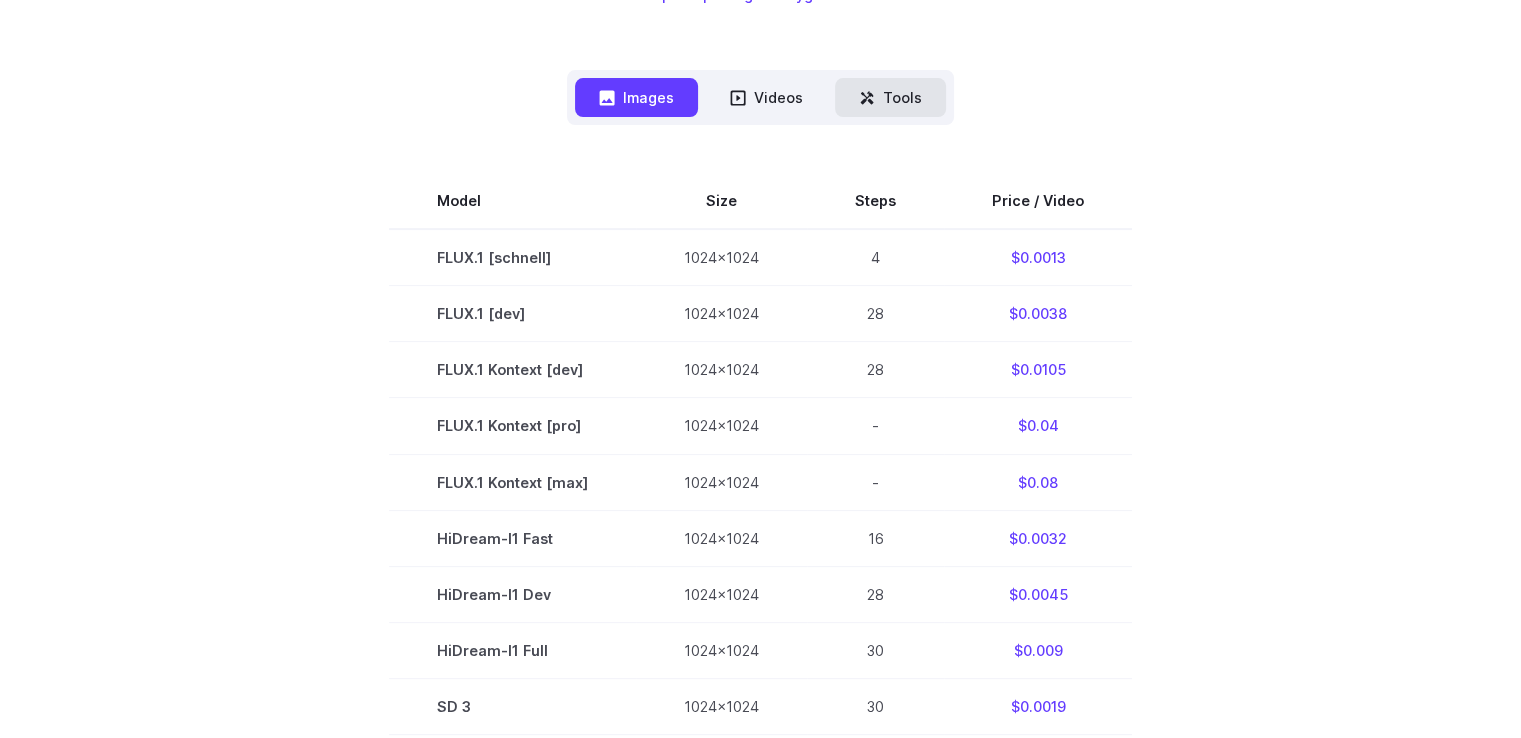 click on "Tools" at bounding box center [890, 97] 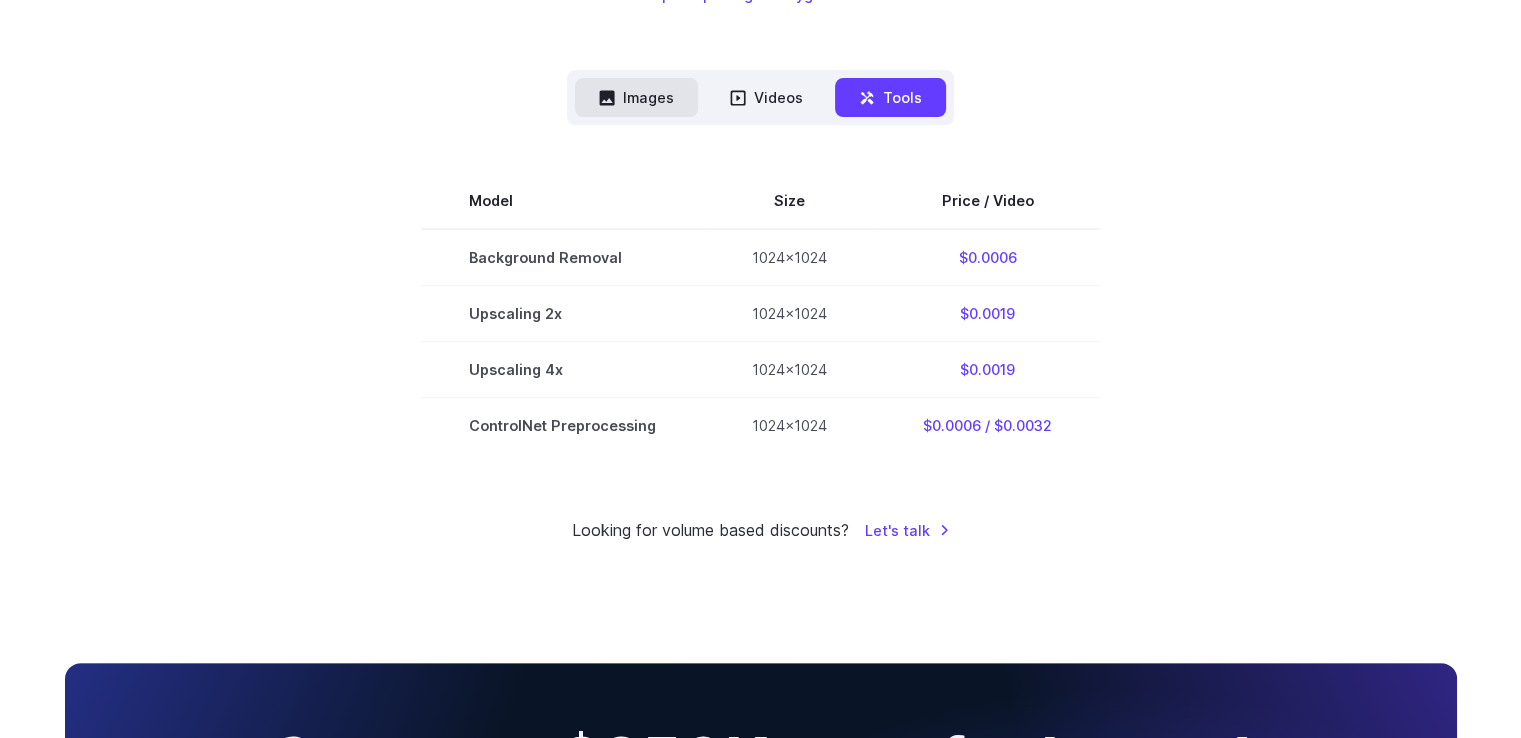 click on "Images" at bounding box center [636, 97] 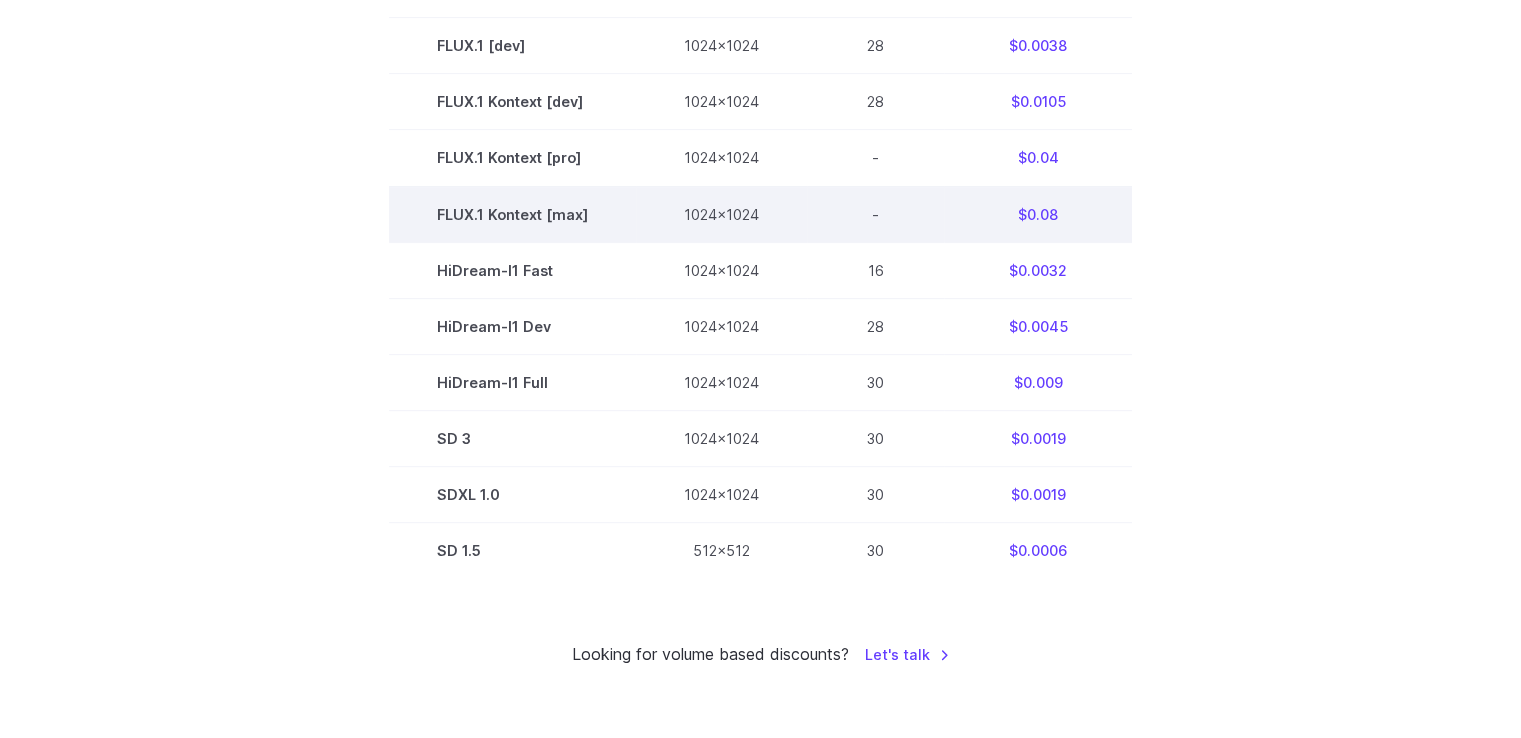 scroll, scrollTop: 800, scrollLeft: 0, axis: vertical 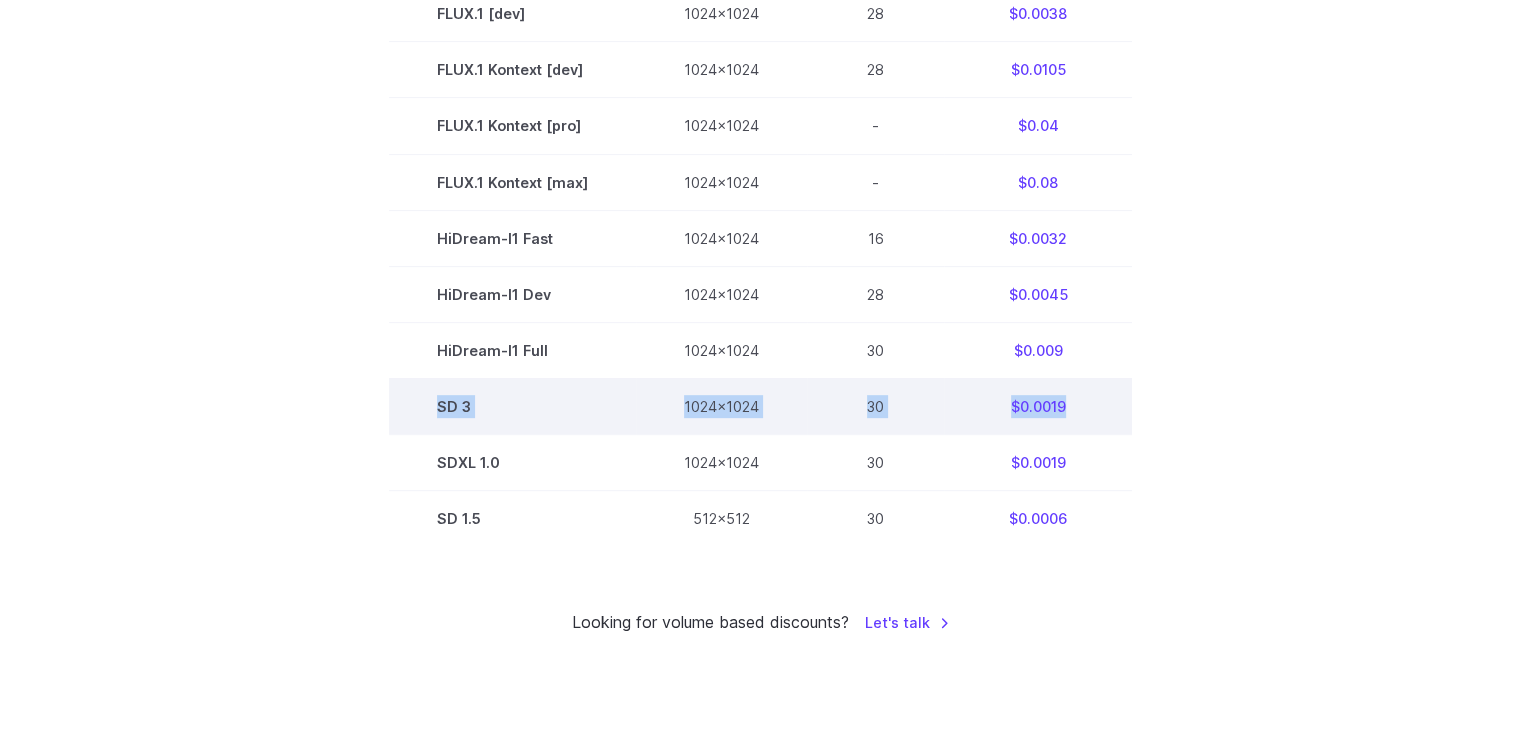 drag, startPoint x: 428, startPoint y: 410, endPoint x: 1124, endPoint y: 409, distance: 696.00073 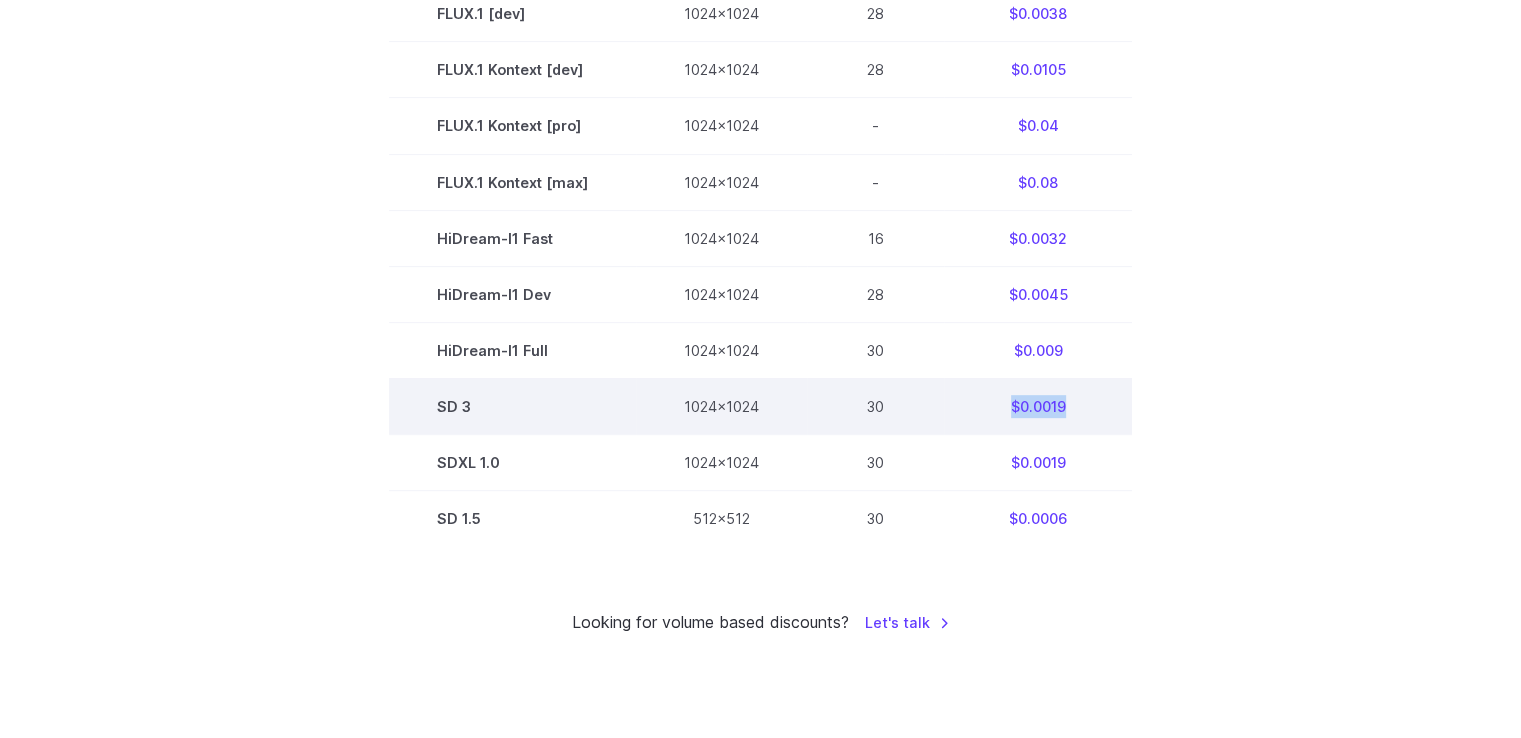 drag, startPoint x: 1100, startPoint y: 409, endPoint x: 980, endPoint y: 403, distance: 120.14991 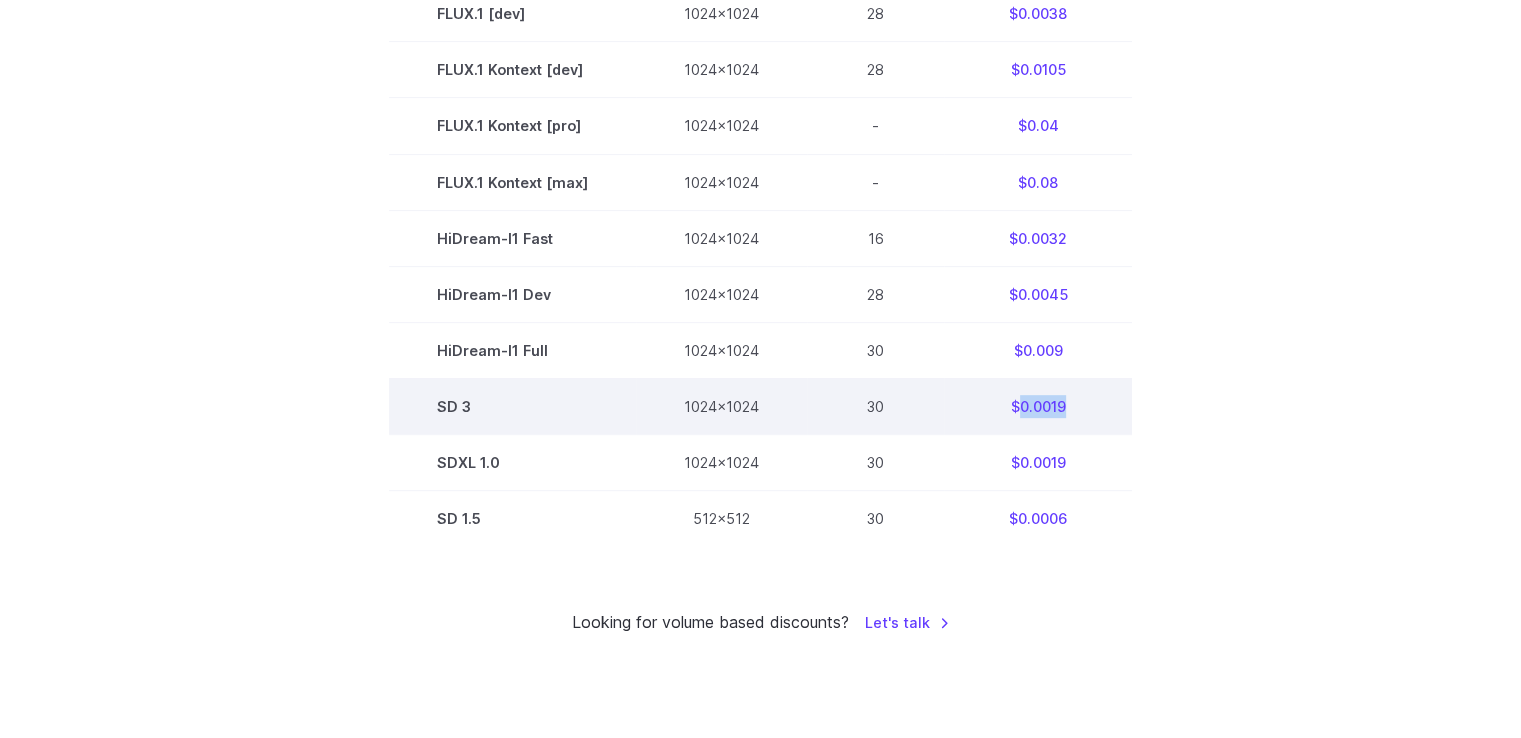 drag, startPoint x: 1052, startPoint y: 409, endPoint x: 1014, endPoint y: 411, distance: 38.052597 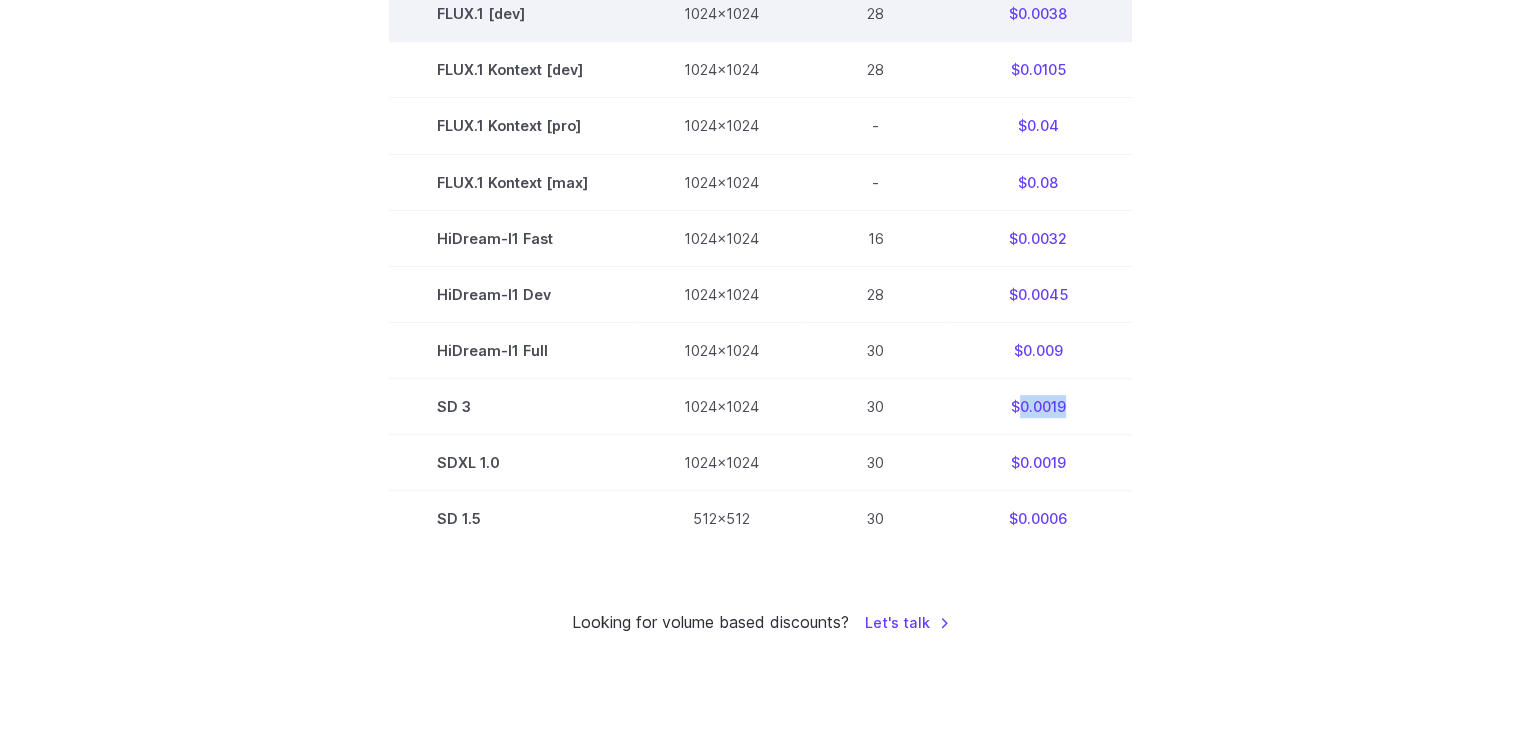 copy on "0.0019" 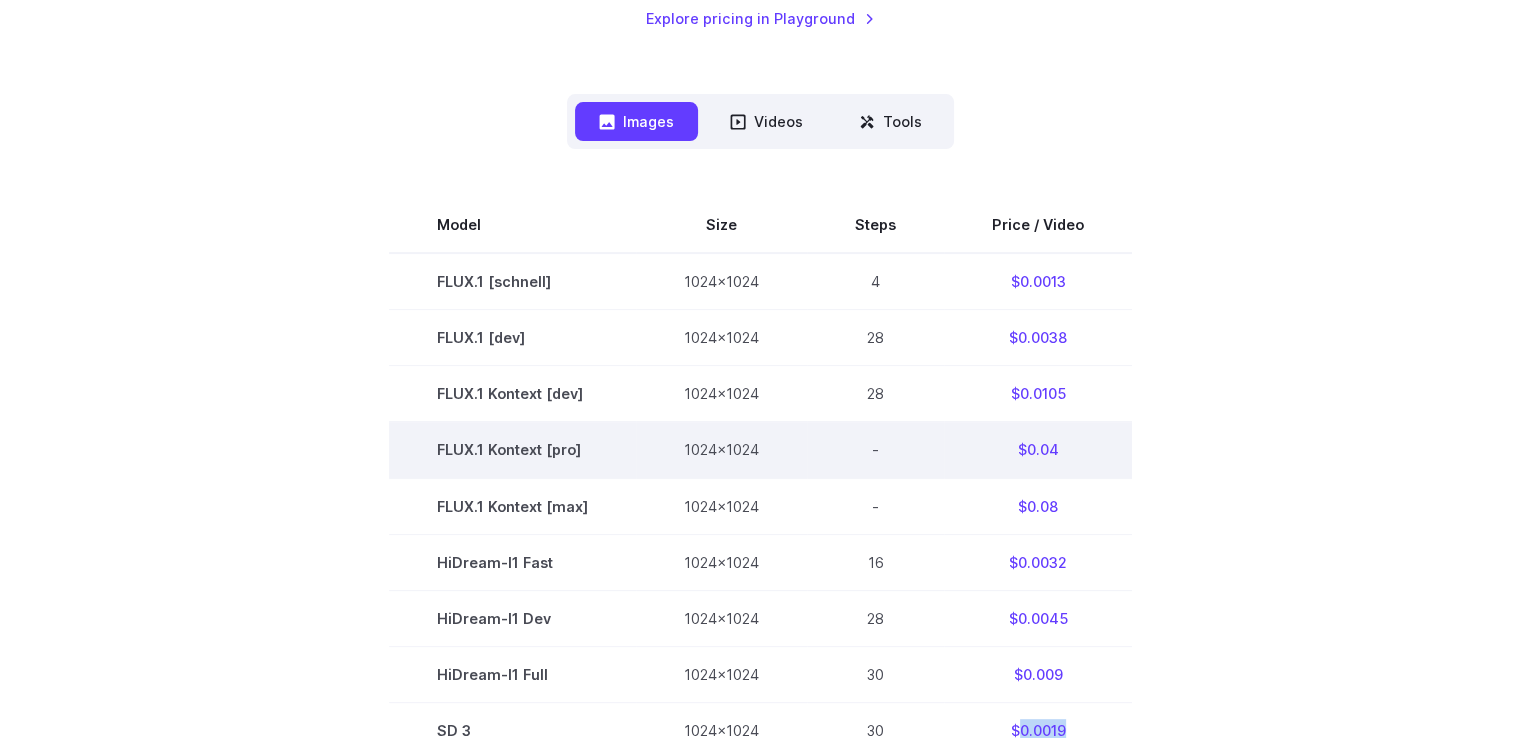scroll, scrollTop: 474, scrollLeft: 0, axis: vertical 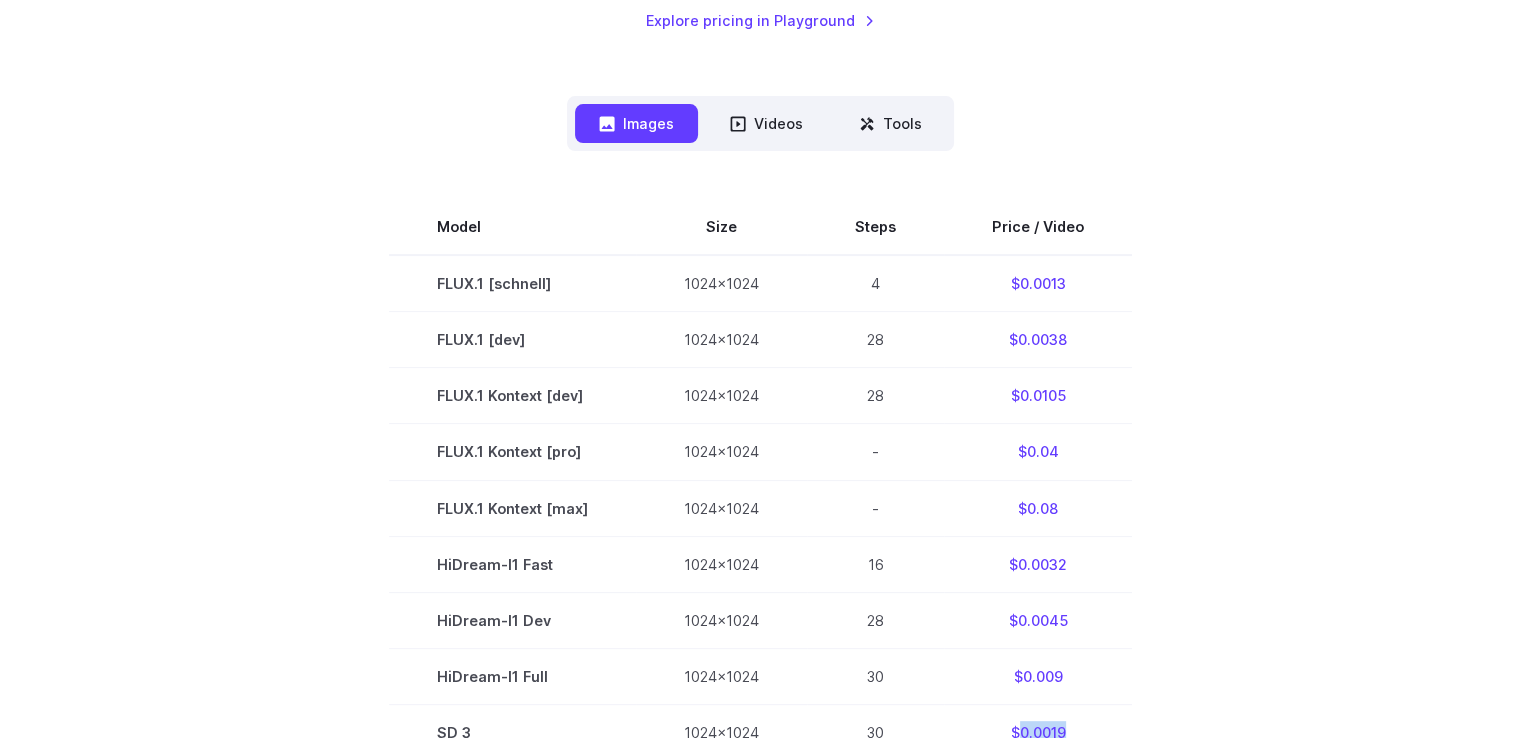 click on "Model   Size   Steps   Price / Video         FLUX.1 [schnell]   1024x1024   4   $0.0013       FLUX.1 [dev]   1024x1024   28   $0.0038       FLUX.1 Kontext [dev]   1024x1024   28   $0.0105       FLUX.1 Kontext [pro]   1024x1024   -   $0.04       FLUX.1 Kontext [max]   1024x1024   -   $0.08       HiDream-I1 Fast   1024x1024   16   $0.0032       HiDream-I1 Dev   1024x1024   28   $0.0045       HiDream-I1 Full   1024x1024   30   $0.009       SD 3   1024x1024   30   $0.0019       SDXL 1.0   1024x1024   30   $0.0019       SD 1.5   512x512   30   $0.0006" at bounding box center [761, 535] 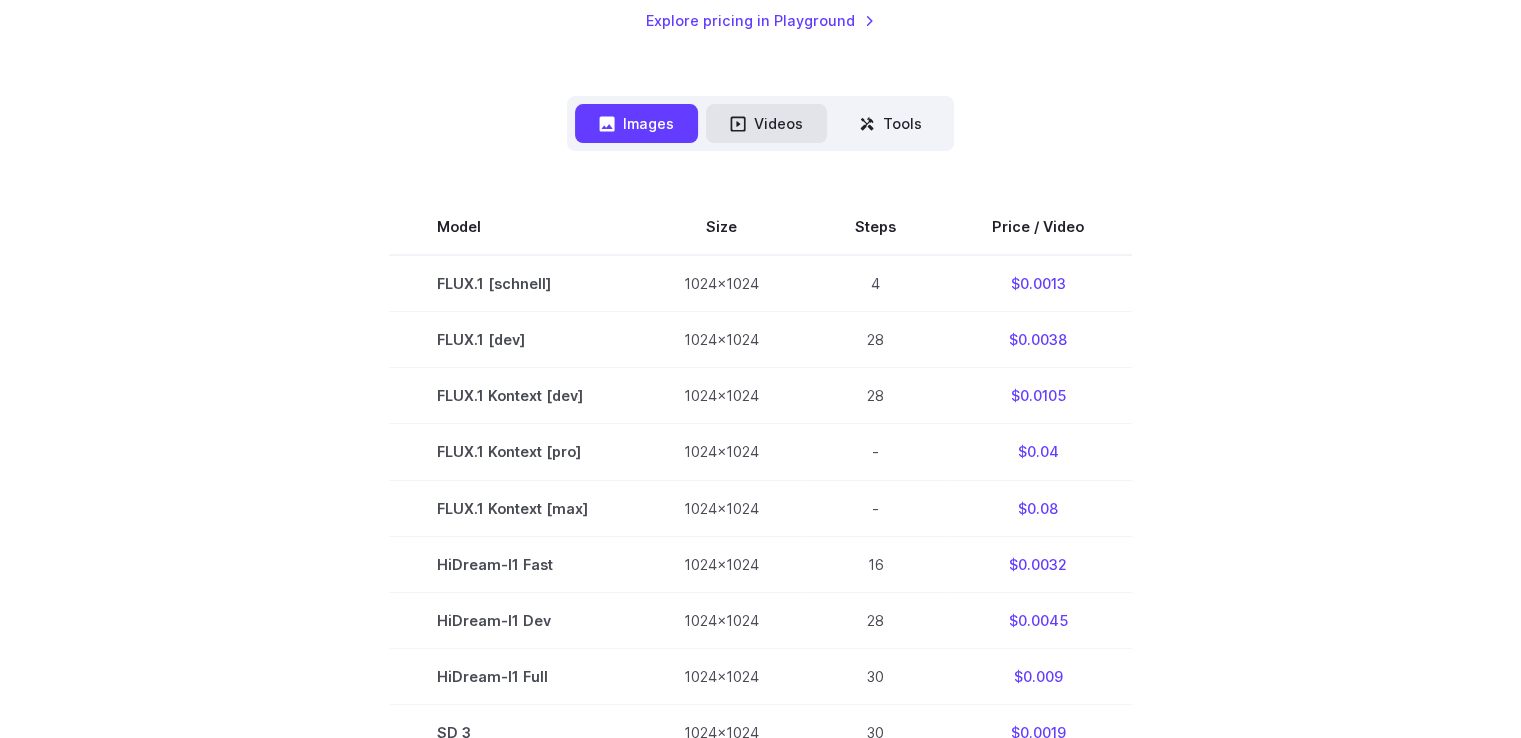 click on "Videos" at bounding box center [766, 123] 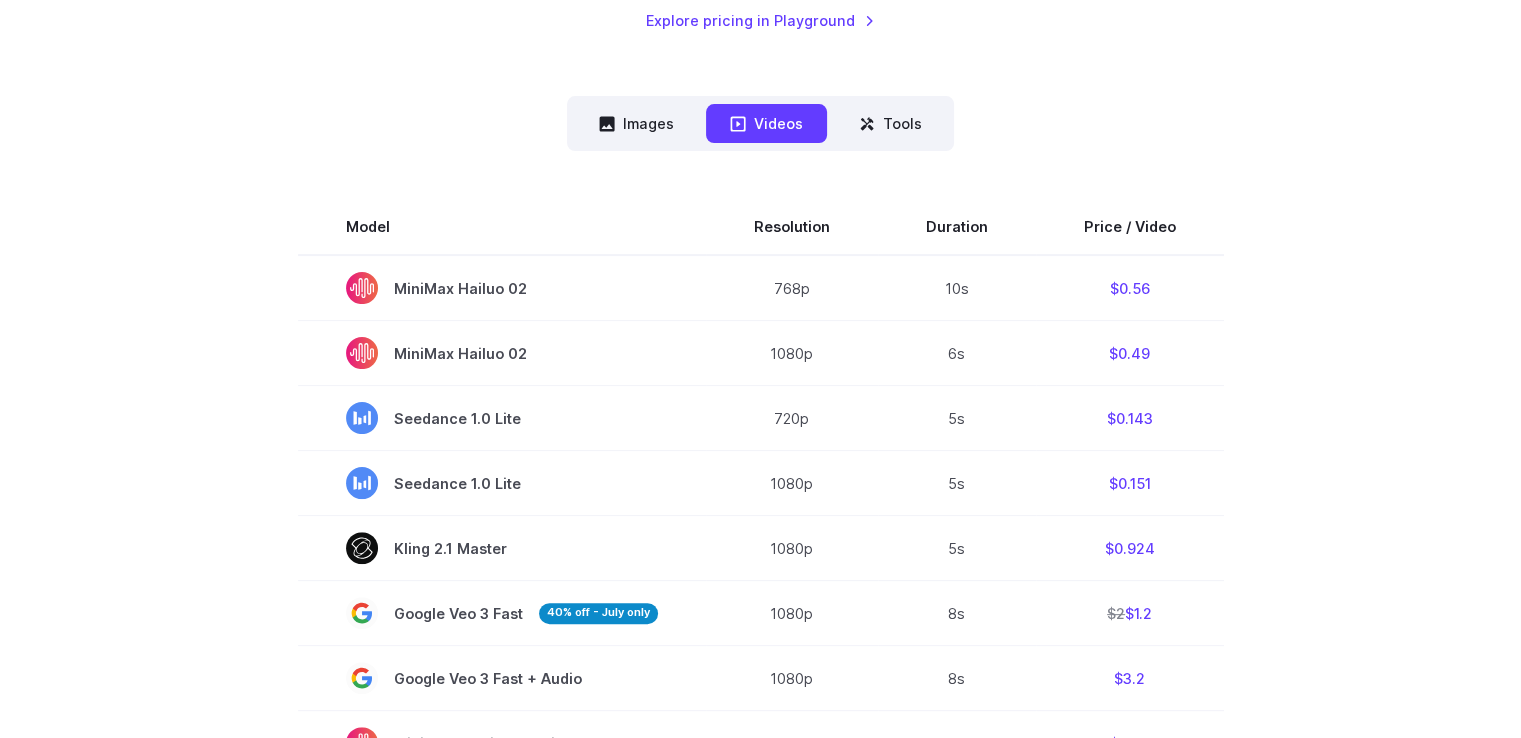click on "Model   Resolution   Duration   Price / Video
MiniMax Hailuo 02   768p   10s   $0.56
MiniMax Hailuo 02   1080p   6s   $0.49
Seedance 1.0 Lite   720p   5s   $0.143
Seedance 1.0 Lite   1080p   5s   $0.151
Kling 2.1 Master   1080p   5s   $0.924
Google Veo 3 Fast  40% off - July only   1080p   8s   $2  $1.2
Google Veo 3 Fast + Audio   1080p   8s   $3.2
MiniMax 01 Director/Live   720p   5s   $0.28
Vidu Q1 I2V   1080p   5s   $0.275
Kling 2.1 Pro   1080p   5s   $0.323
Kling 2.1 Standard   1080p   5s   $0.185
Kling 2.0 Master   1080p   5s   $0.924" at bounding box center [761, 877] 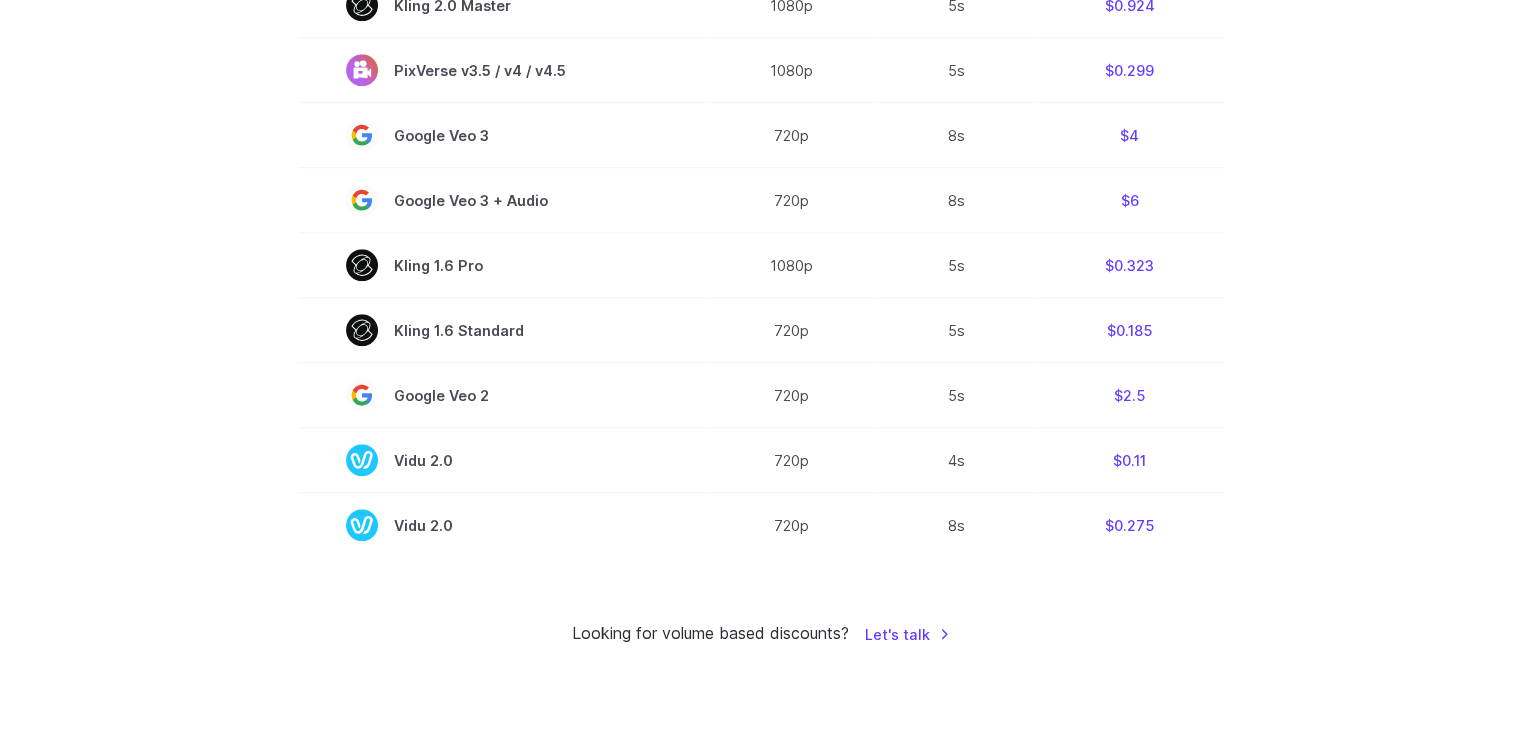 scroll, scrollTop: 1474, scrollLeft: 0, axis: vertical 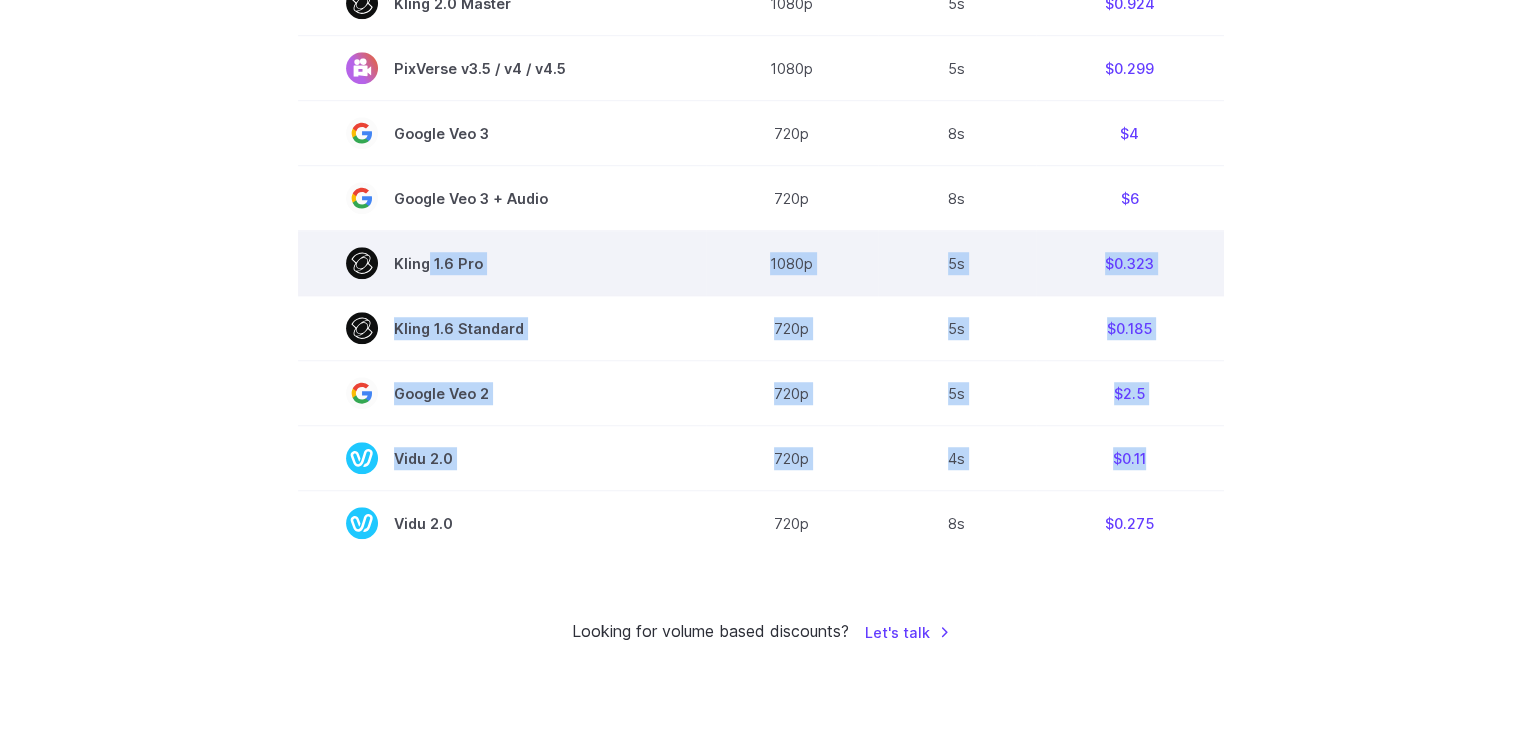 drag, startPoint x: 472, startPoint y: 537, endPoint x: 424, endPoint y: 277, distance: 264.39365 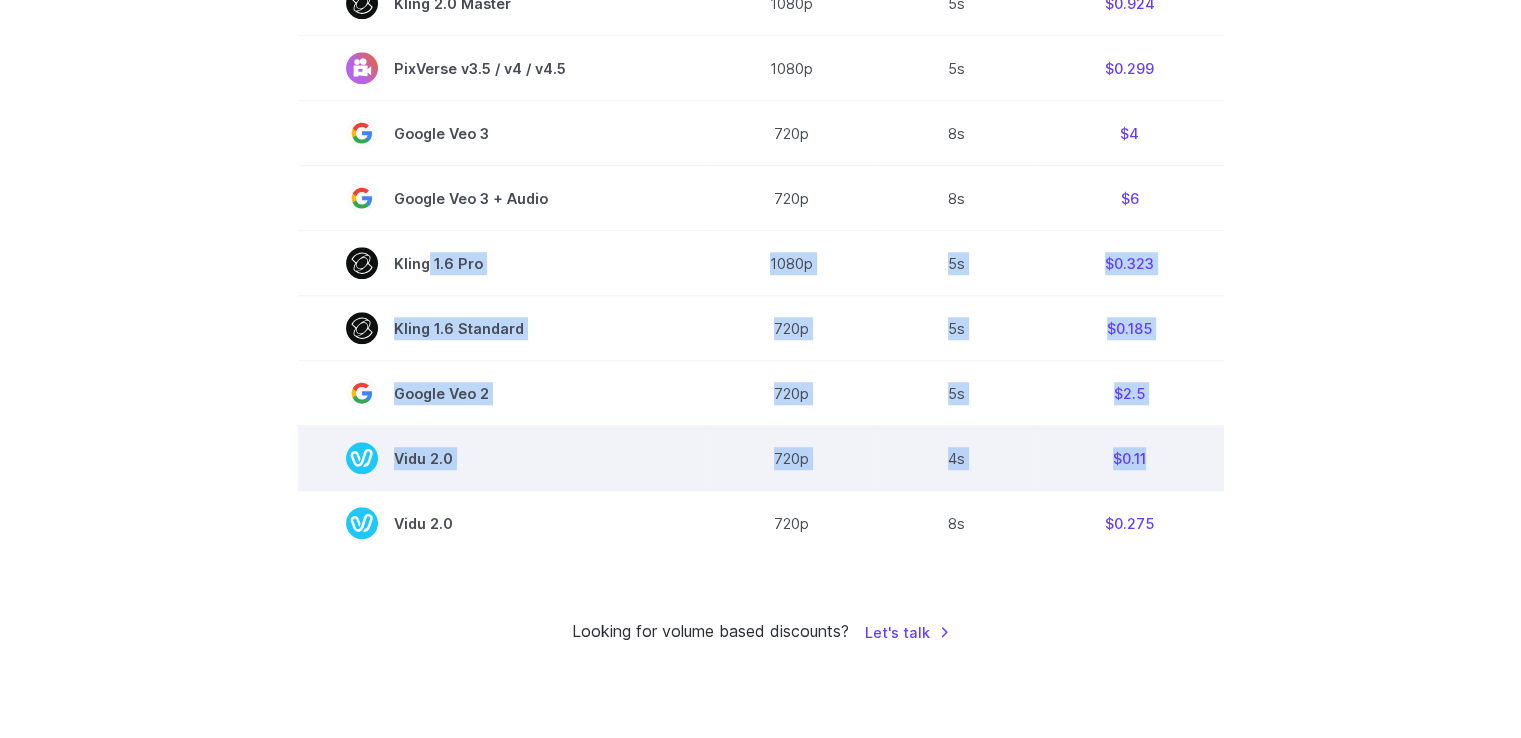 click on "Vidu 2.0" at bounding box center (502, 458) 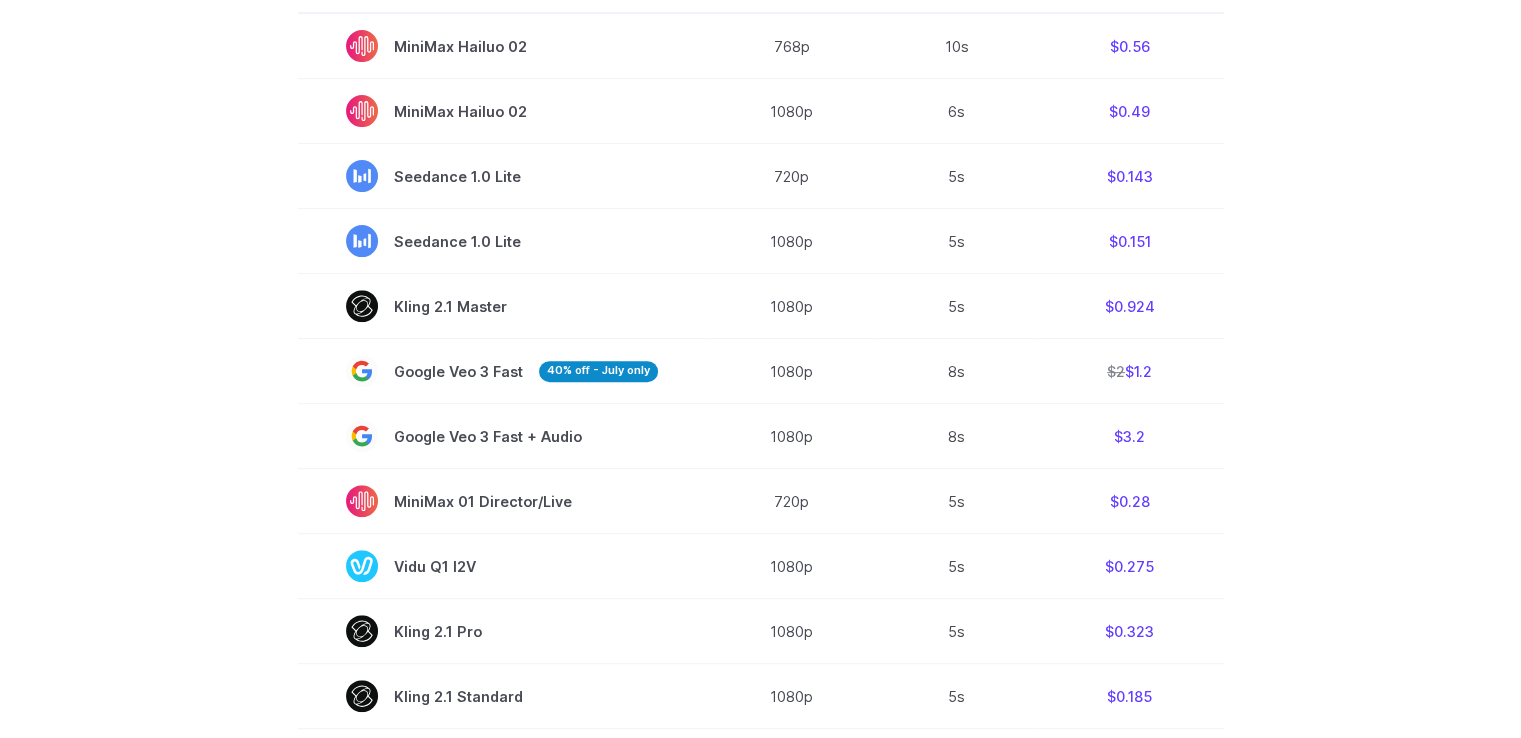 scroll, scrollTop: 674, scrollLeft: 0, axis: vertical 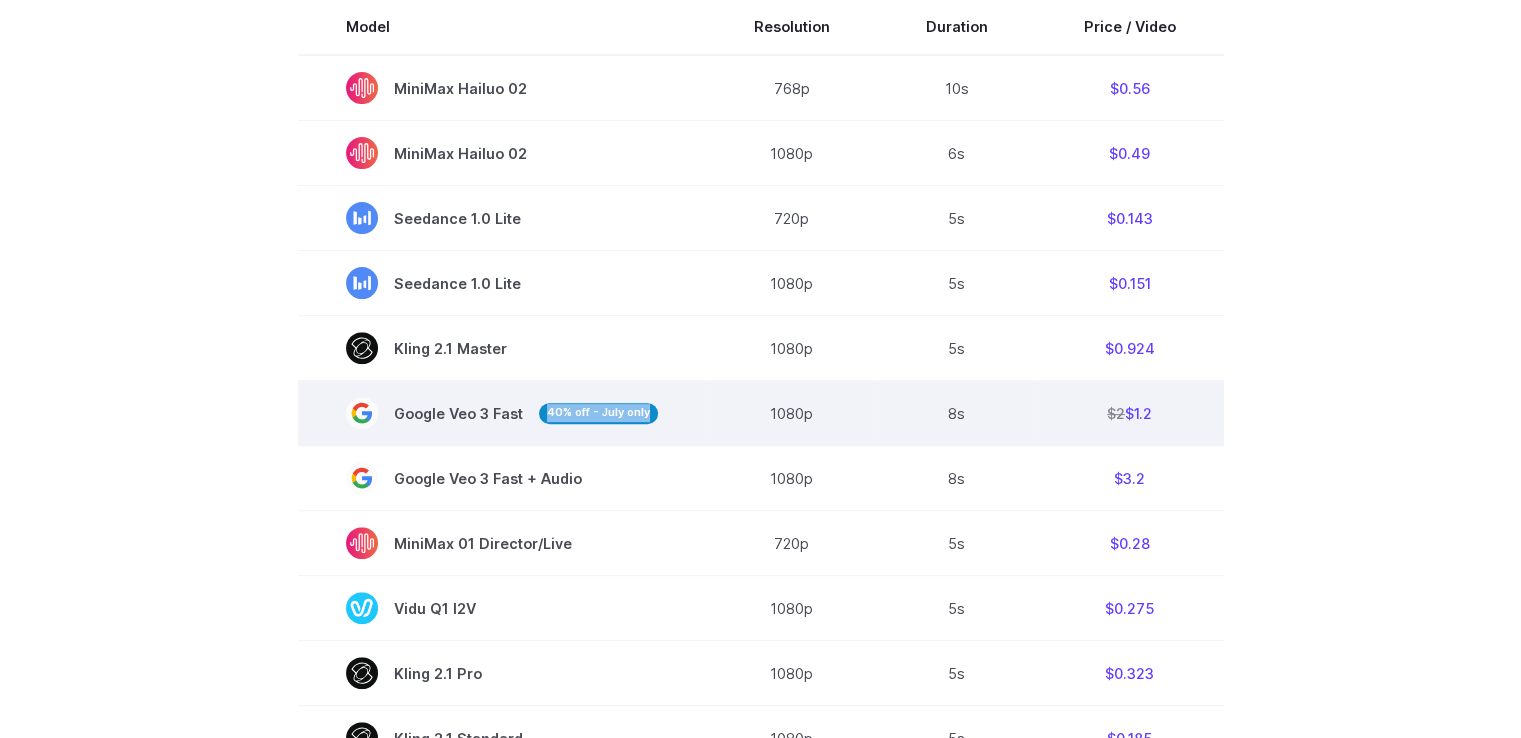 drag, startPoint x: 548, startPoint y: 415, endPoint x: 658, endPoint y: 416, distance: 110.00455 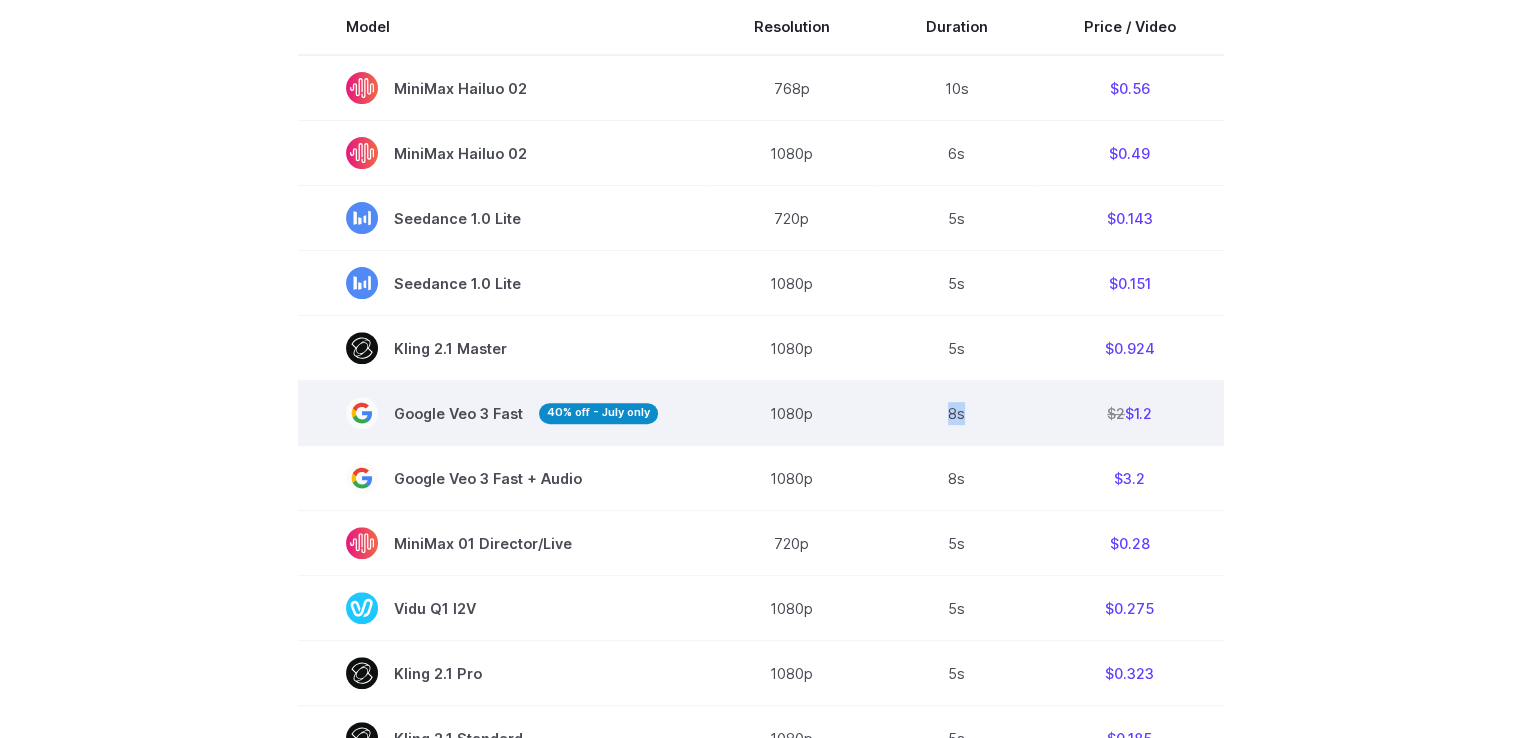 drag, startPoint x: 961, startPoint y: 413, endPoint x: 940, endPoint y: 412, distance: 21.023796 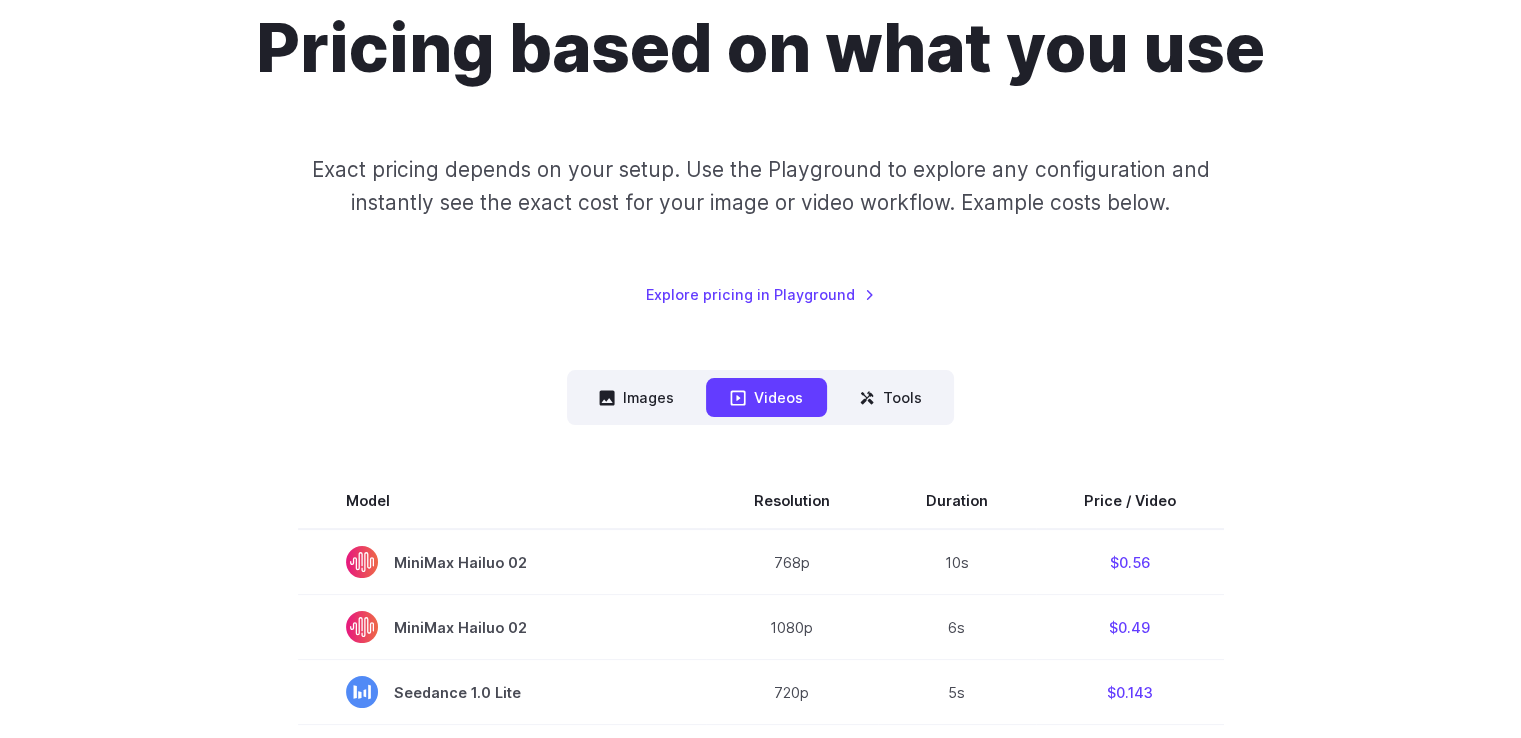 scroll, scrollTop: 0, scrollLeft: 0, axis: both 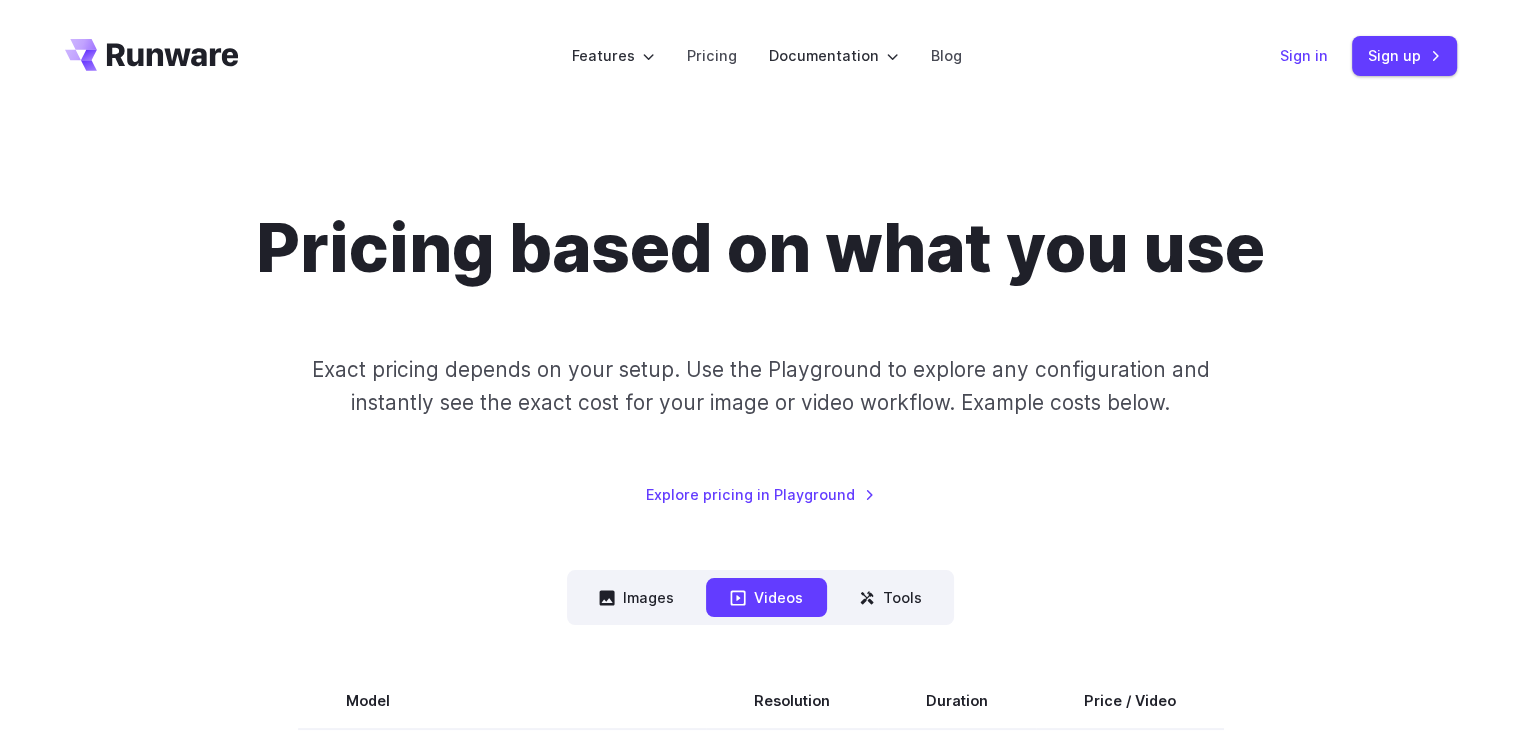 click on "Sign in" at bounding box center (1304, 55) 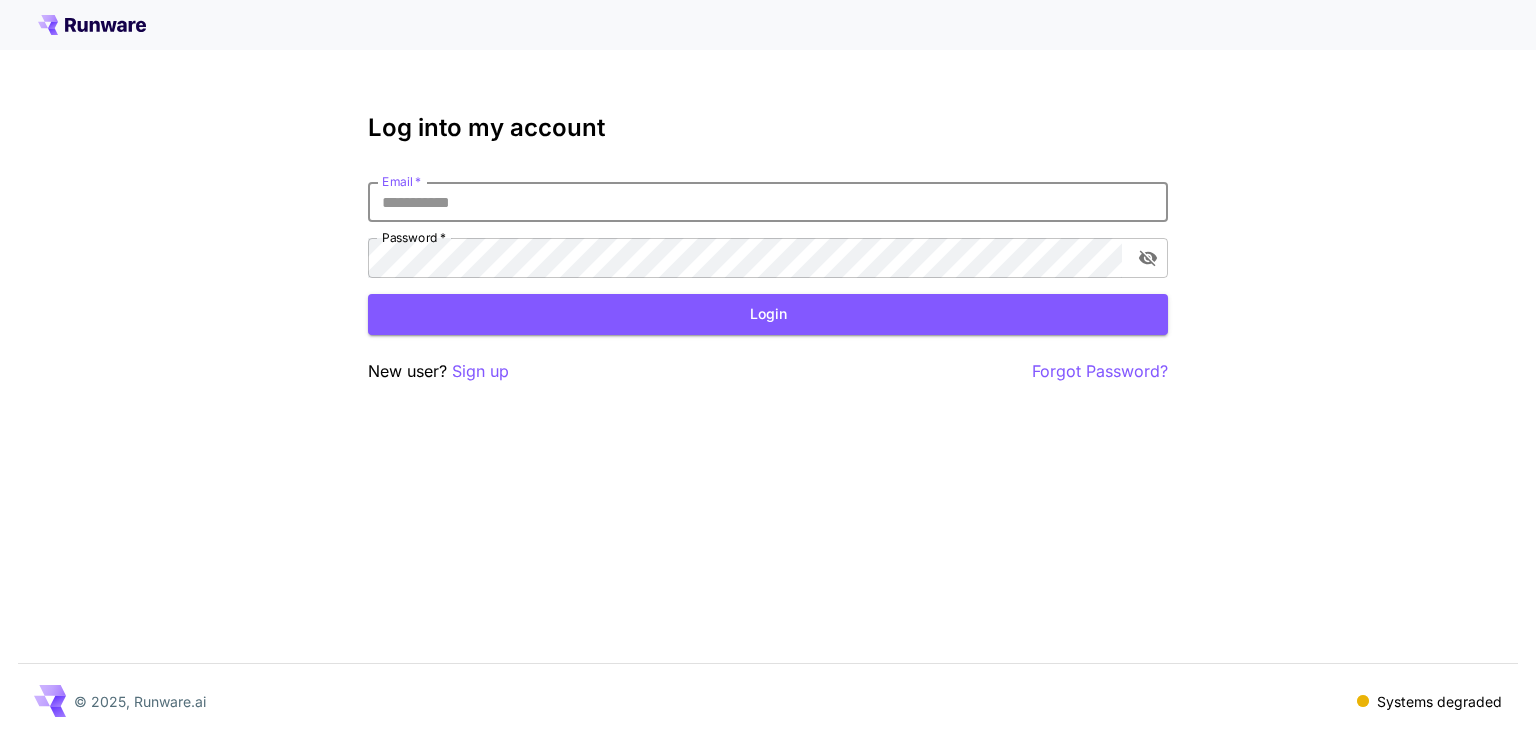 scroll, scrollTop: 0, scrollLeft: 0, axis: both 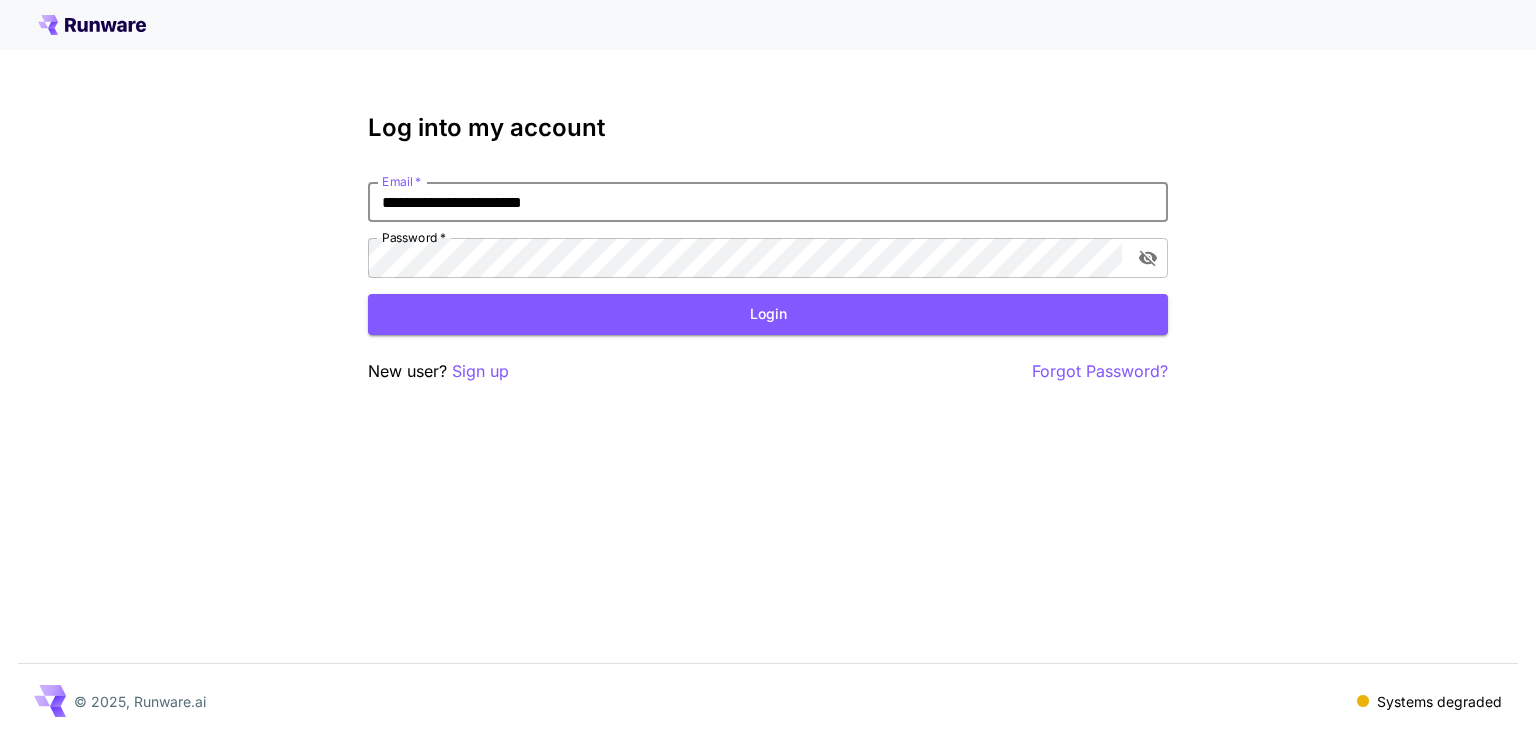 type on "**********" 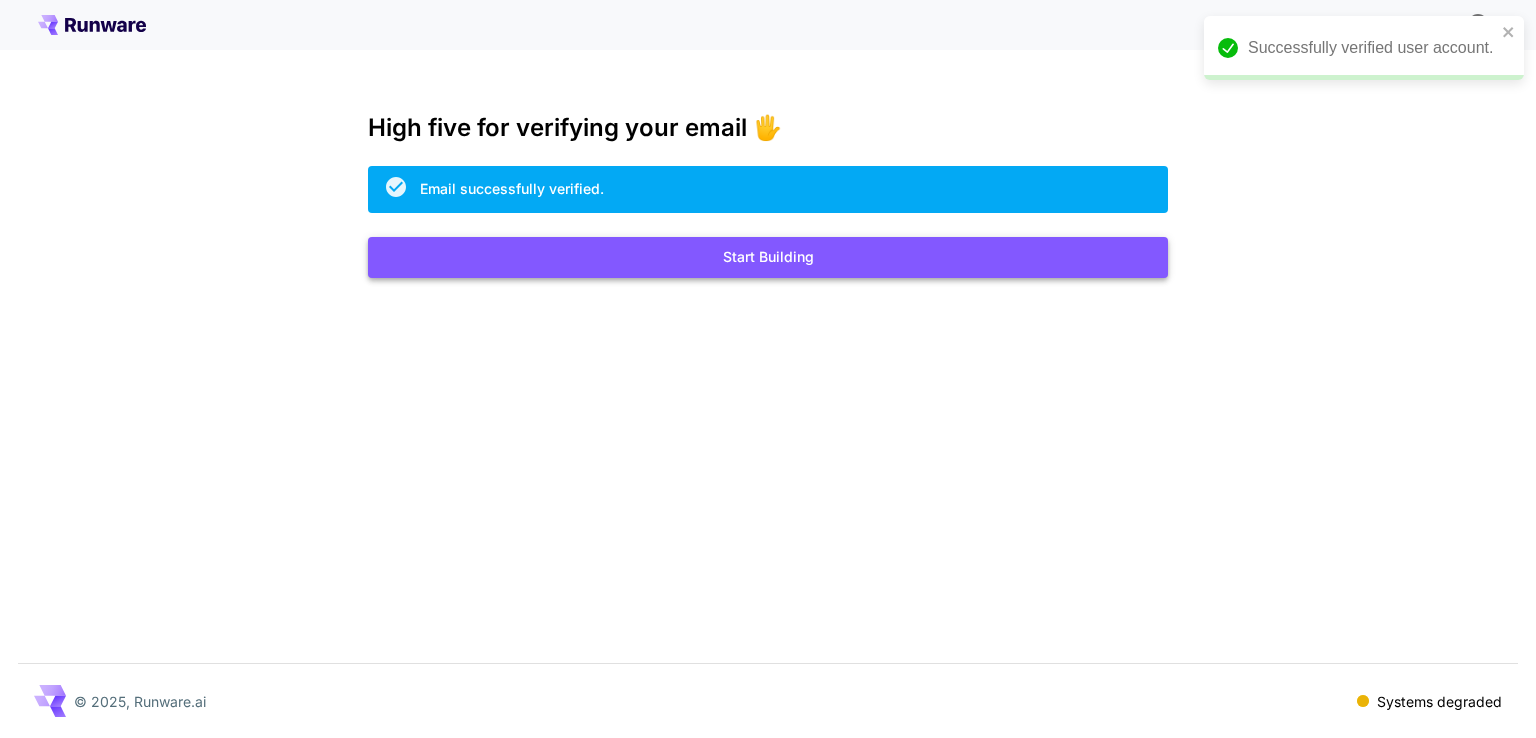 scroll, scrollTop: 0, scrollLeft: 0, axis: both 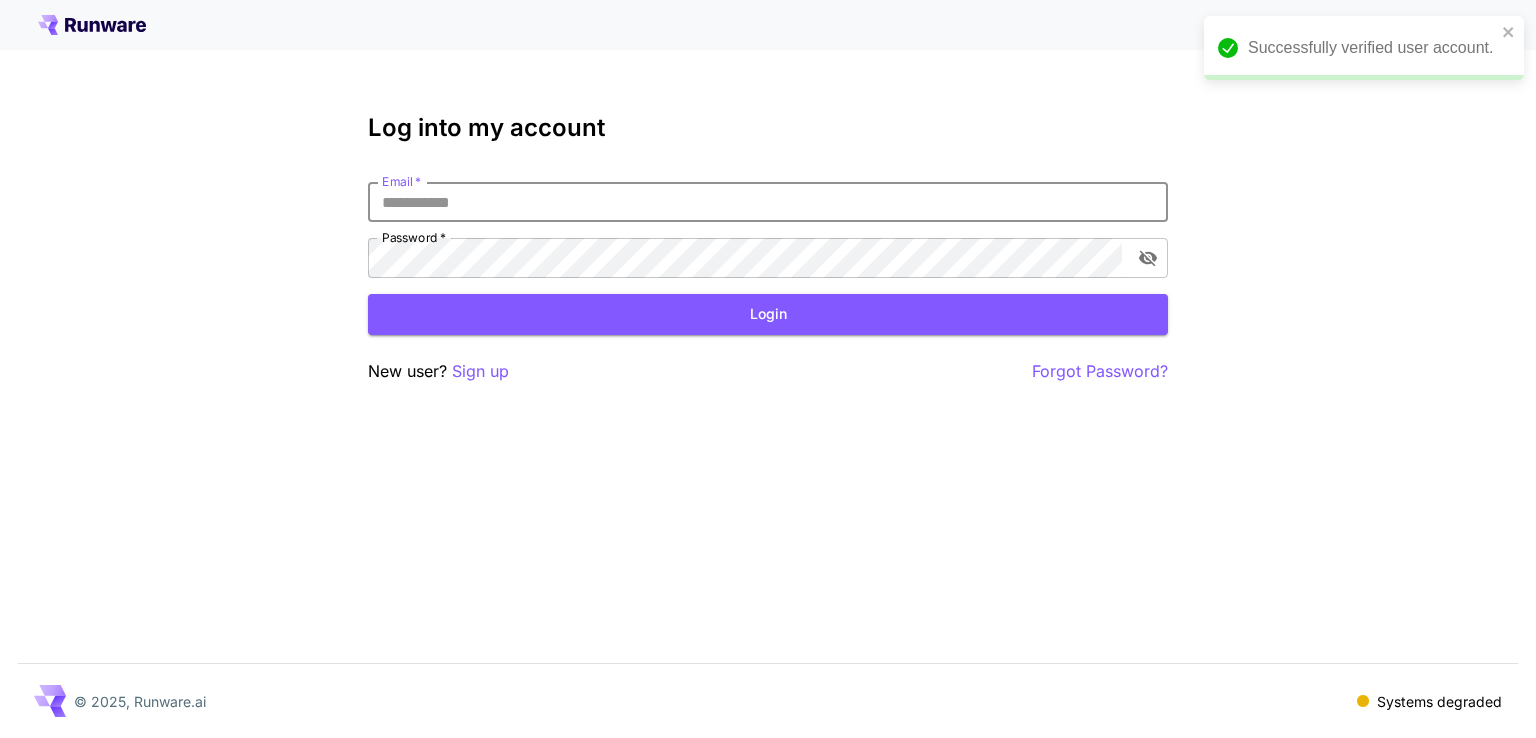 click on "Email   *" at bounding box center (768, 202) 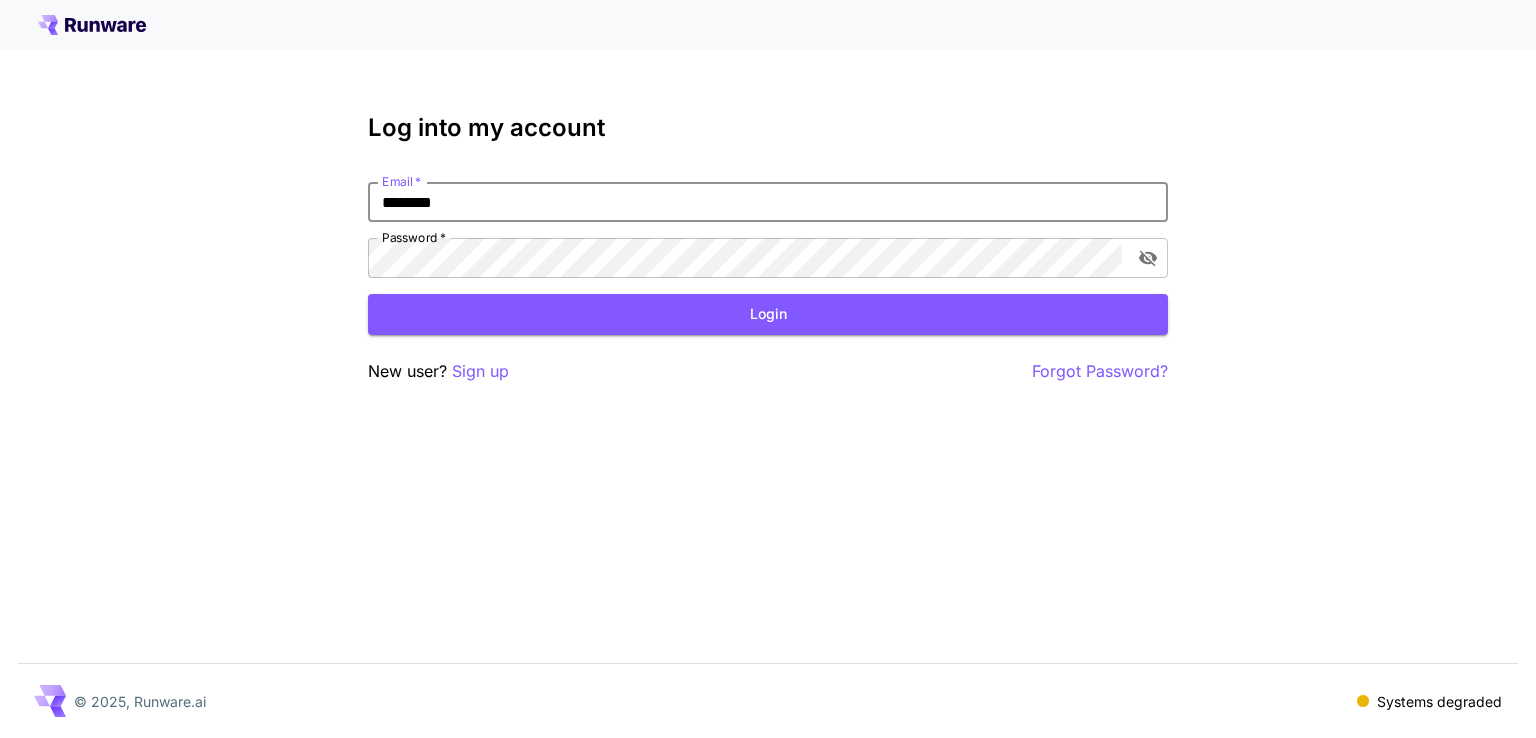 type on "********" 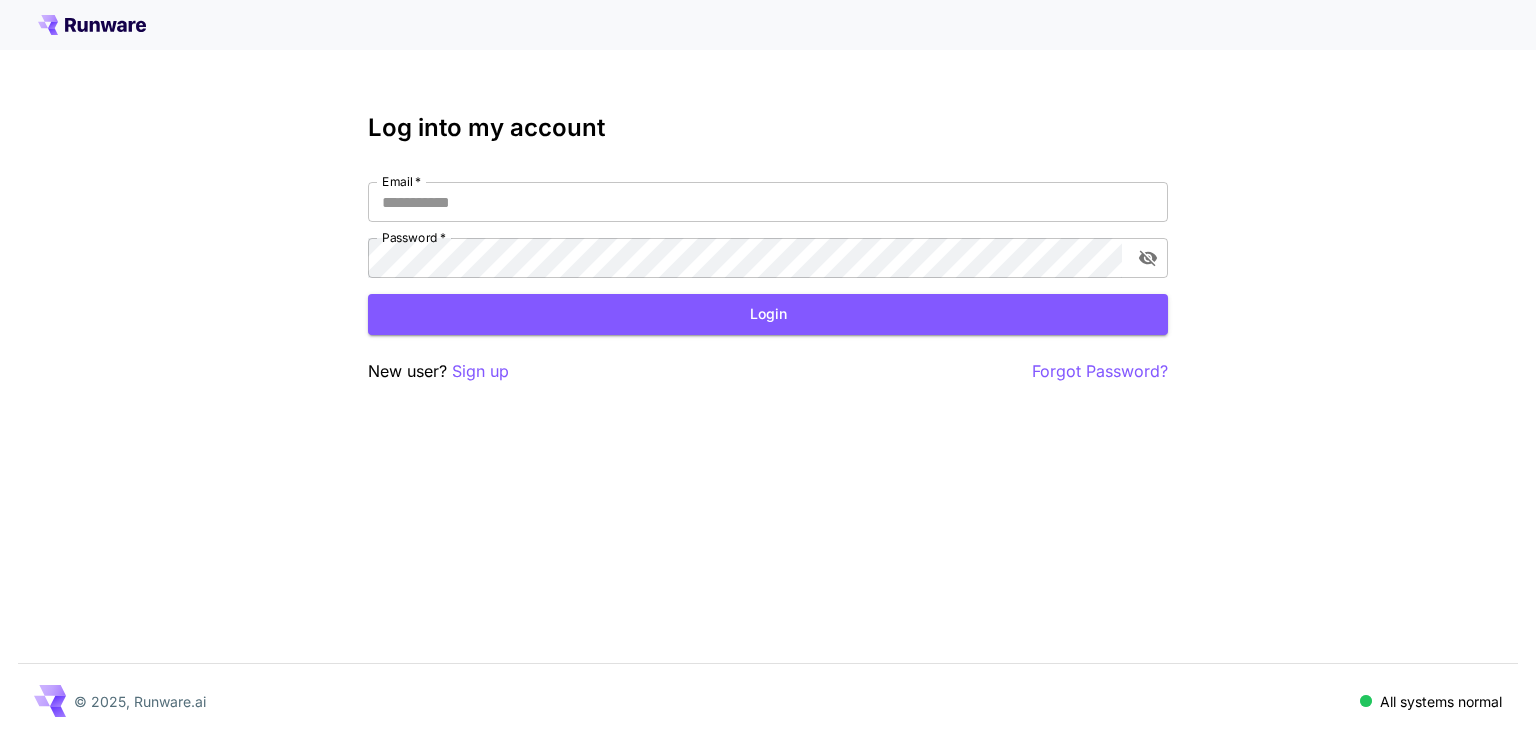 scroll, scrollTop: 0, scrollLeft: 0, axis: both 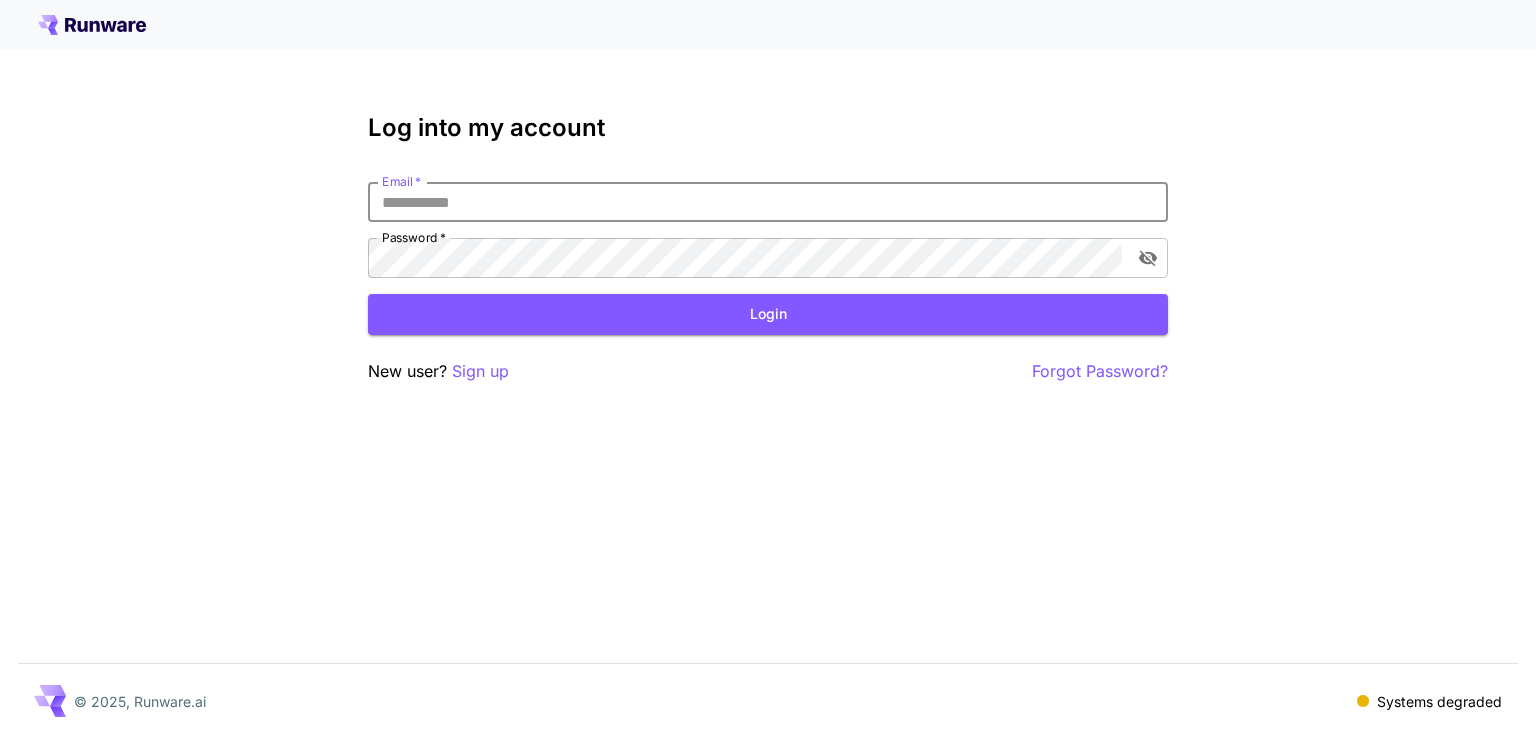click on "Email   *" at bounding box center [768, 202] 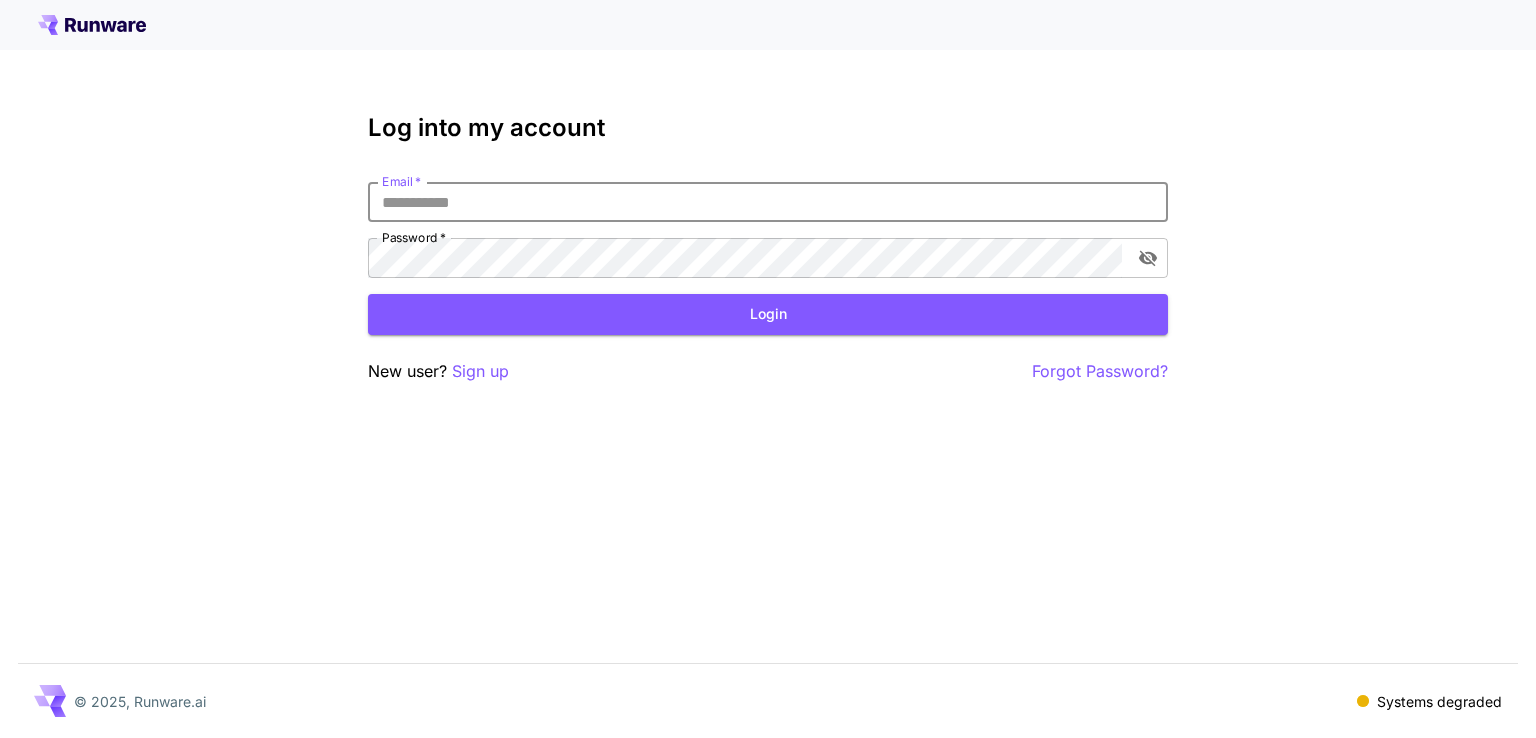 click on "Email   *" at bounding box center [768, 202] 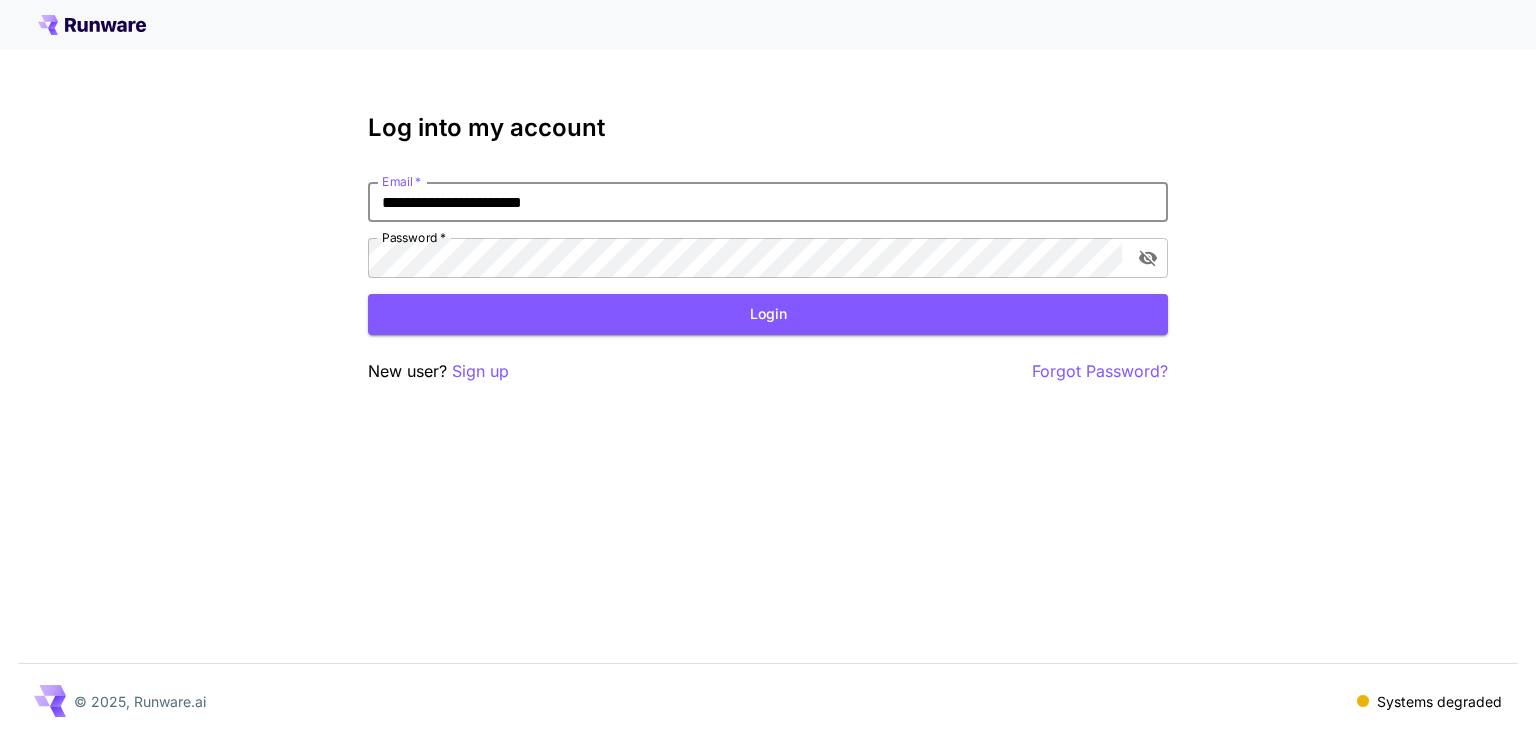type on "**********" 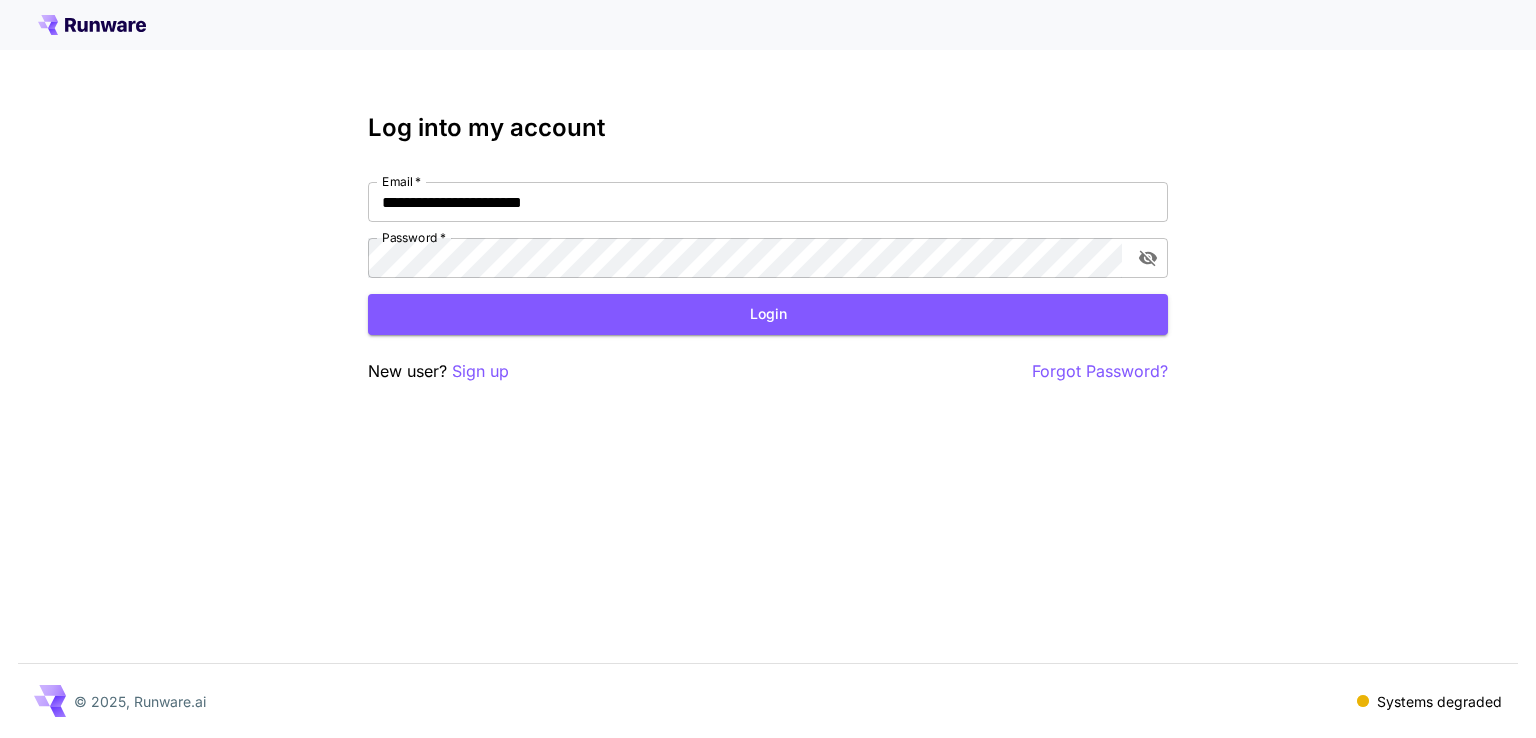click on "**********" at bounding box center [768, 369] 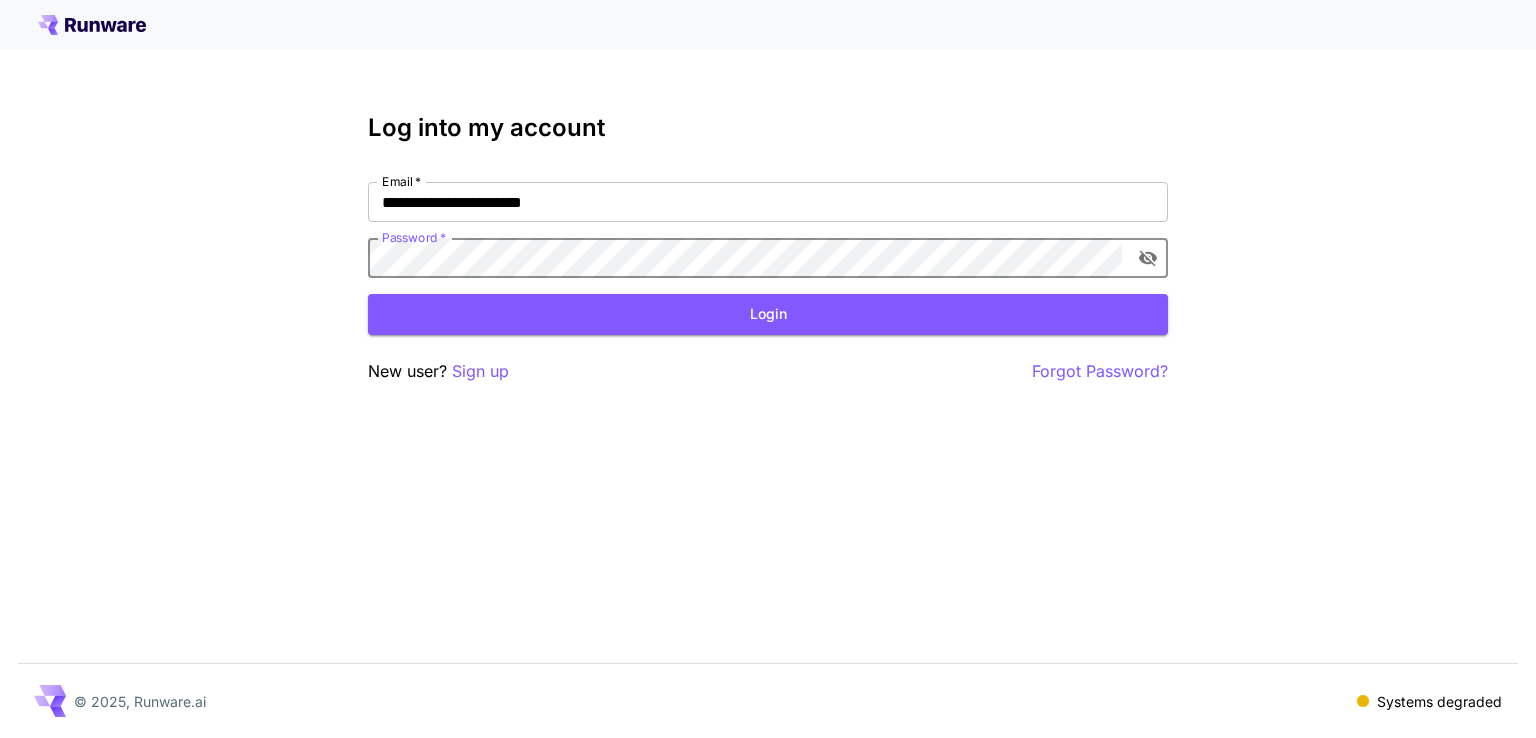 click 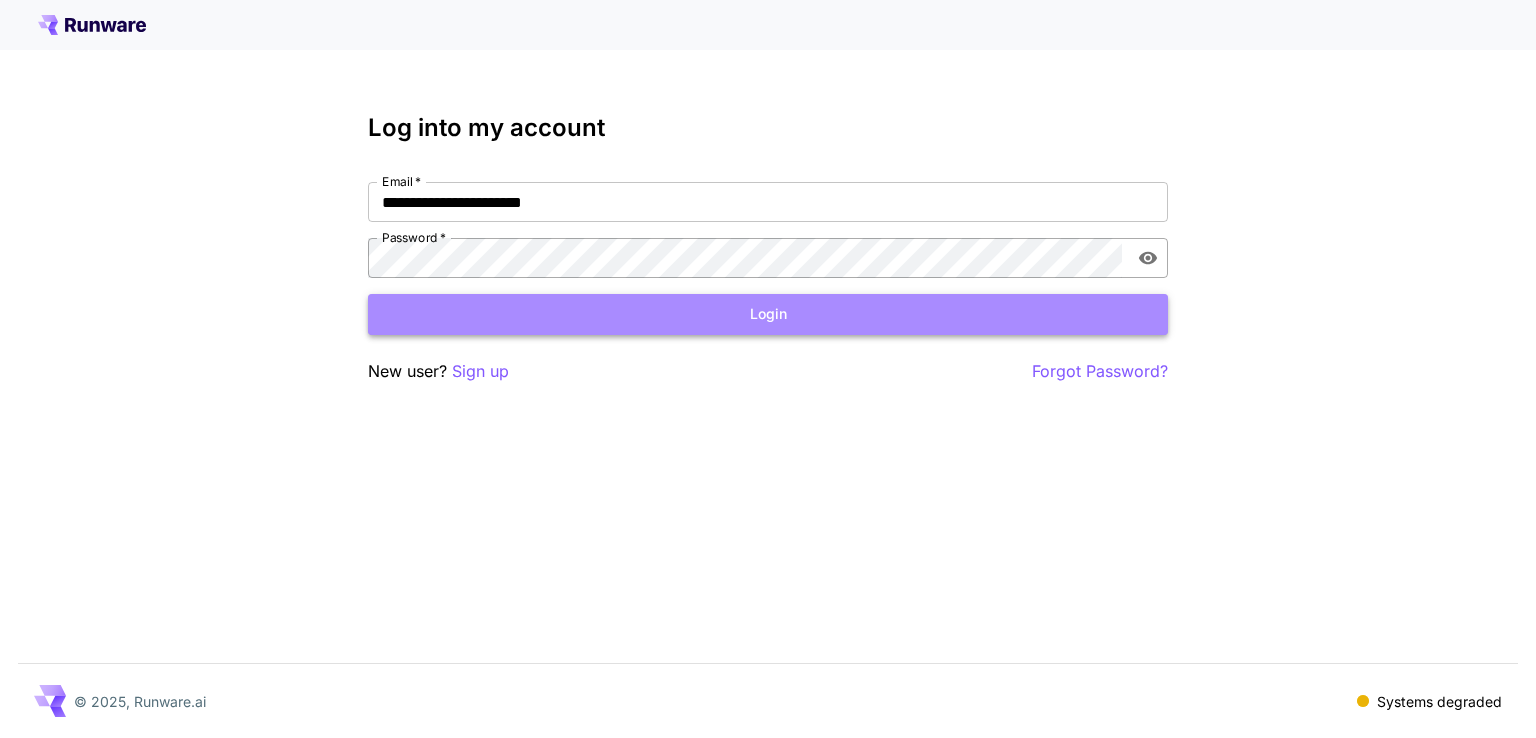 click on "Login" at bounding box center [768, 314] 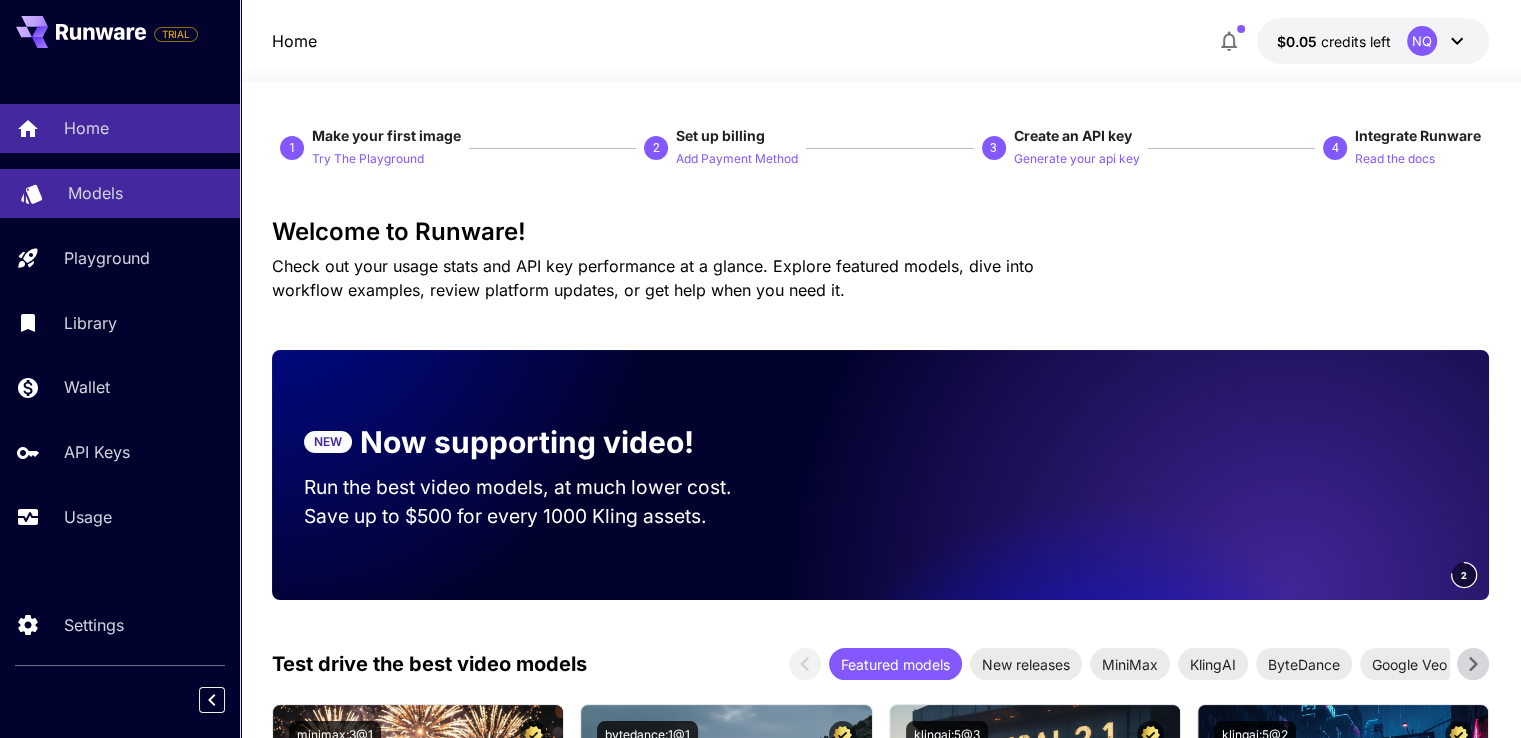 click on "Models" at bounding box center (146, 193) 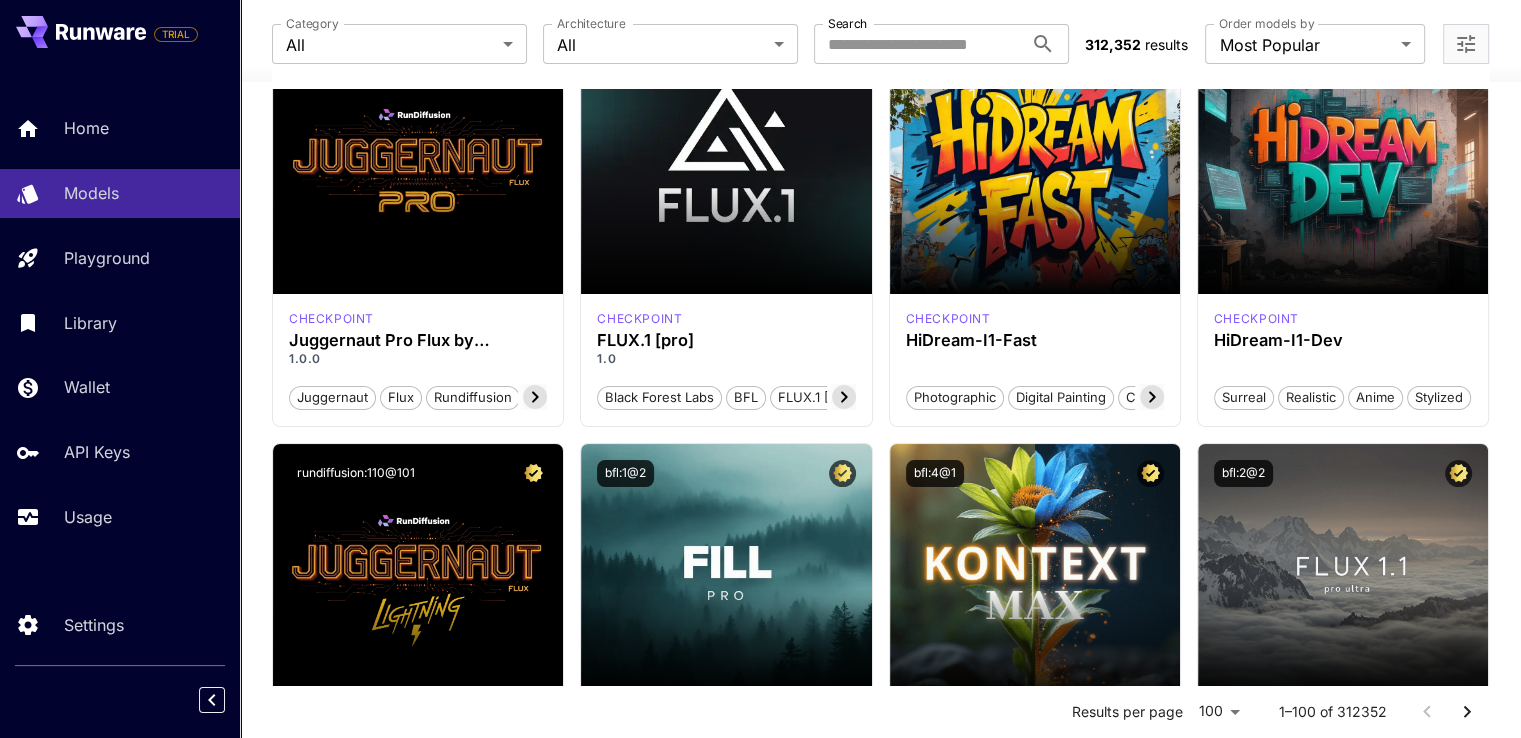 scroll, scrollTop: 0, scrollLeft: 0, axis: both 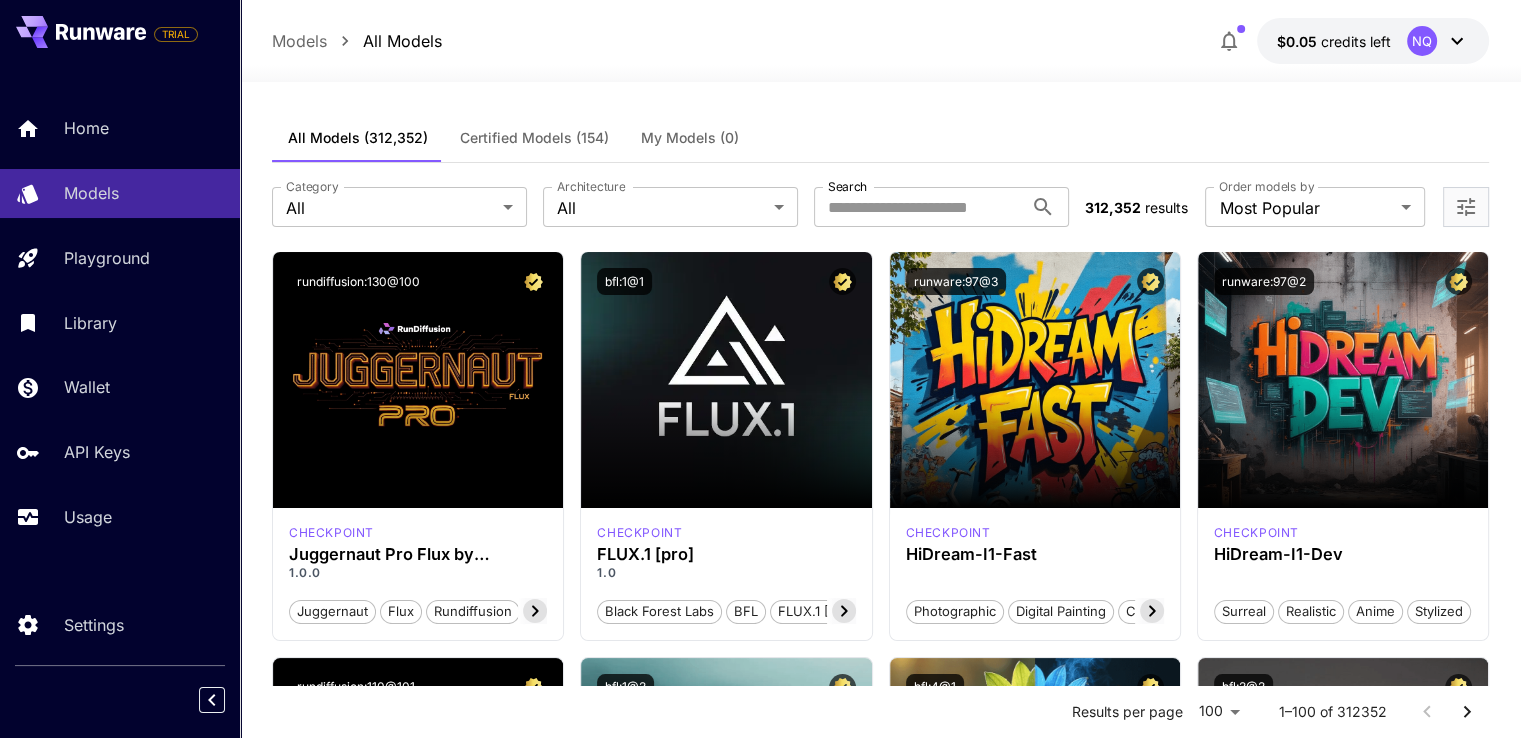 click on "Models All Models $0.05    credits left  NQ" at bounding box center [880, 41] 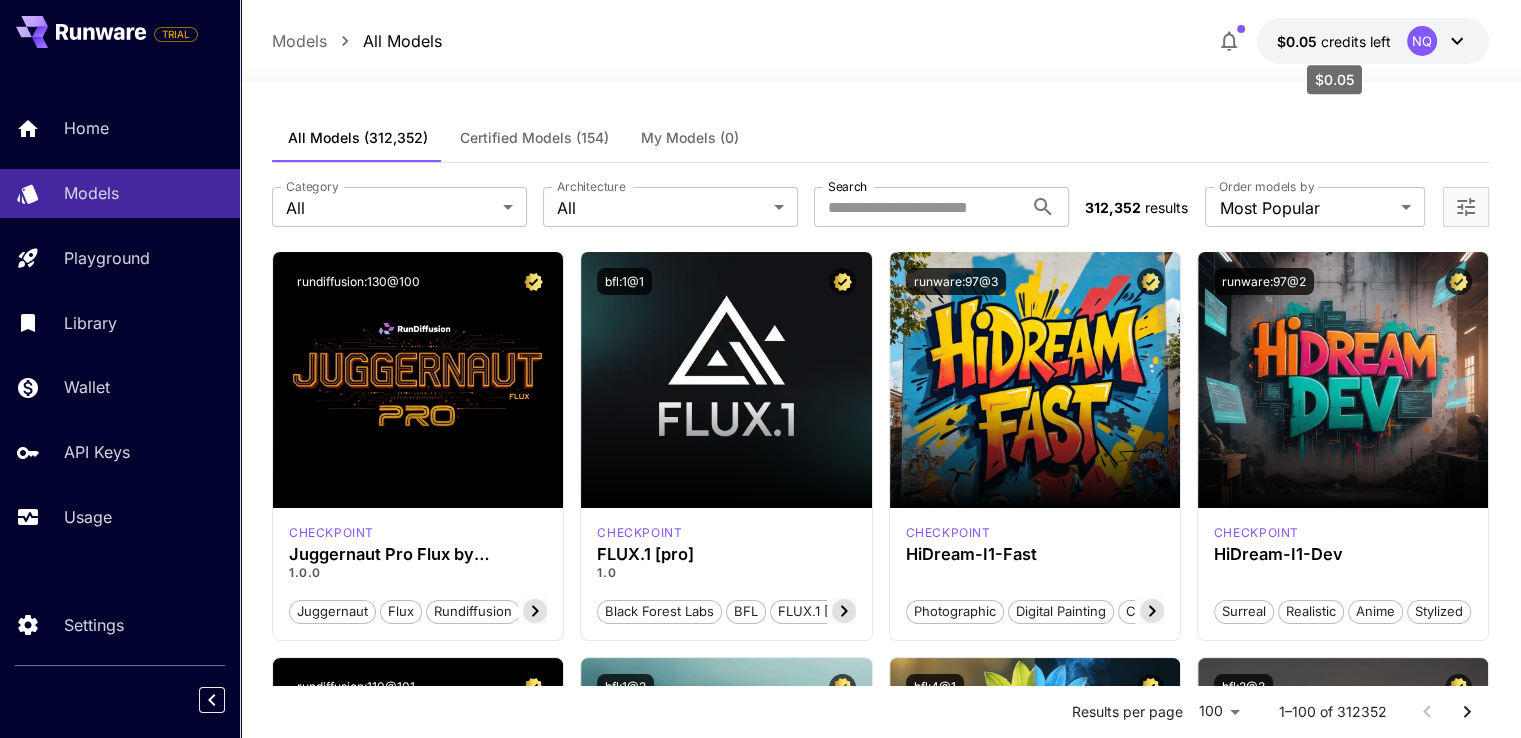 click on "credits left" at bounding box center (1356, 41) 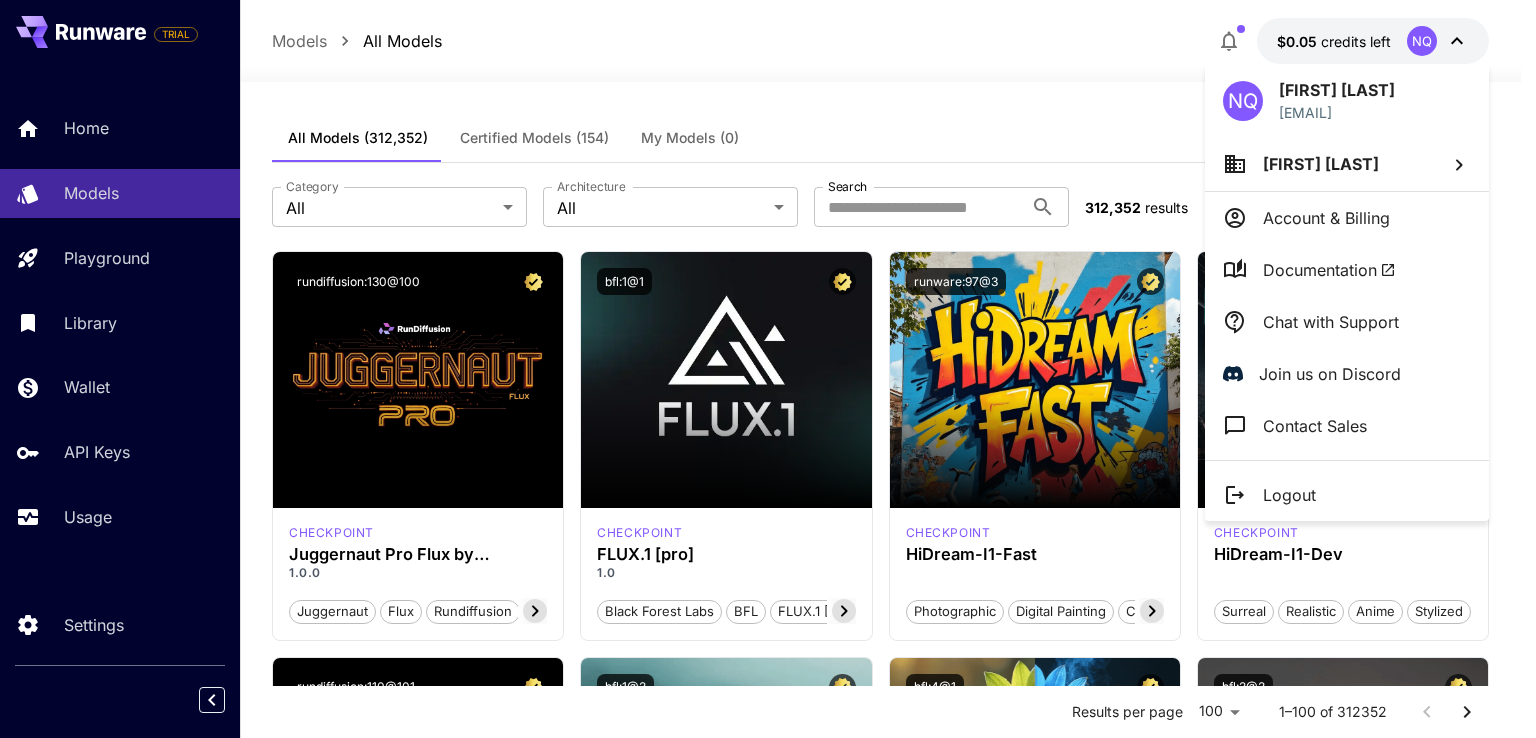 click at bounding box center (768, 369) 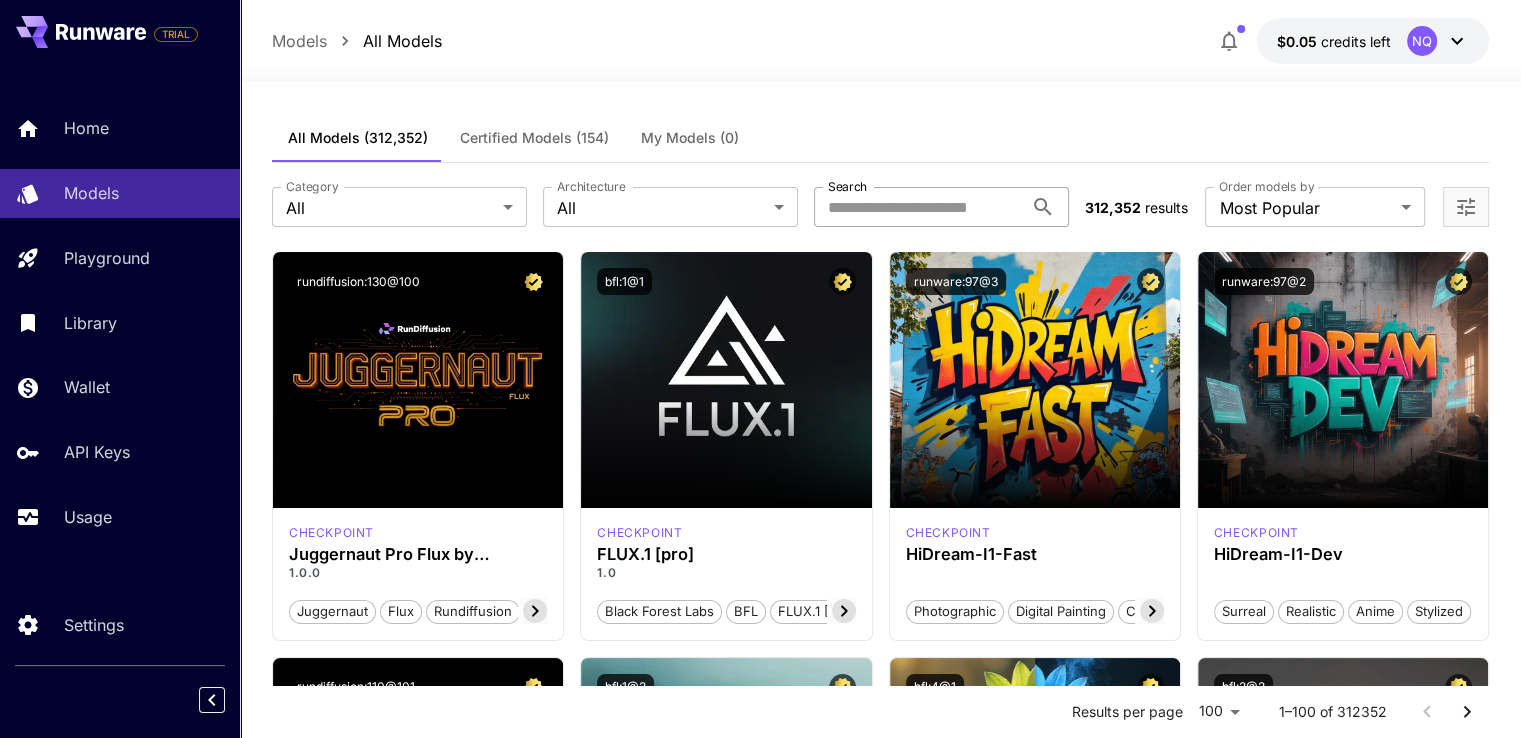 click on "Search" at bounding box center [918, 207] 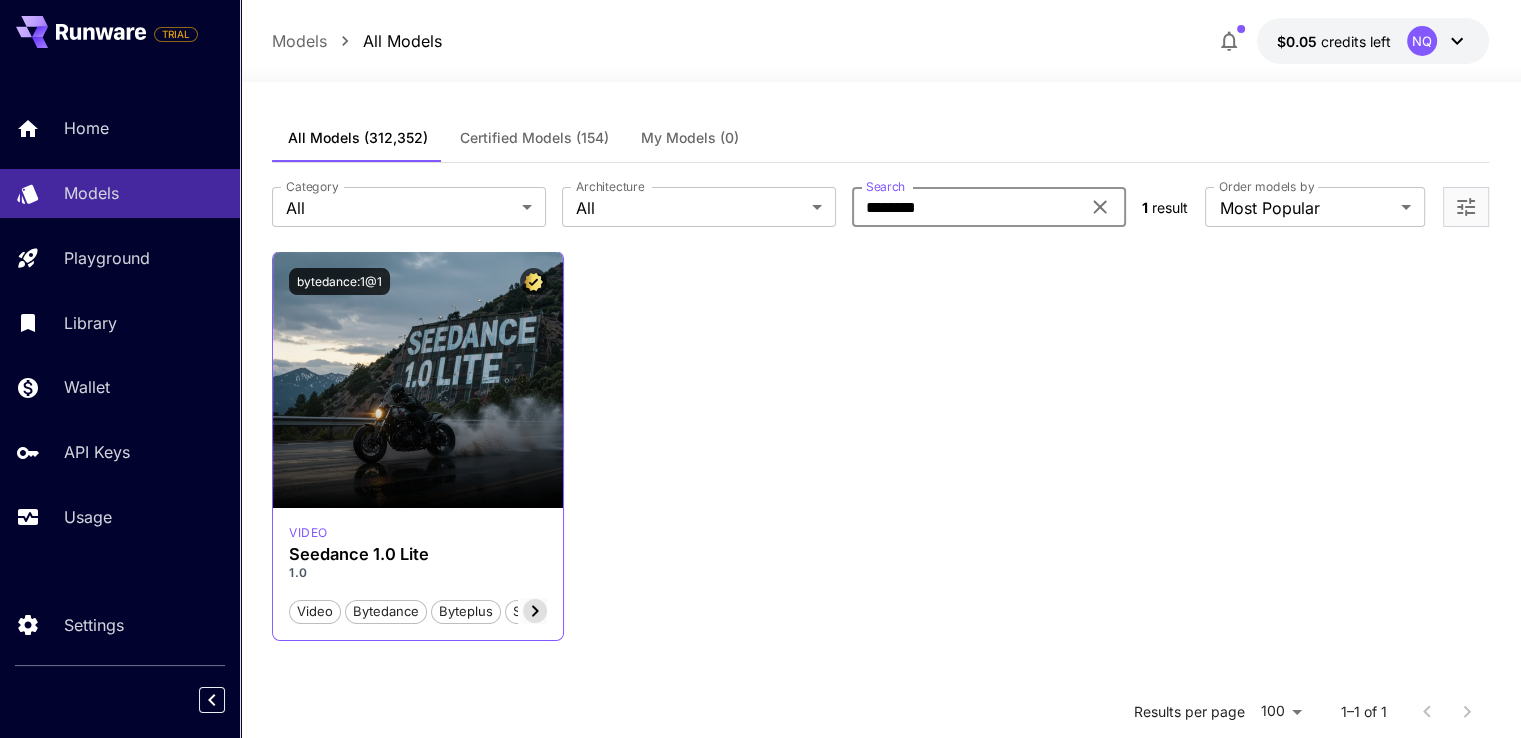 type on "********" 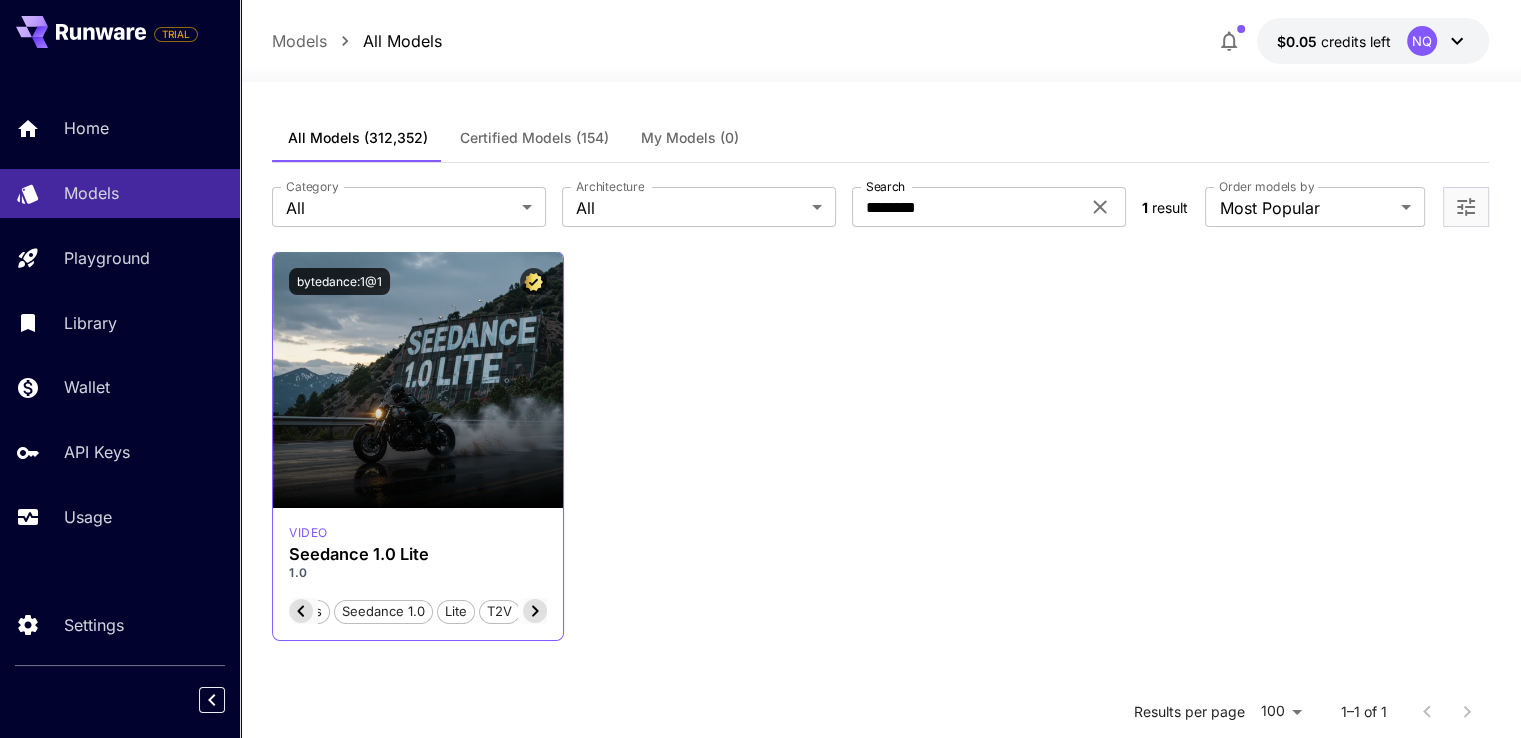 click 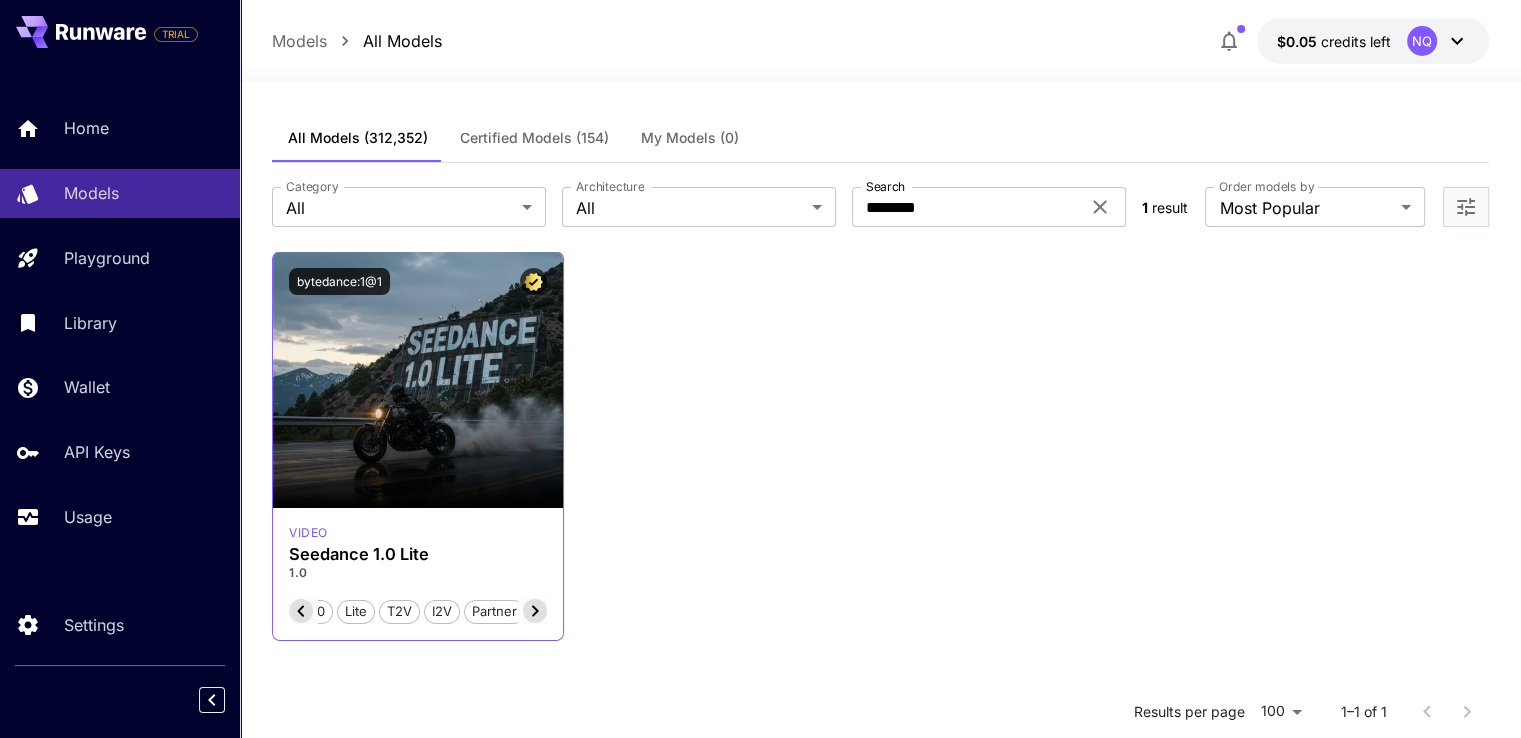 scroll, scrollTop: 0, scrollLeft: 272, axis: horizontal 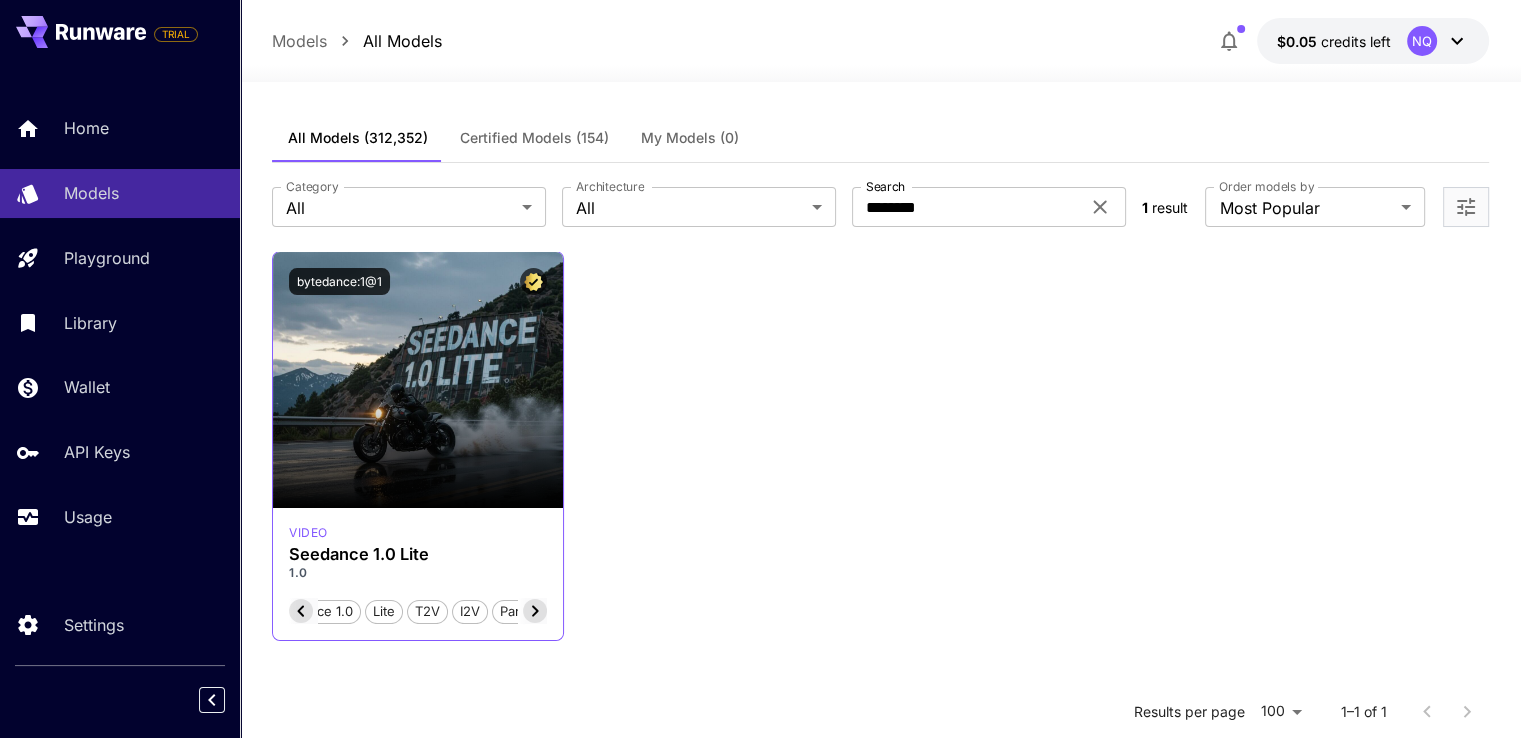 click on "Partner" at bounding box center (522, 612) 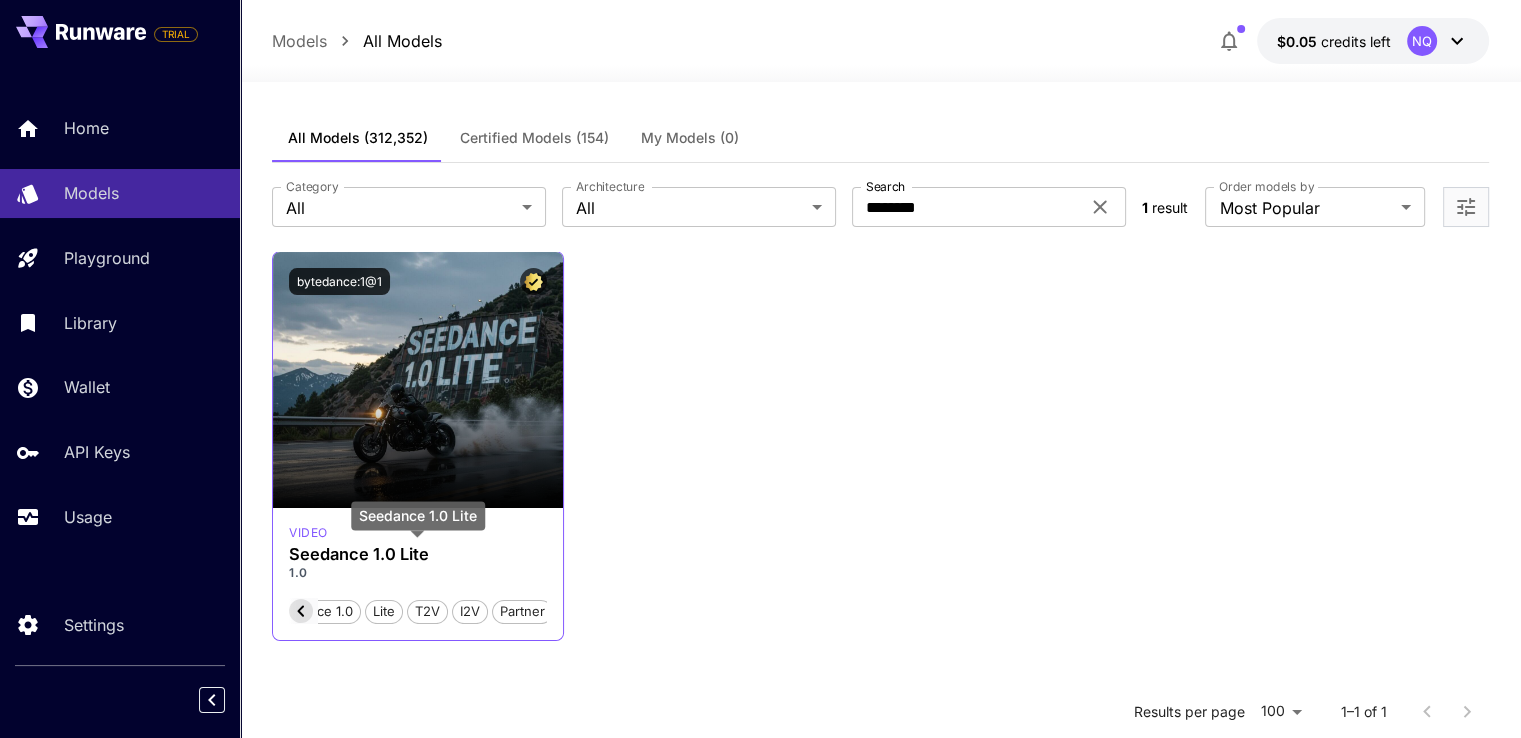 click on "Seedance 1.0 Lite" at bounding box center [418, 554] 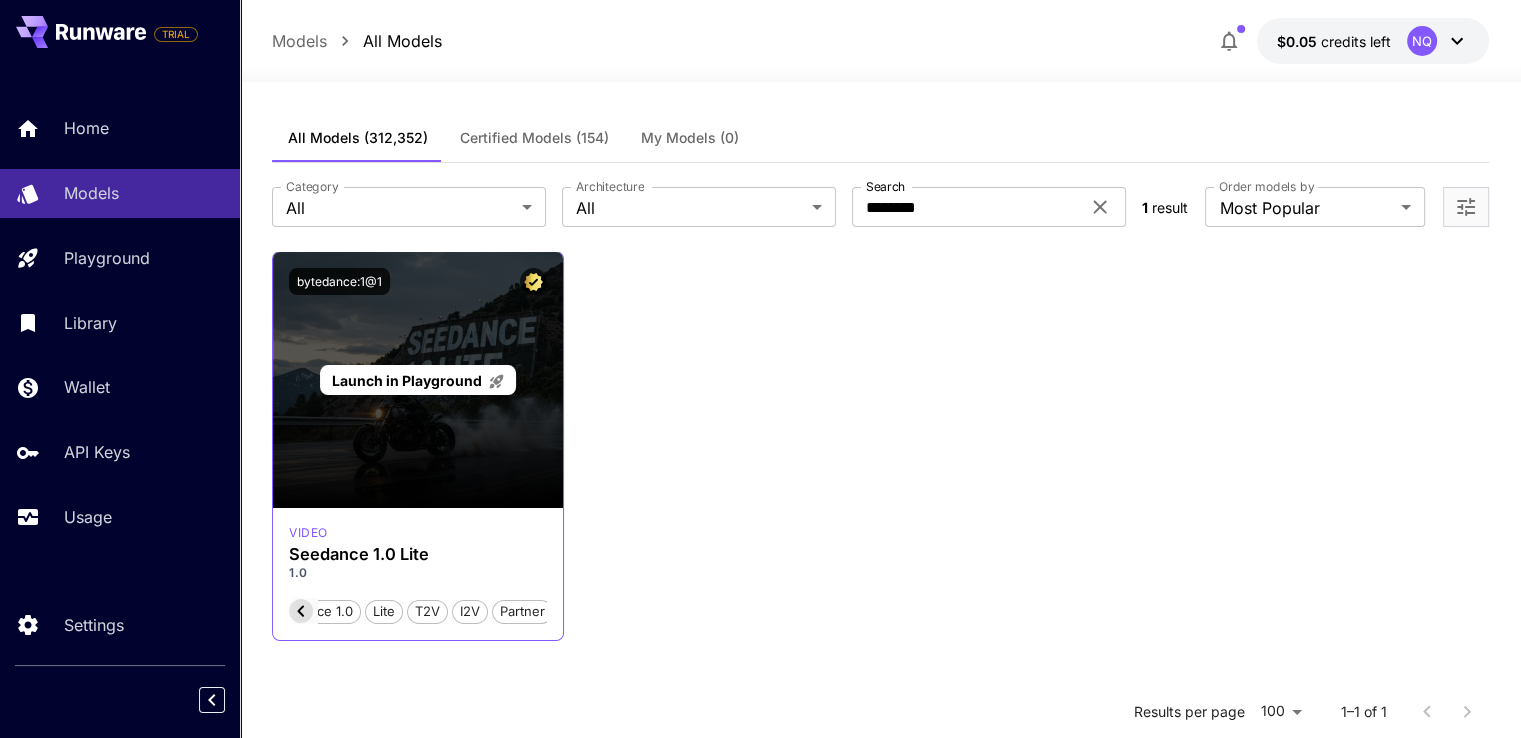 click on "Launch in Playground" at bounding box center [418, 380] 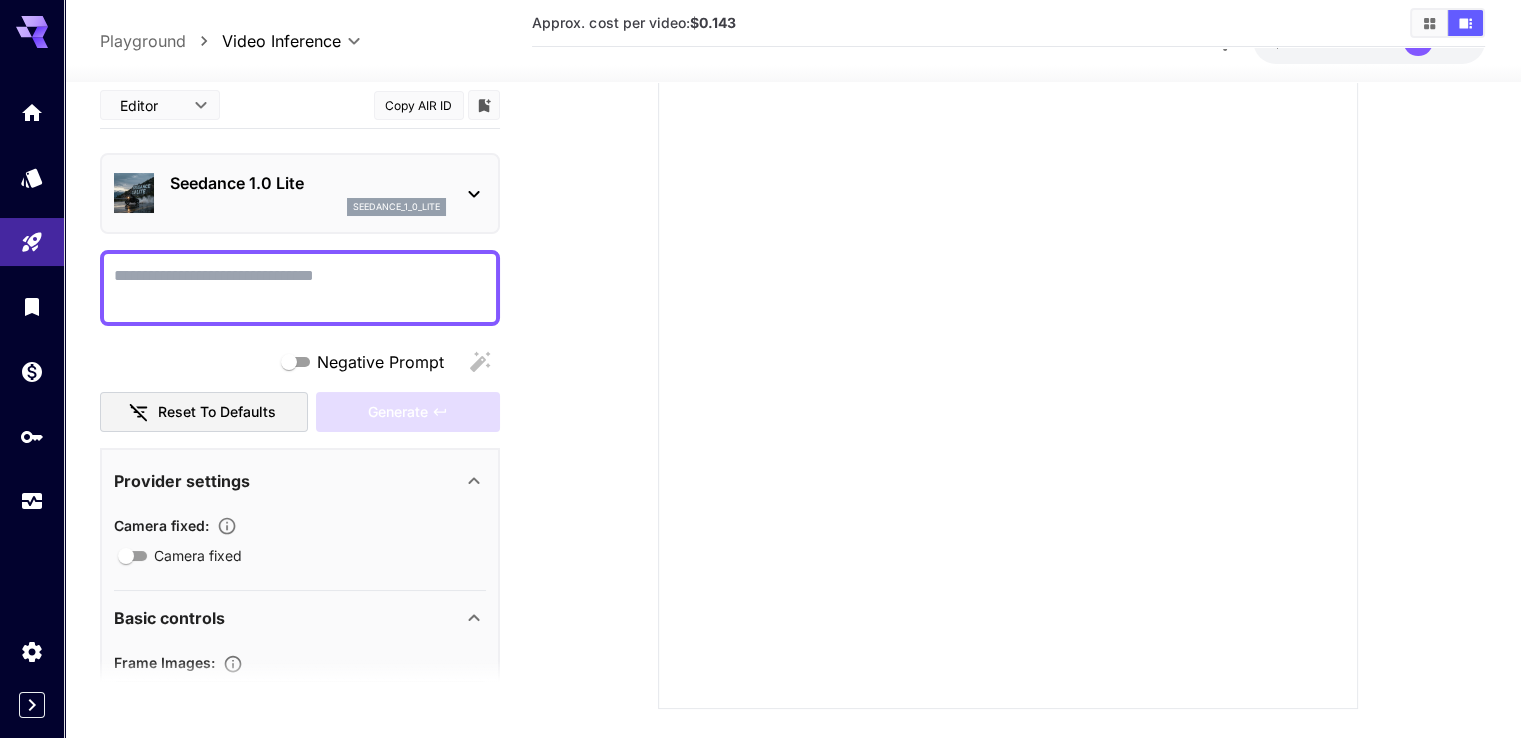 scroll, scrollTop: 231, scrollLeft: 0, axis: vertical 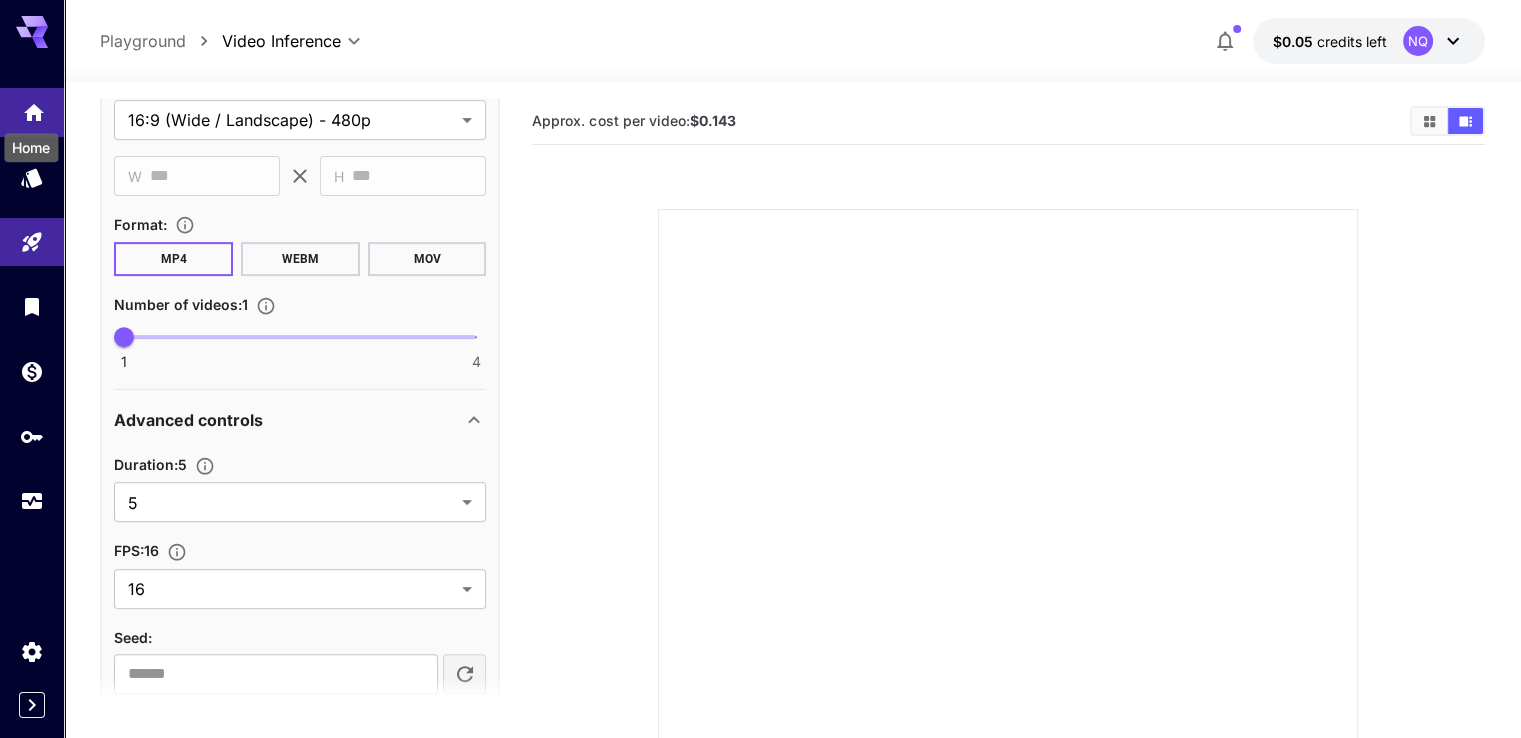 click at bounding box center [32, 112] 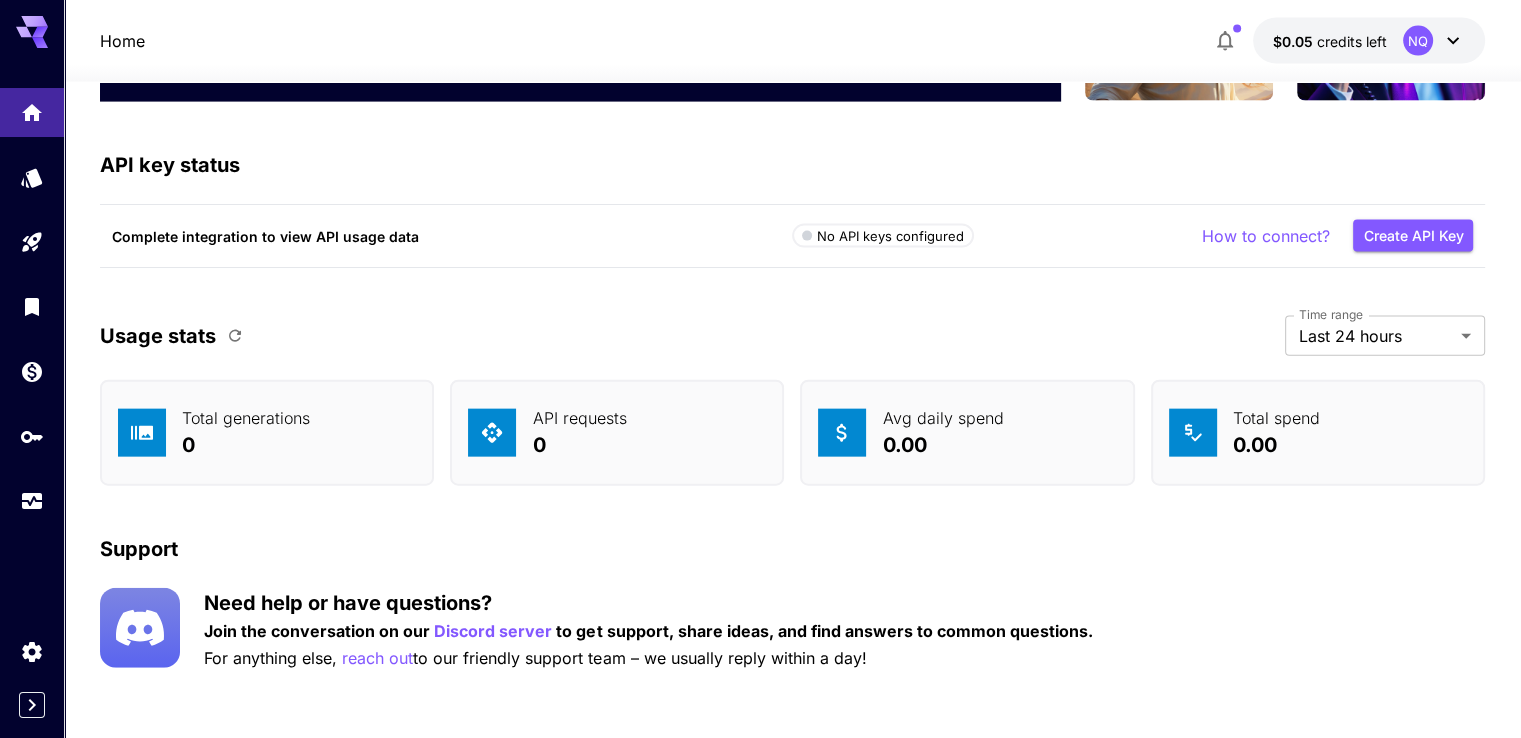 scroll, scrollTop: 4436, scrollLeft: 0, axis: vertical 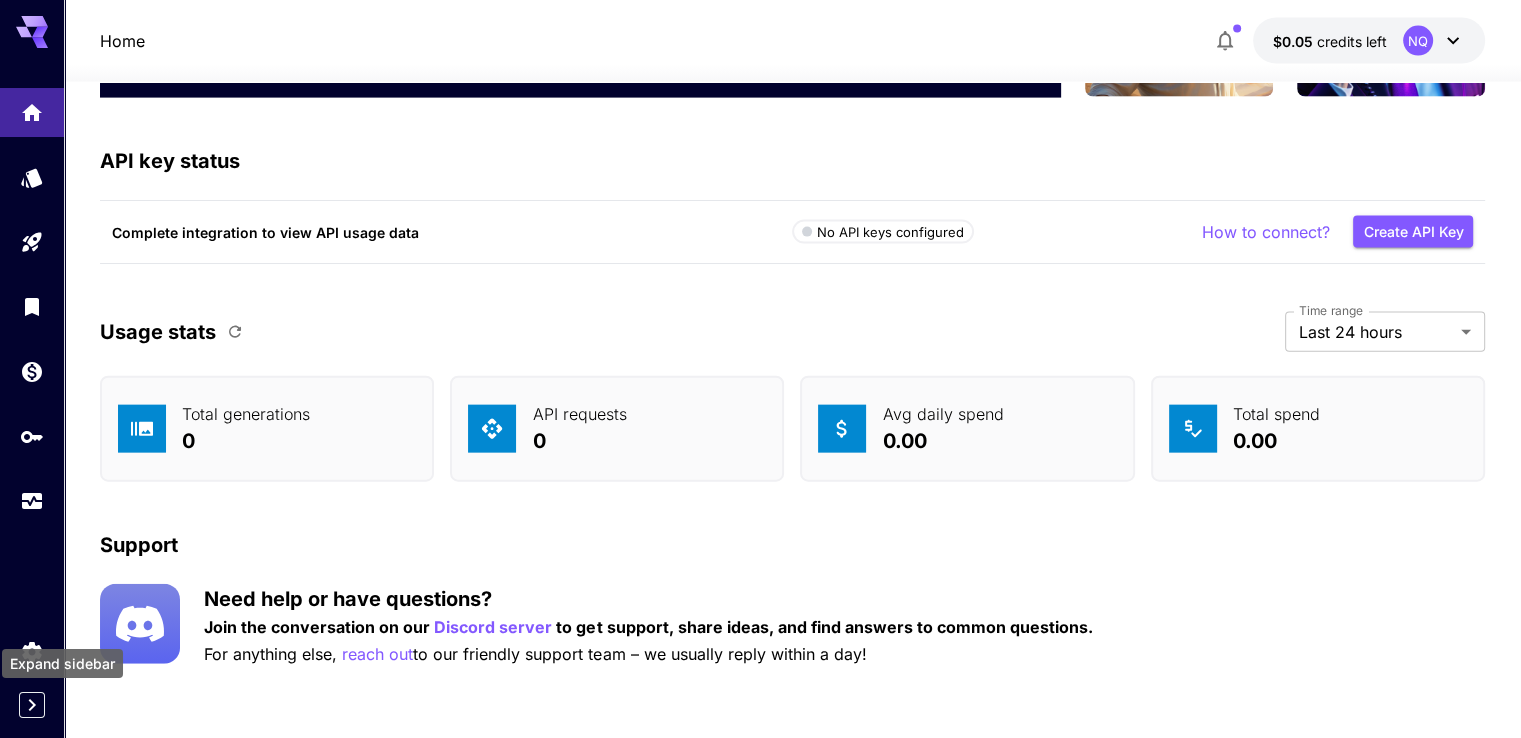 click 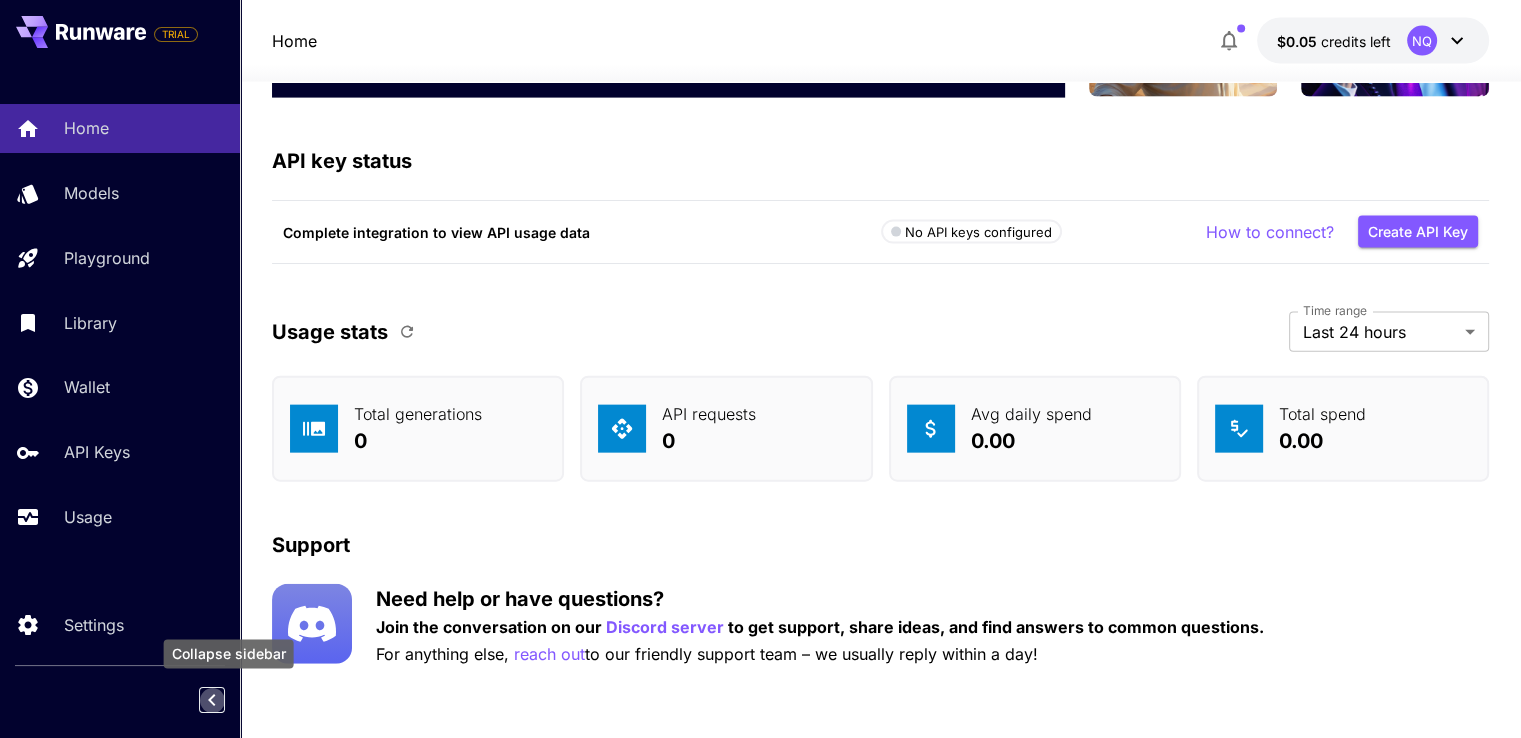 click 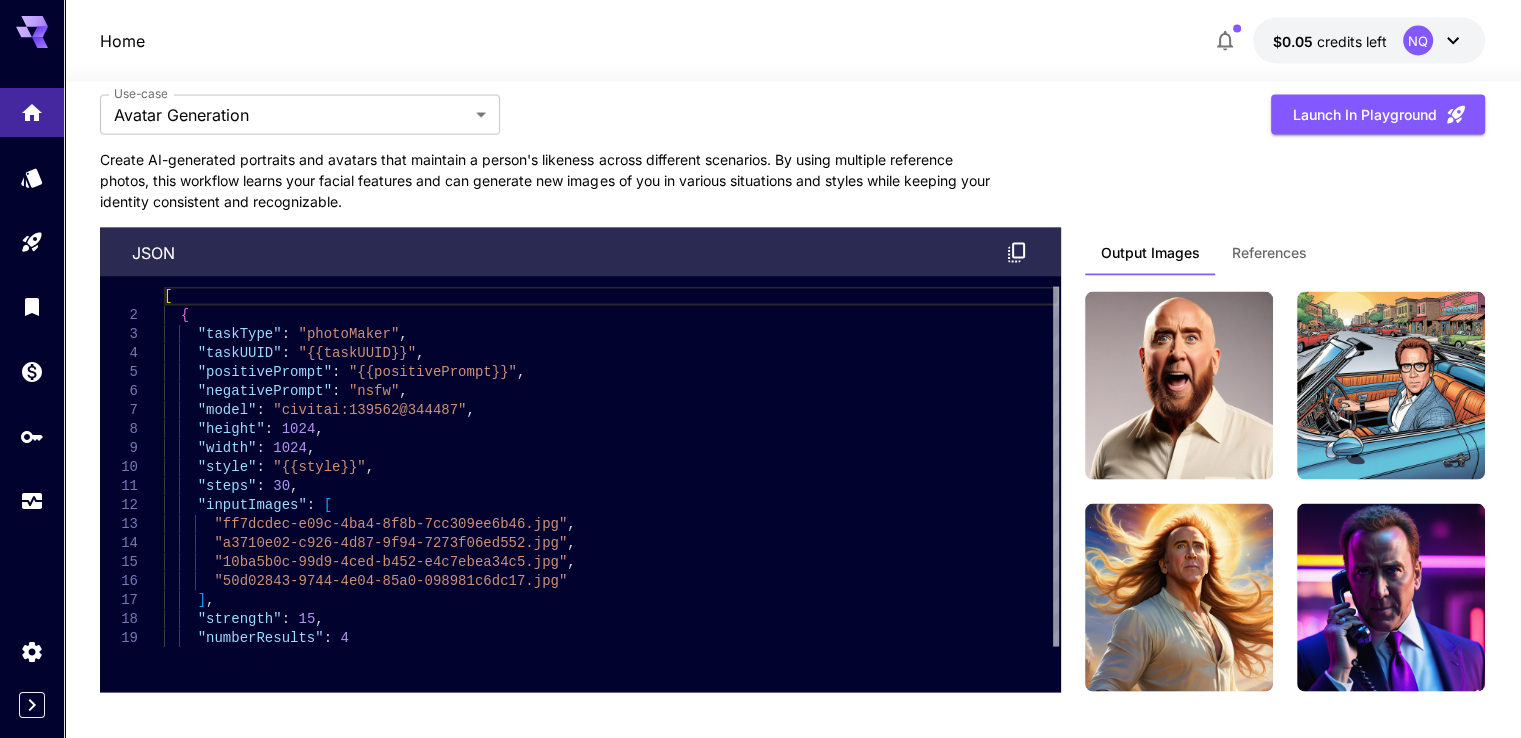scroll, scrollTop: 3836, scrollLeft: 0, axis: vertical 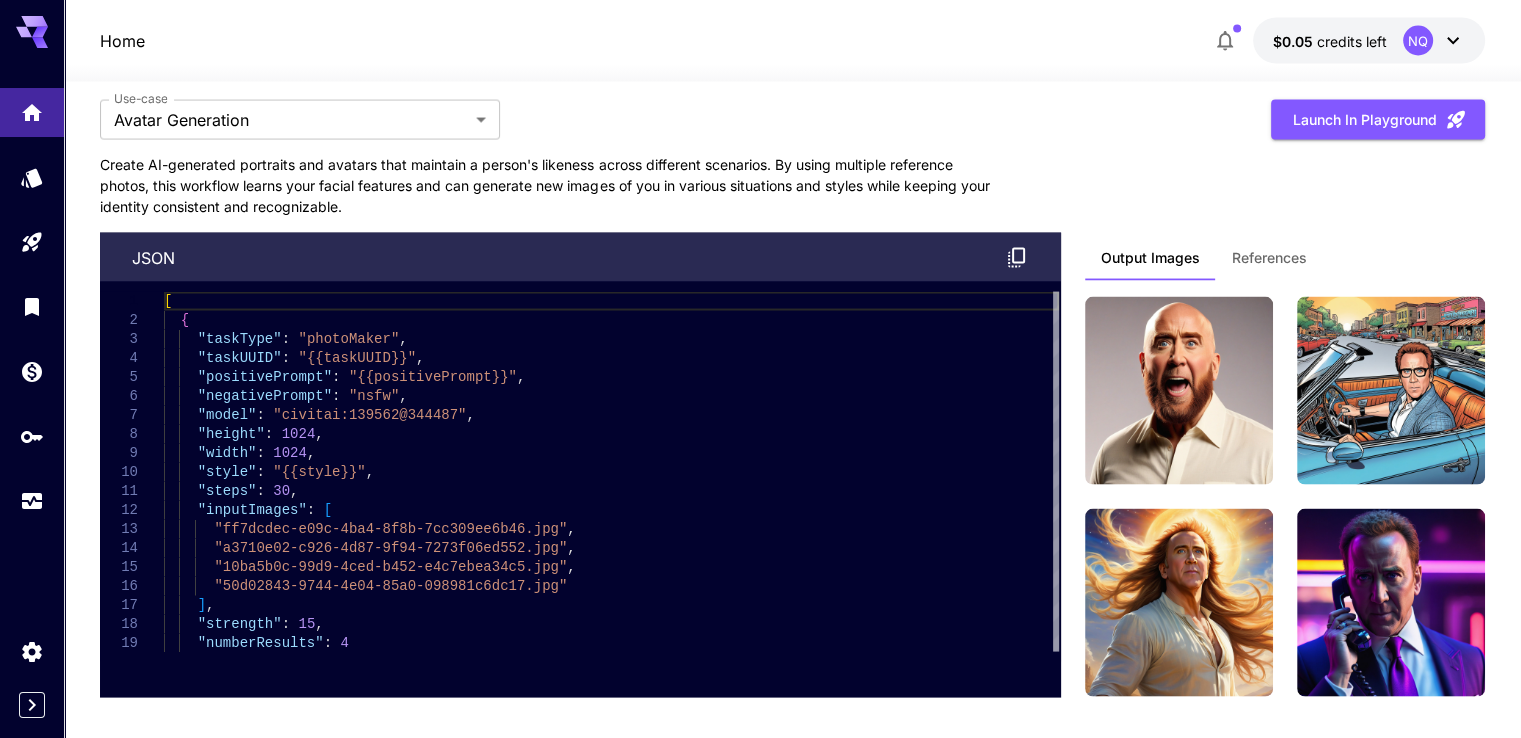 click on "References" at bounding box center [1269, 258] 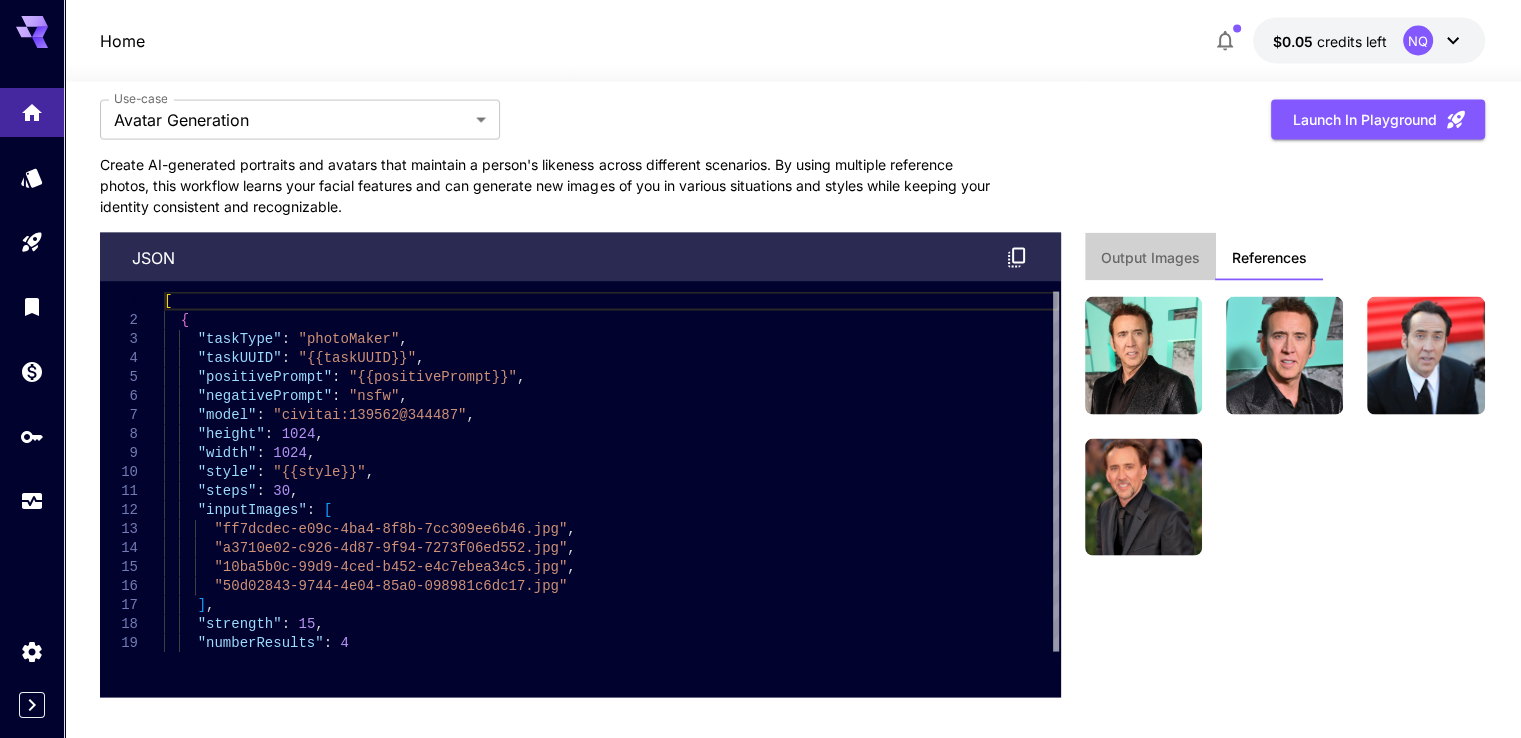 click on "Output Images" at bounding box center [1150, 258] 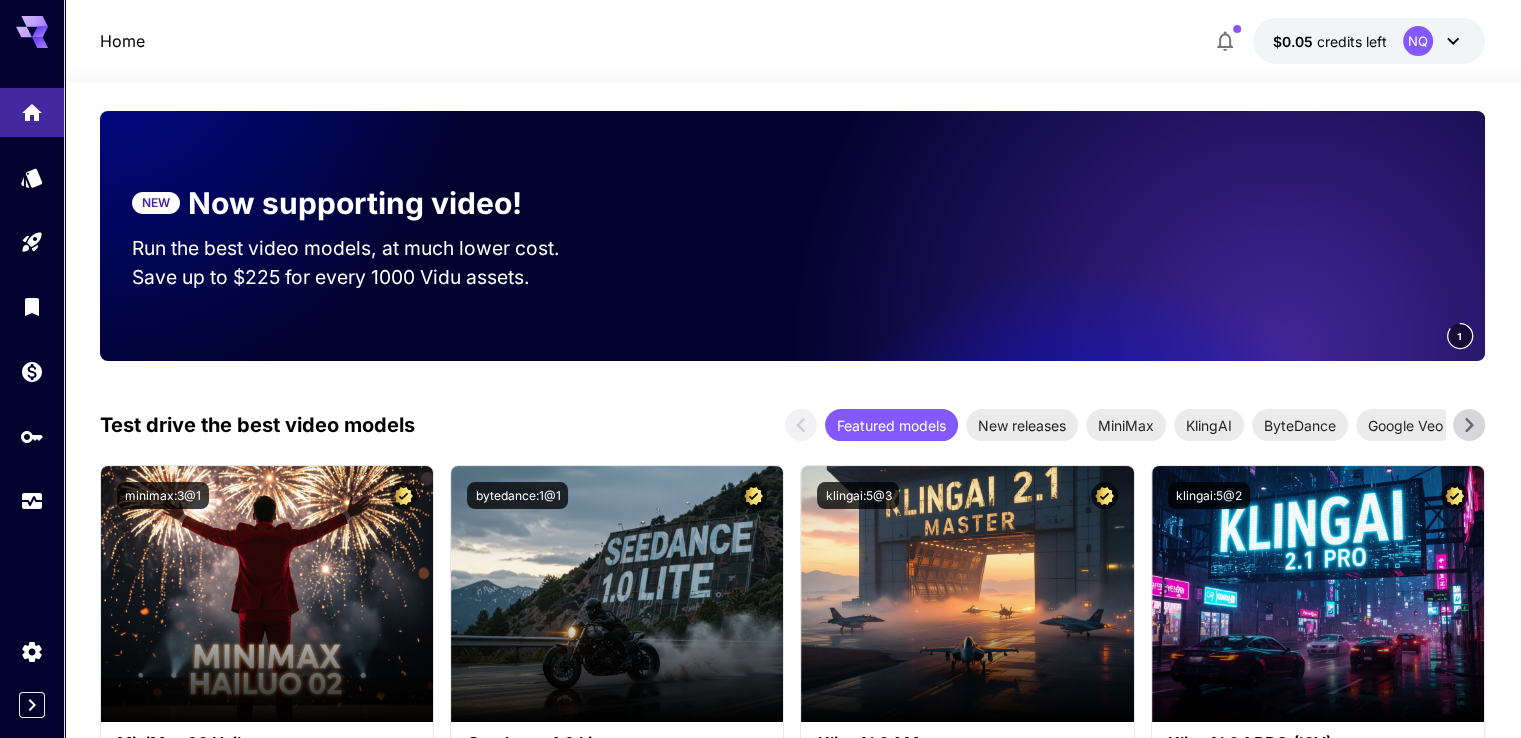 scroll, scrollTop: 236, scrollLeft: 0, axis: vertical 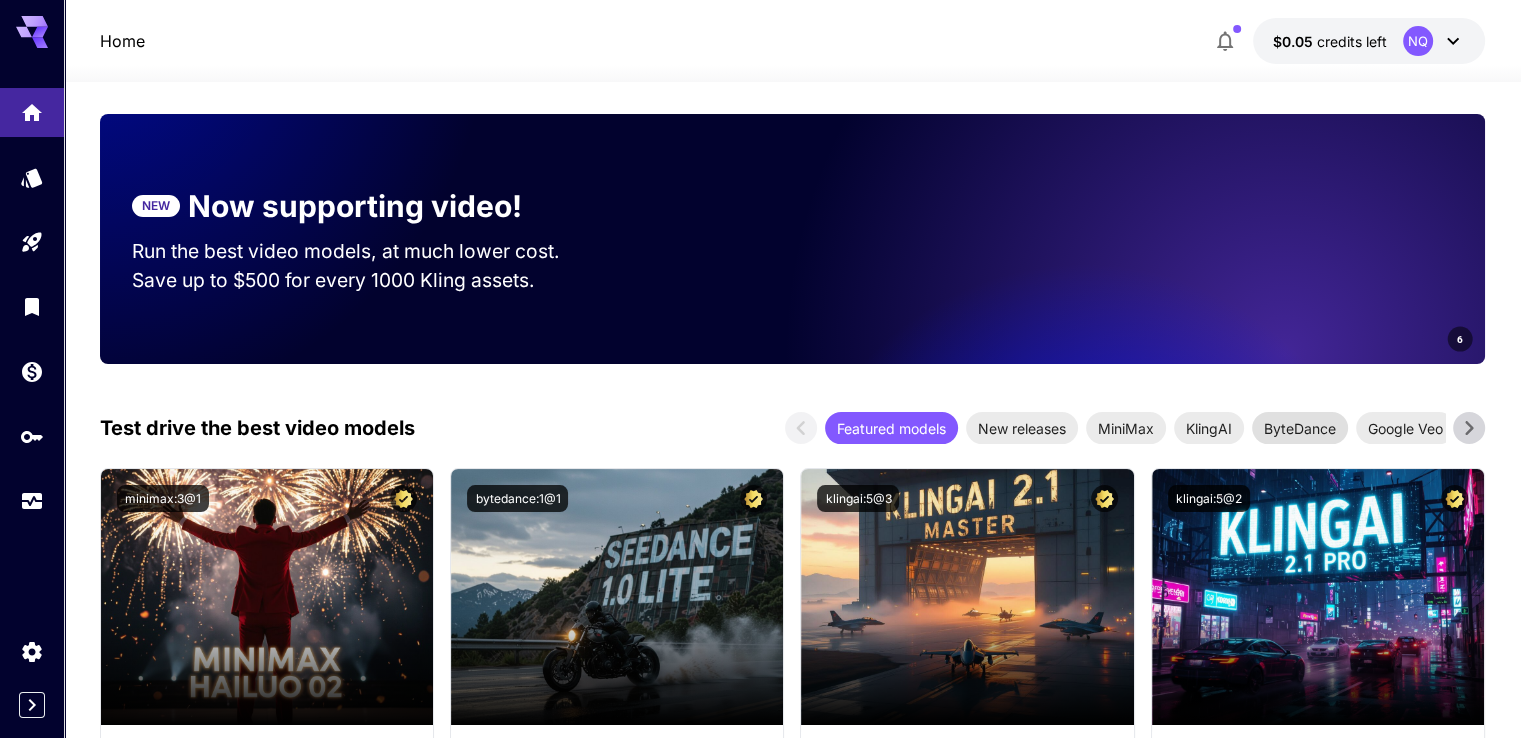 click on "ByteDance" at bounding box center (1300, 428) 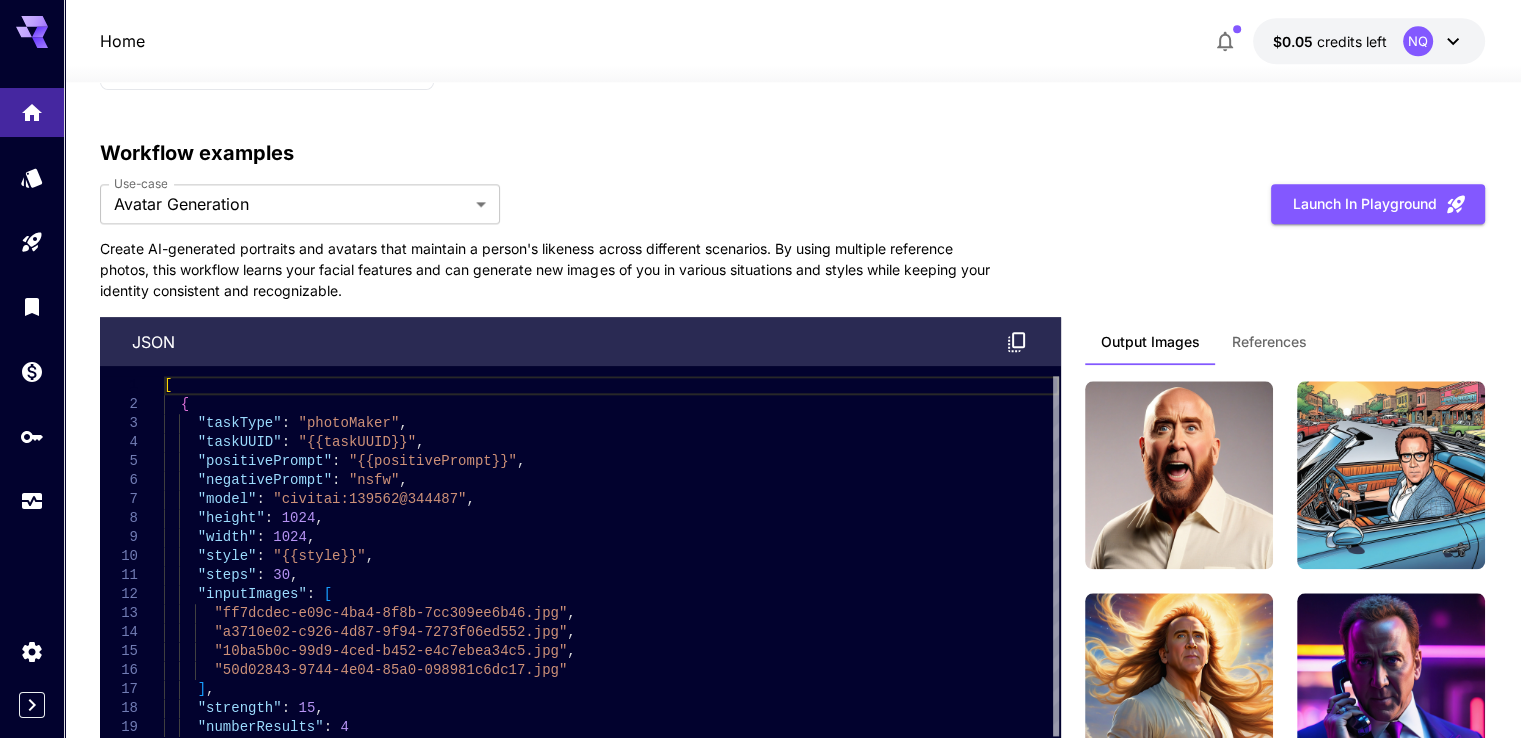 scroll, scrollTop: 2236, scrollLeft: 0, axis: vertical 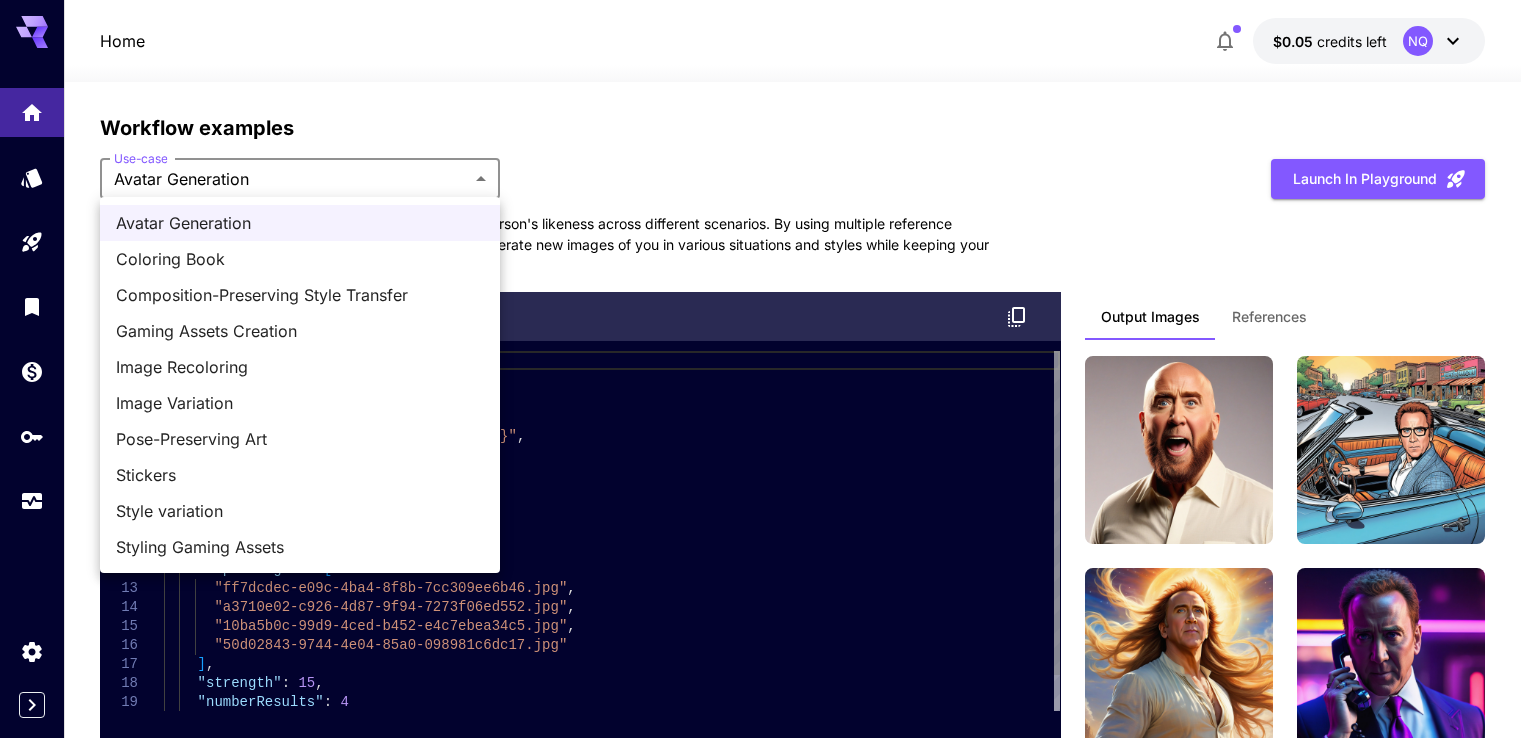 click on "Home $0.05    credits left  NQ 1 Make your first image Try The Playground 2 Set up billing Add Payment Method 3 Create an API key Generate your api key 4 Integrate Runware Read the docs Welcome to Runware! Check out your usage stats and API key performance at a glance. Explore featured models, dive into workflow examples, review platform updates, or get help when you need it. NEW Now supporting video! Run the best video models, at much lower cost. Save up to $350 for every 1000 Minimax assets. 3 Test drive the best video models Featured models New releases MiniMax KlingAI ByteDance Google Veo PixVerse Vidu Launch in Playground bytedance:1@1                             Seedance 1.0 Lite Lightweight and efficient model for fast video creation with 1080p output at 24fps. Features multi-shot storytelling and excellent prompt adherence. Test drive the best image models Featured models New releases FLUX collection Fastest models Realism masters Anime & stylized art Older gems Launch in Playground" at bounding box center [768, -417] 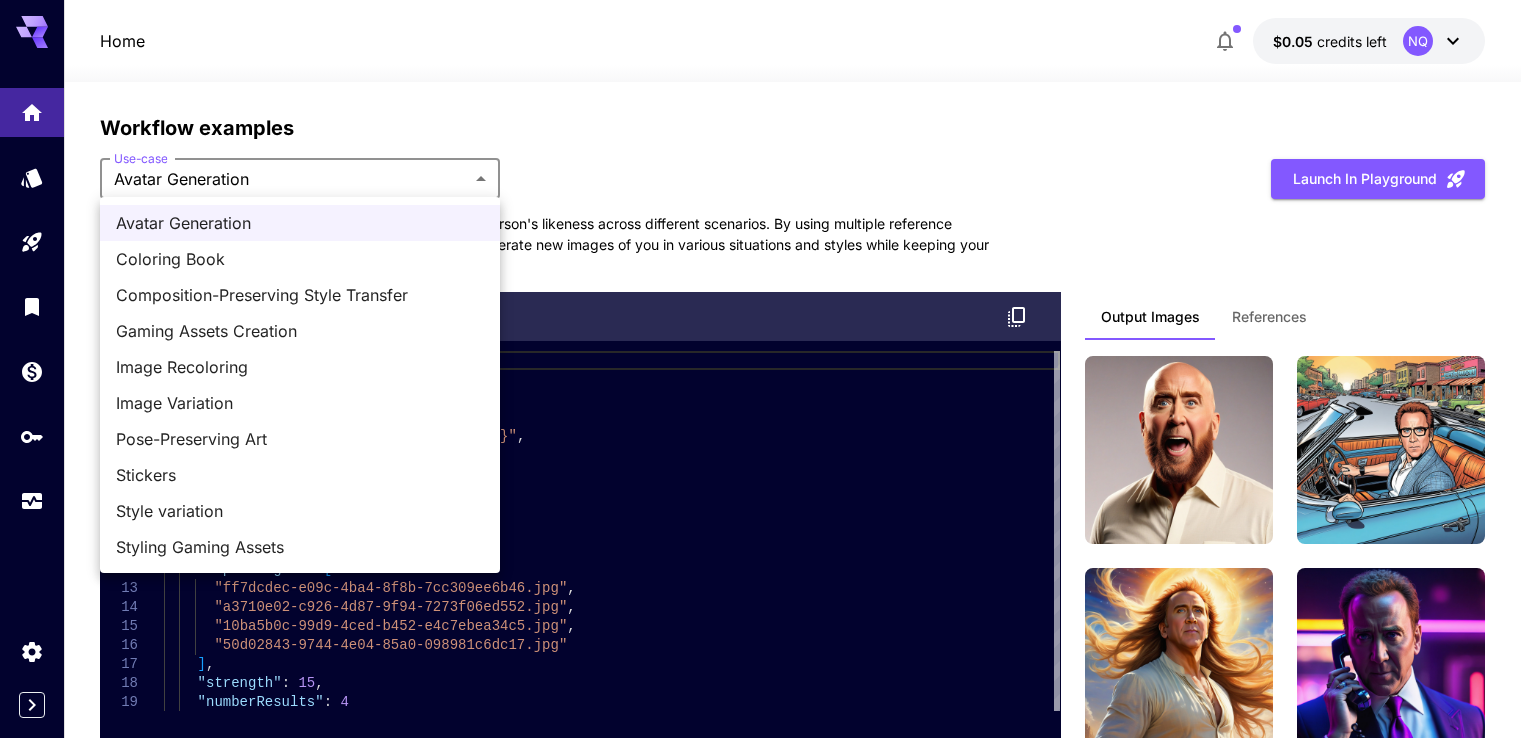 click at bounding box center [768, 369] 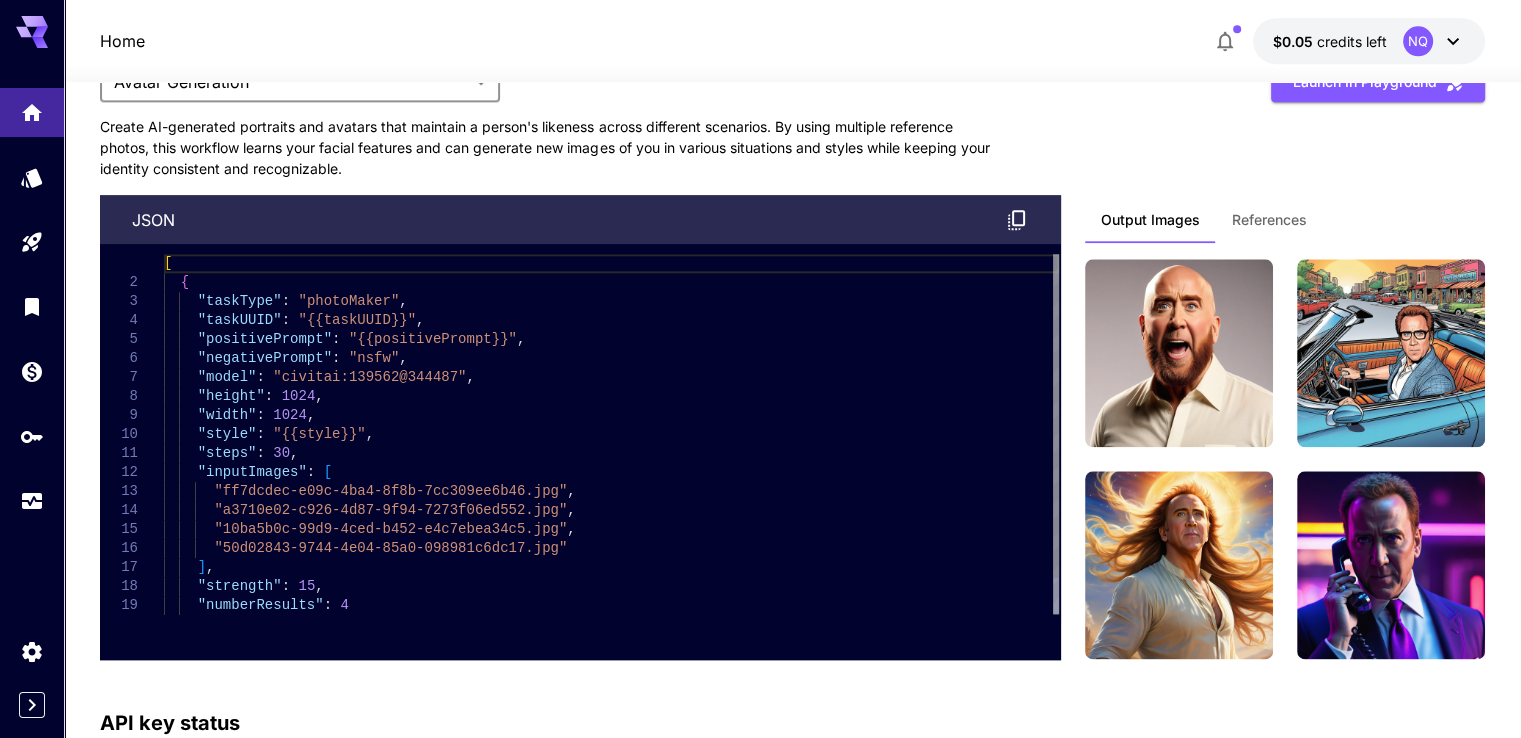 scroll, scrollTop: 2436, scrollLeft: 0, axis: vertical 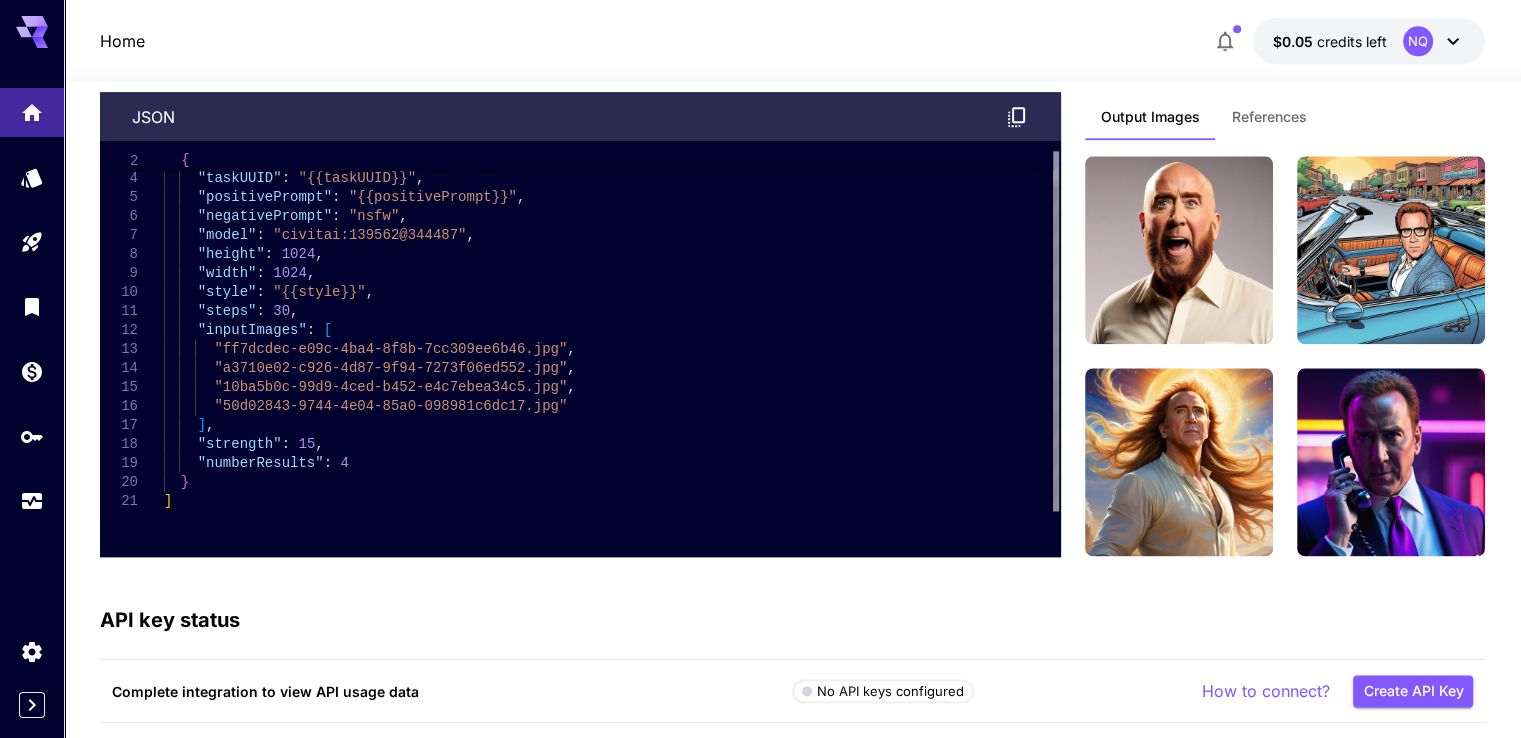 drag, startPoint x: 955, startPoint y: 529, endPoint x: 829, endPoint y: 209, distance: 343.91278 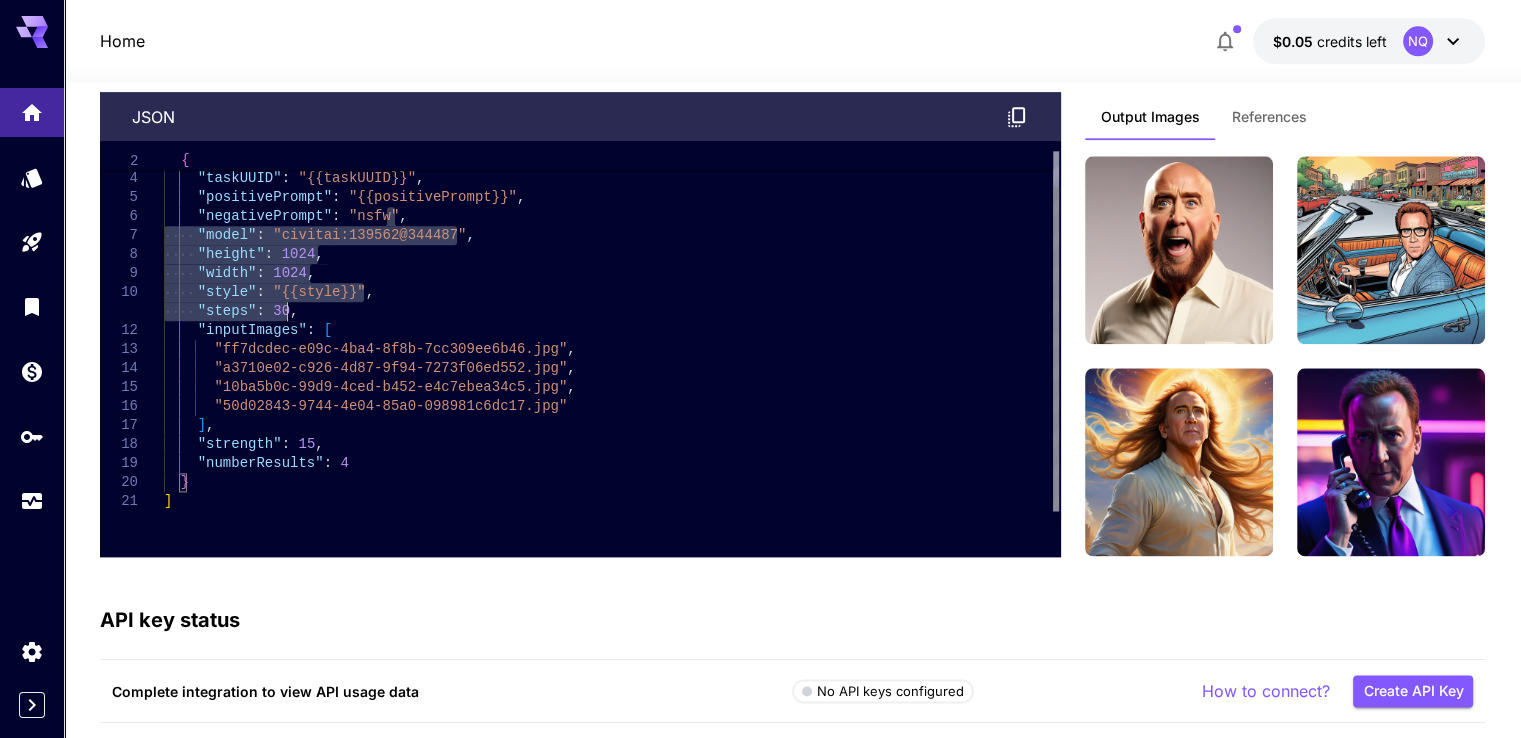drag, startPoint x: 821, startPoint y: 207, endPoint x: 782, endPoint y: 445, distance: 241.17421 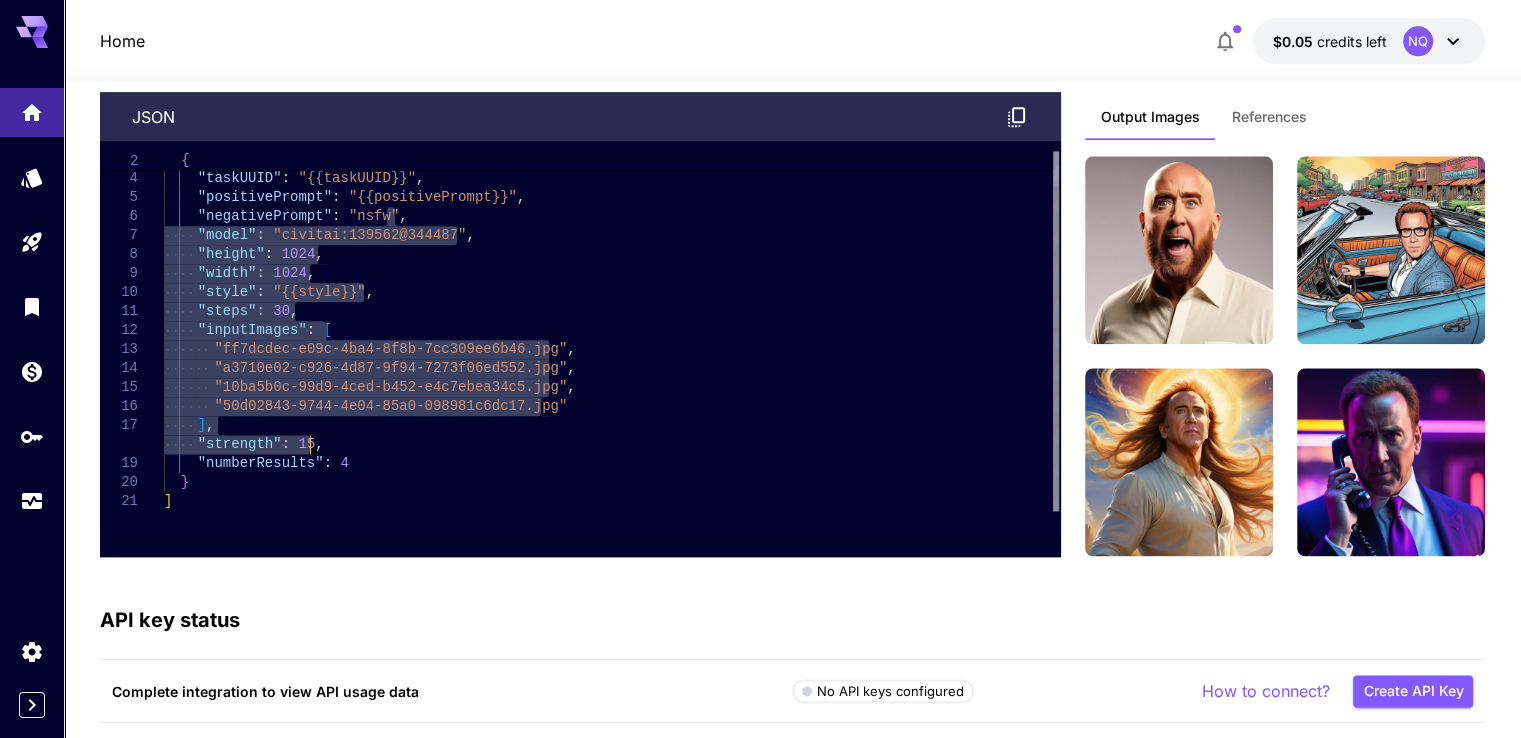 type on "**********" 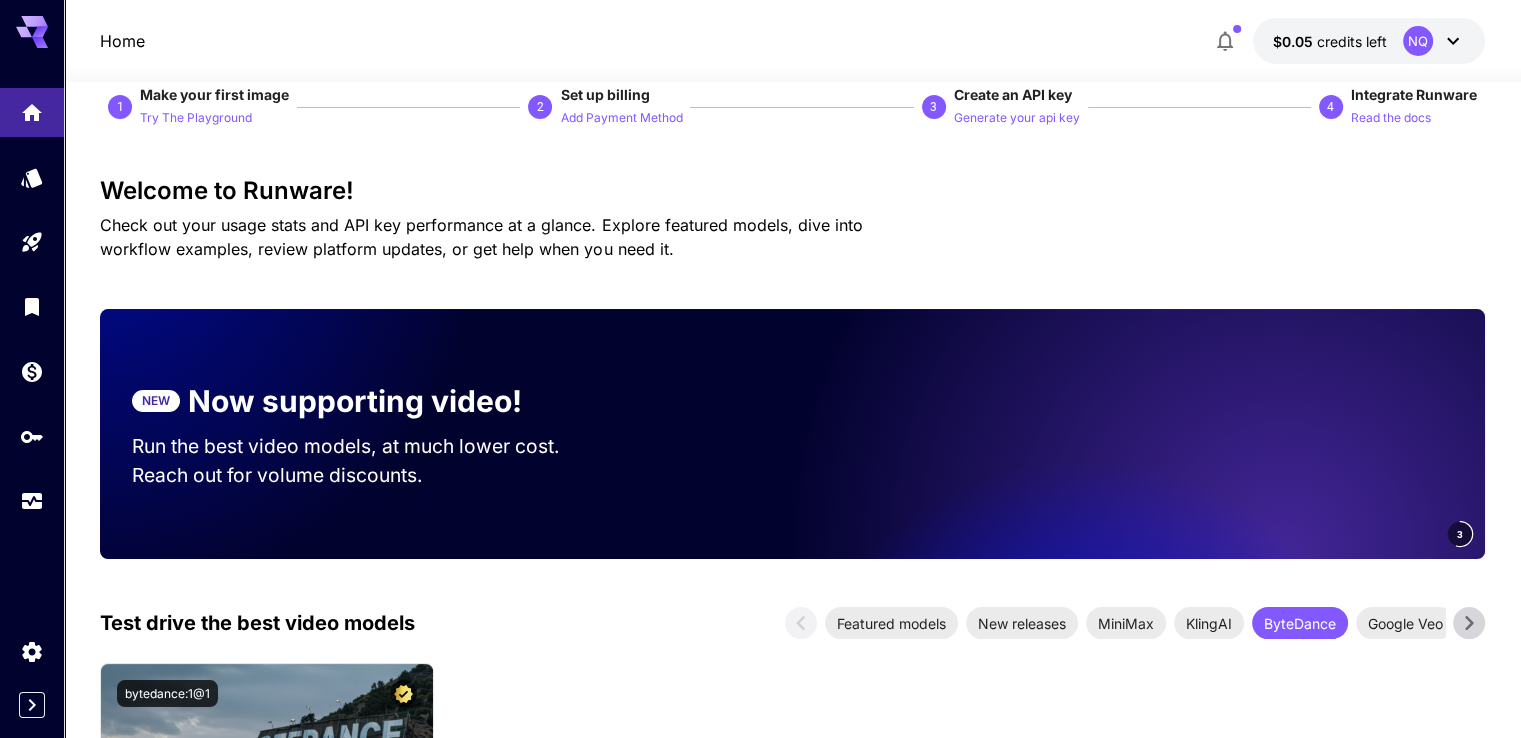 scroll, scrollTop: 36, scrollLeft: 0, axis: vertical 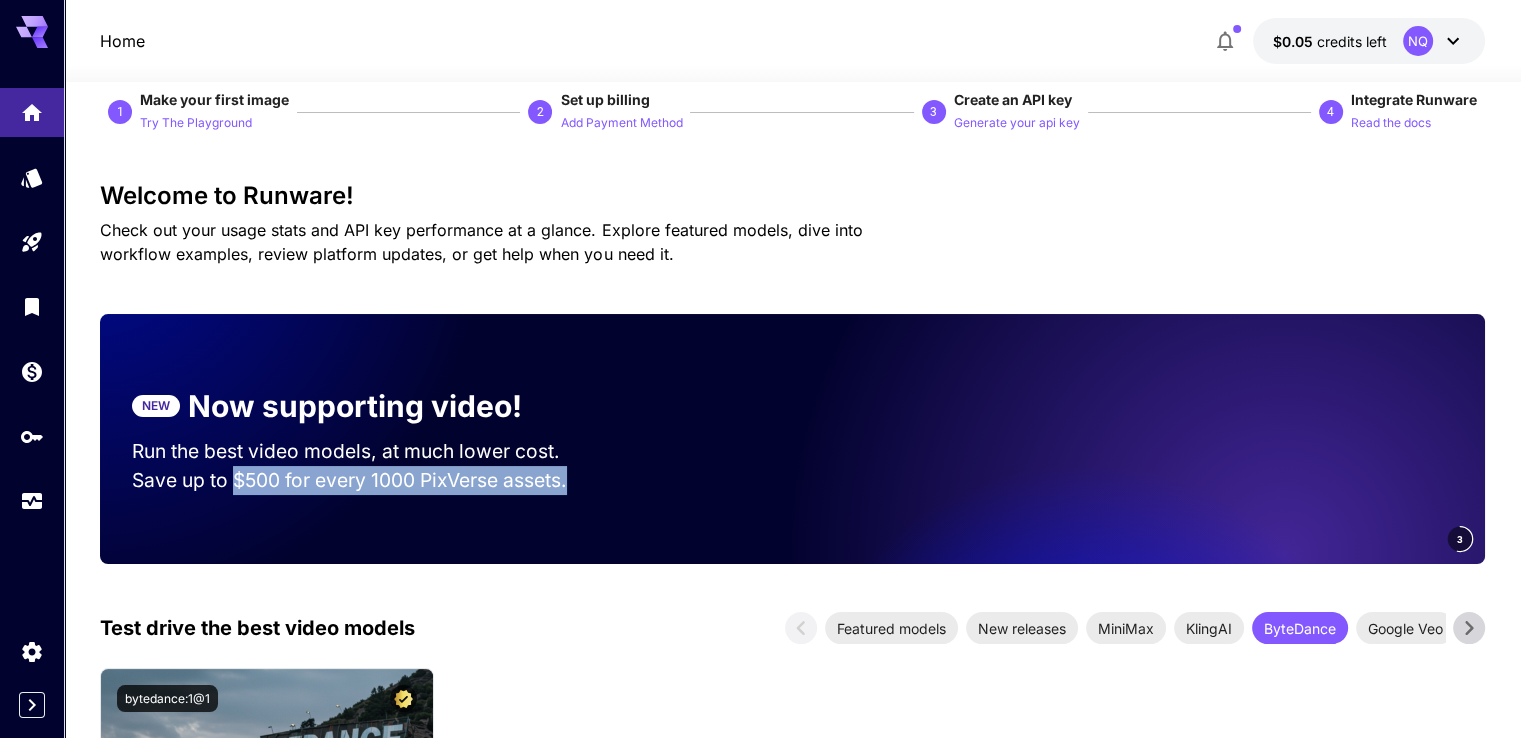 drag, startPoint x: 236, startPoint y: 467, endPoint x: 632, endPoint y: 482, distance: 396.284 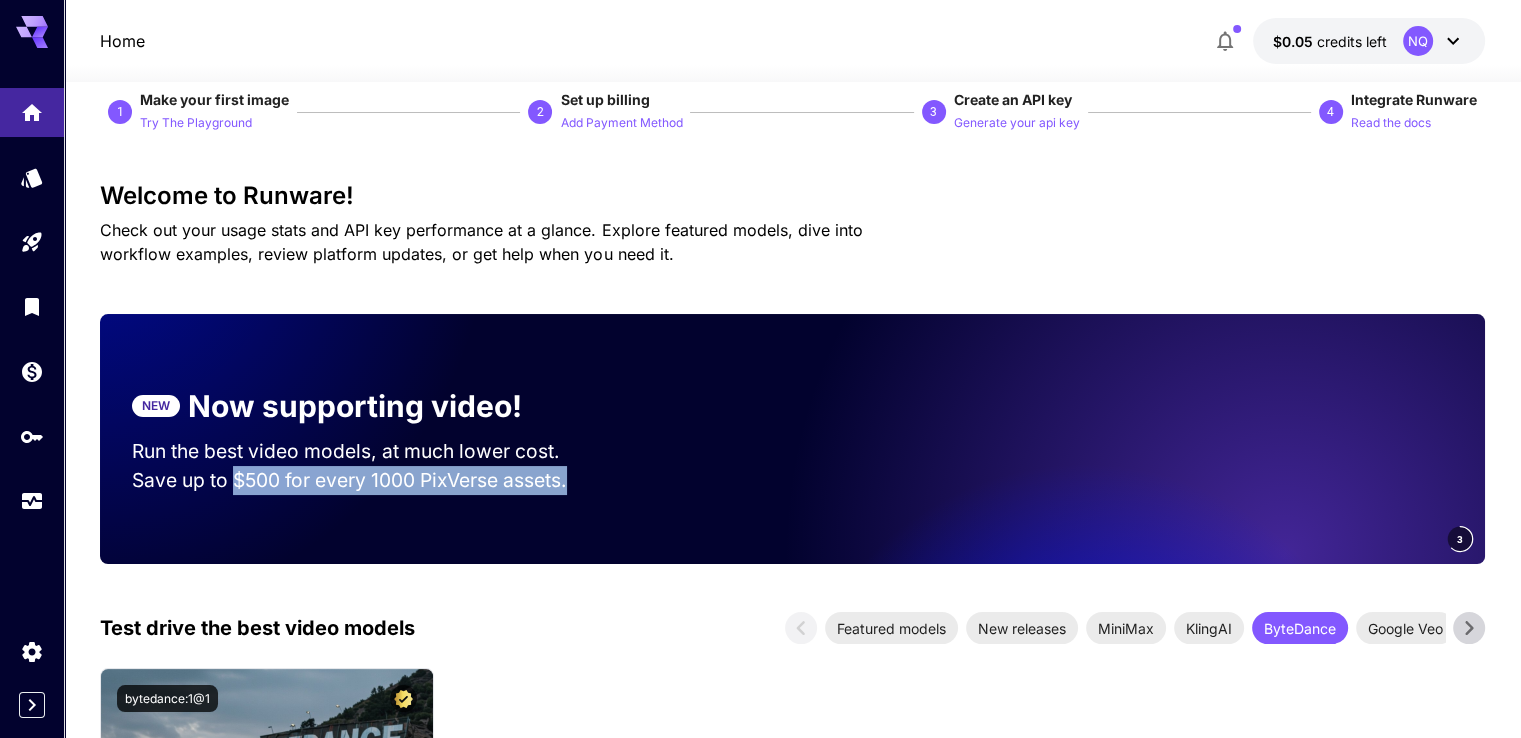 click on "NEW Now supporting video! Run the best video models, at much lower cost. Save up to $500 for every 1000 PixVerse assets. 3" at bounding box center (792, 439) 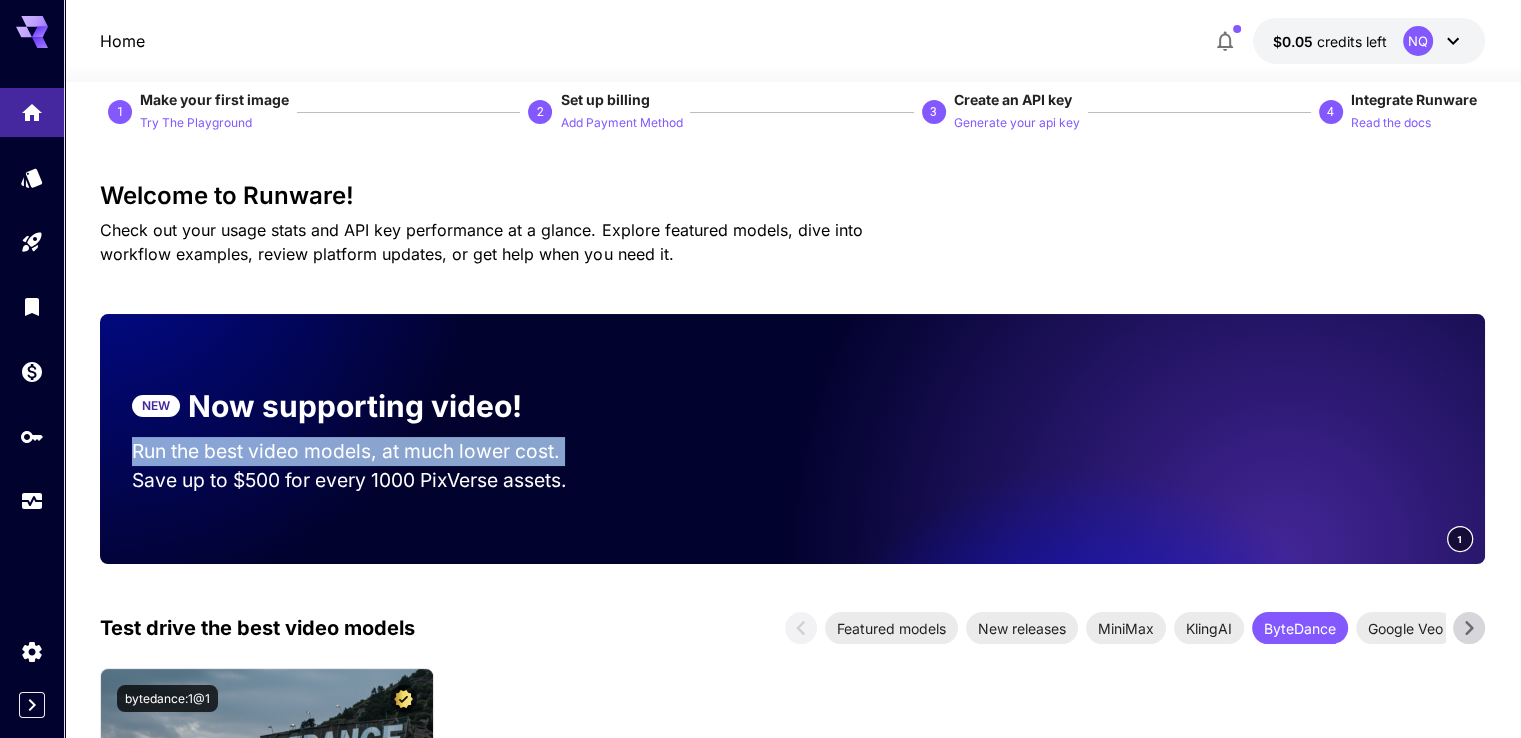 drag, startPoint x: 616, startPoint y: 483, endPoint x: 134, endPoint y: 440, distance: 483.91425 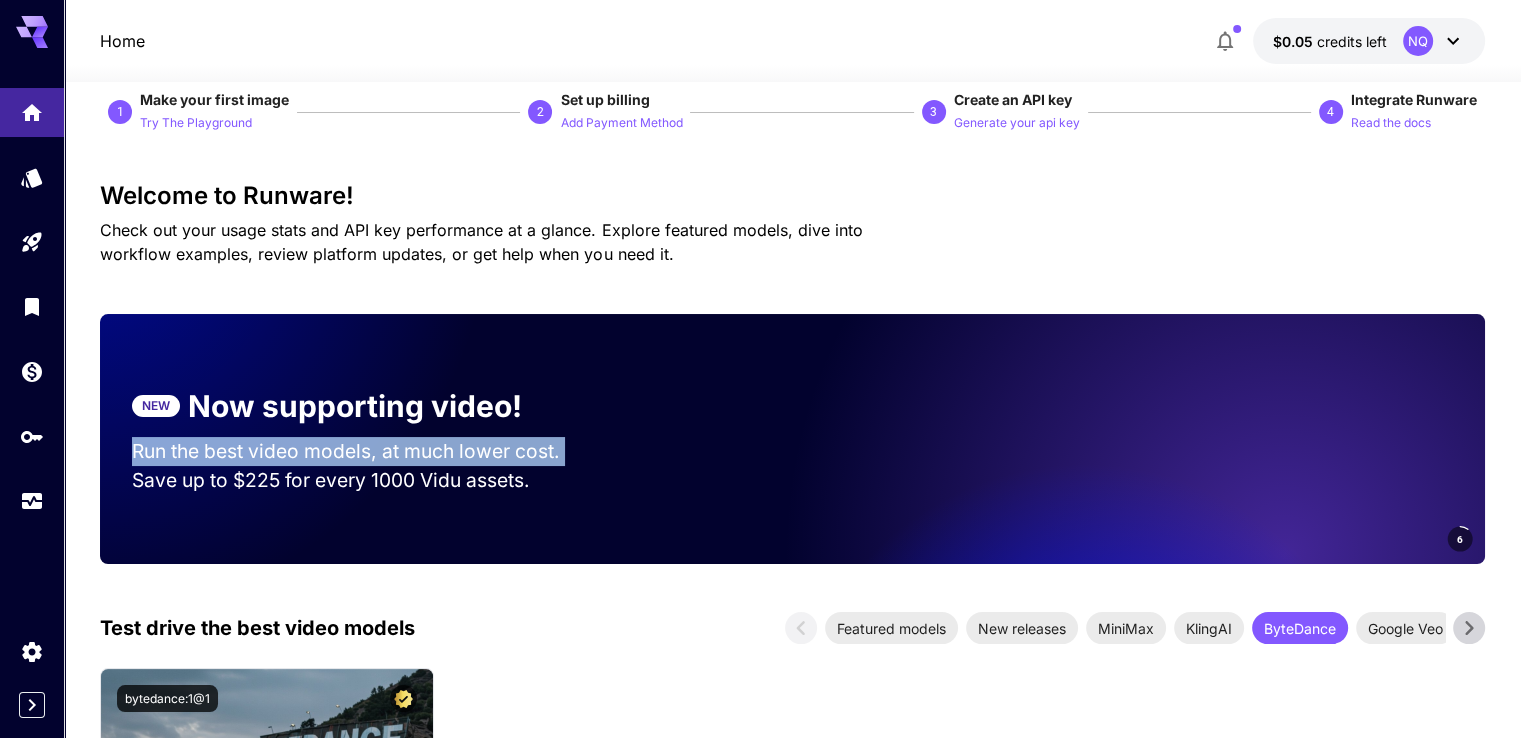click on "Run the best video models, at much lower cost." at bounding box center (365, 451) 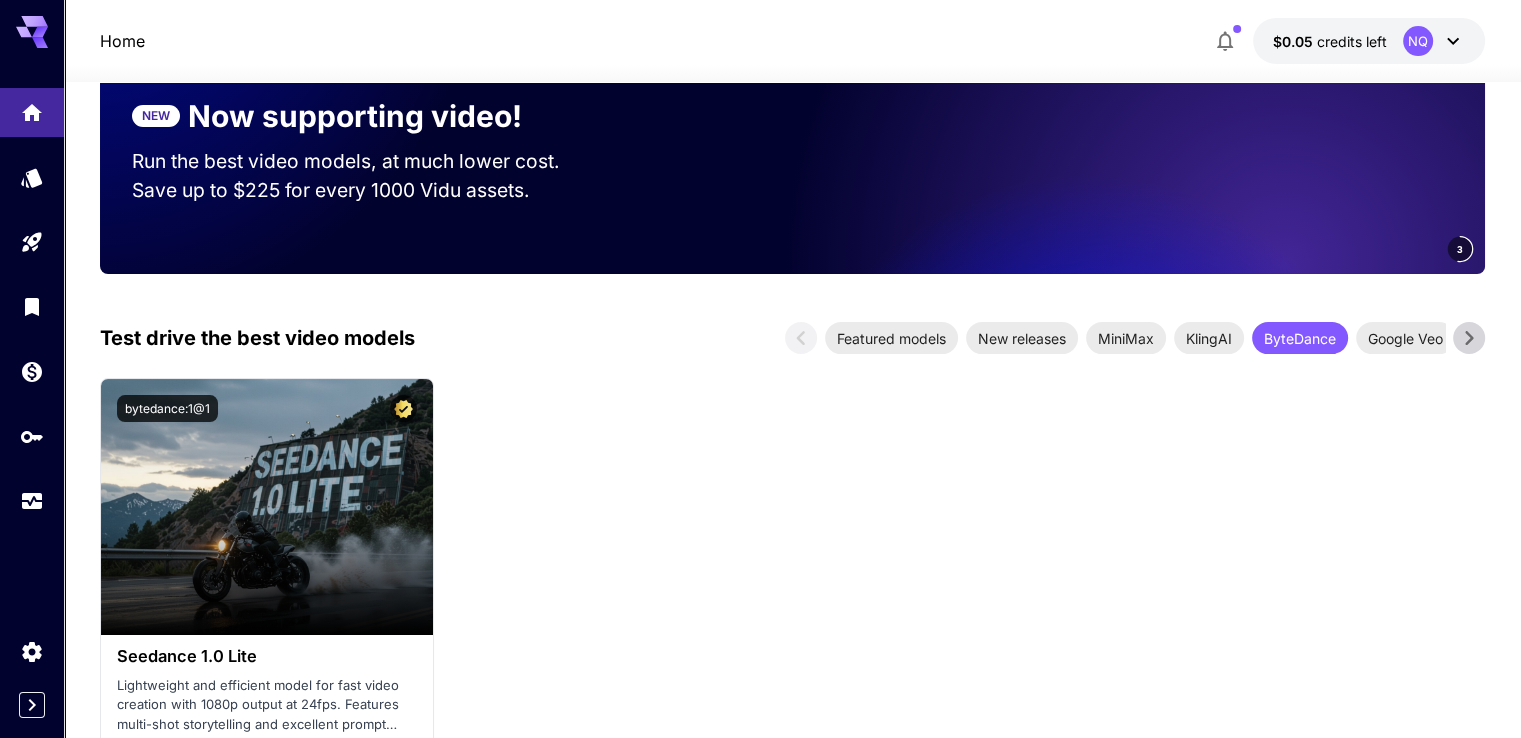scroll, scrollTop: 336, scrollLeft: 0, axis: vertical 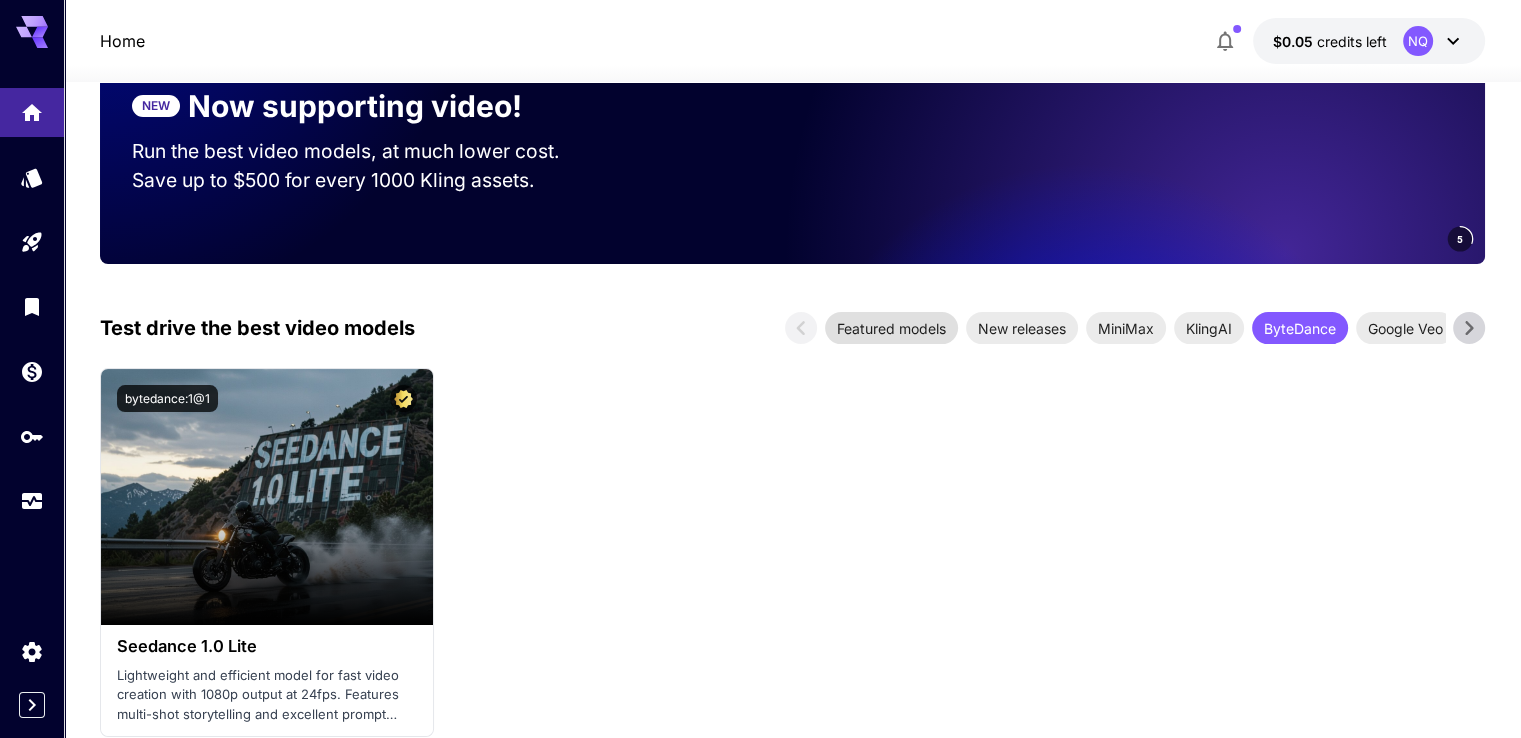 click on "Featured models" at bounding box center (891, 328) 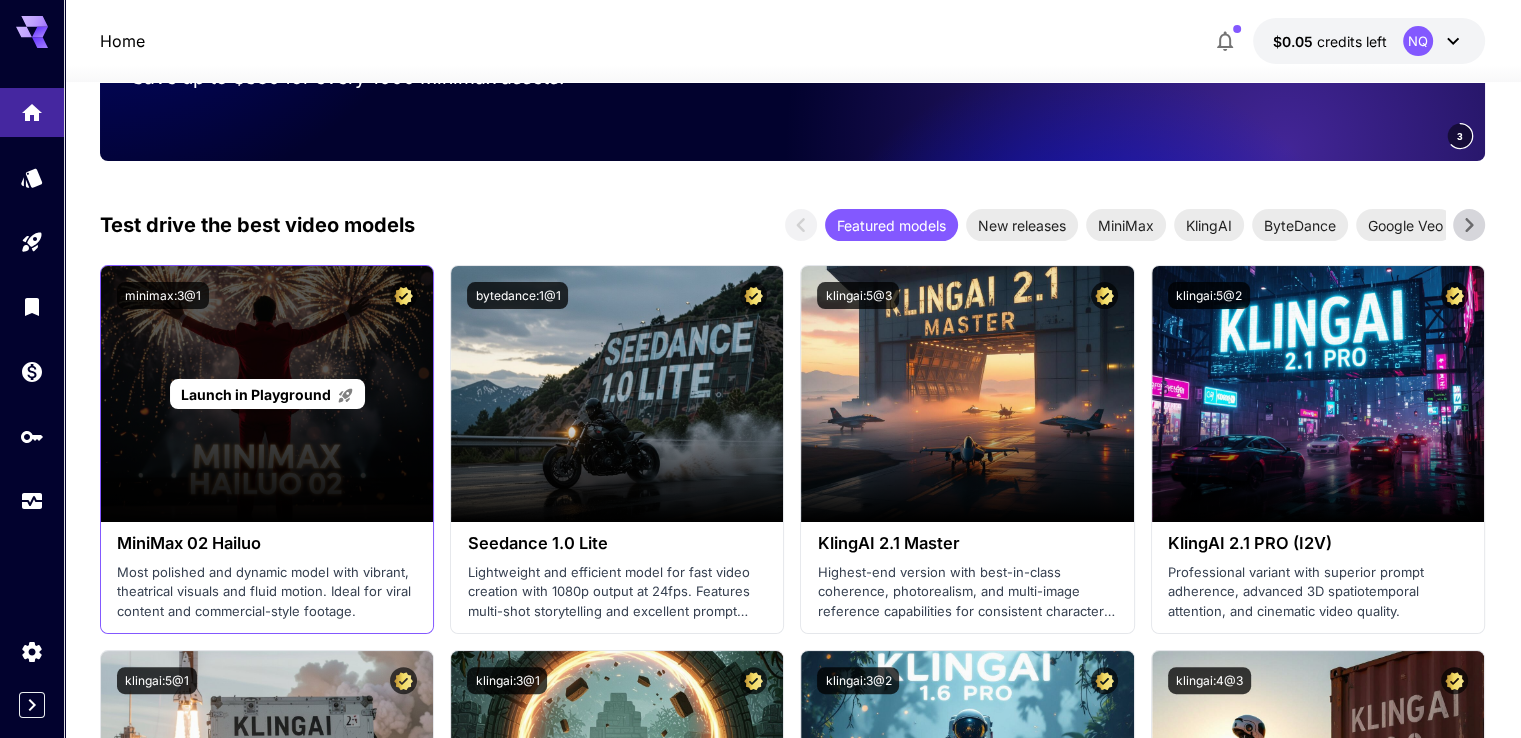 scroll, scrollTop: 436, scrollLeft: 0, axis: vertical 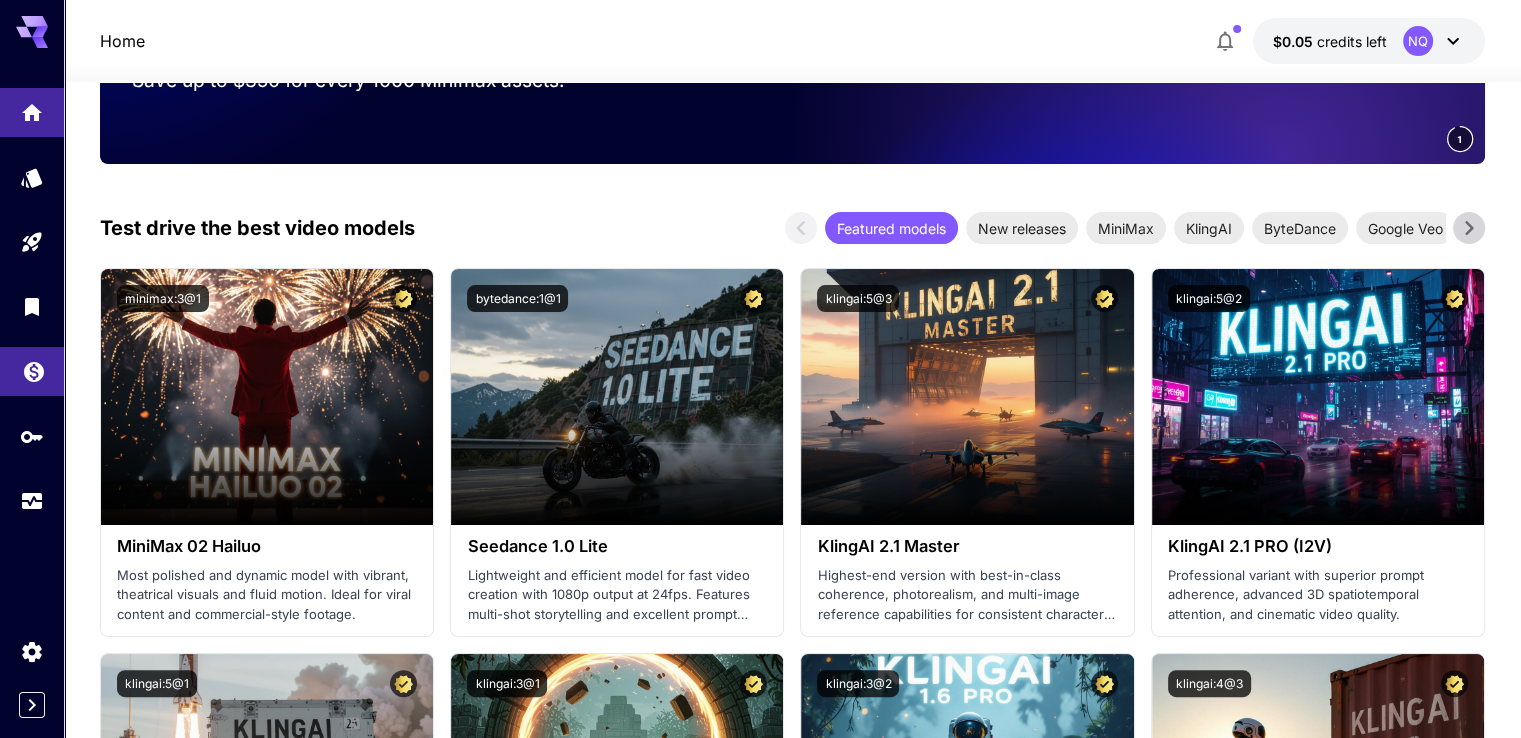 click at bounding box center [32, 371] 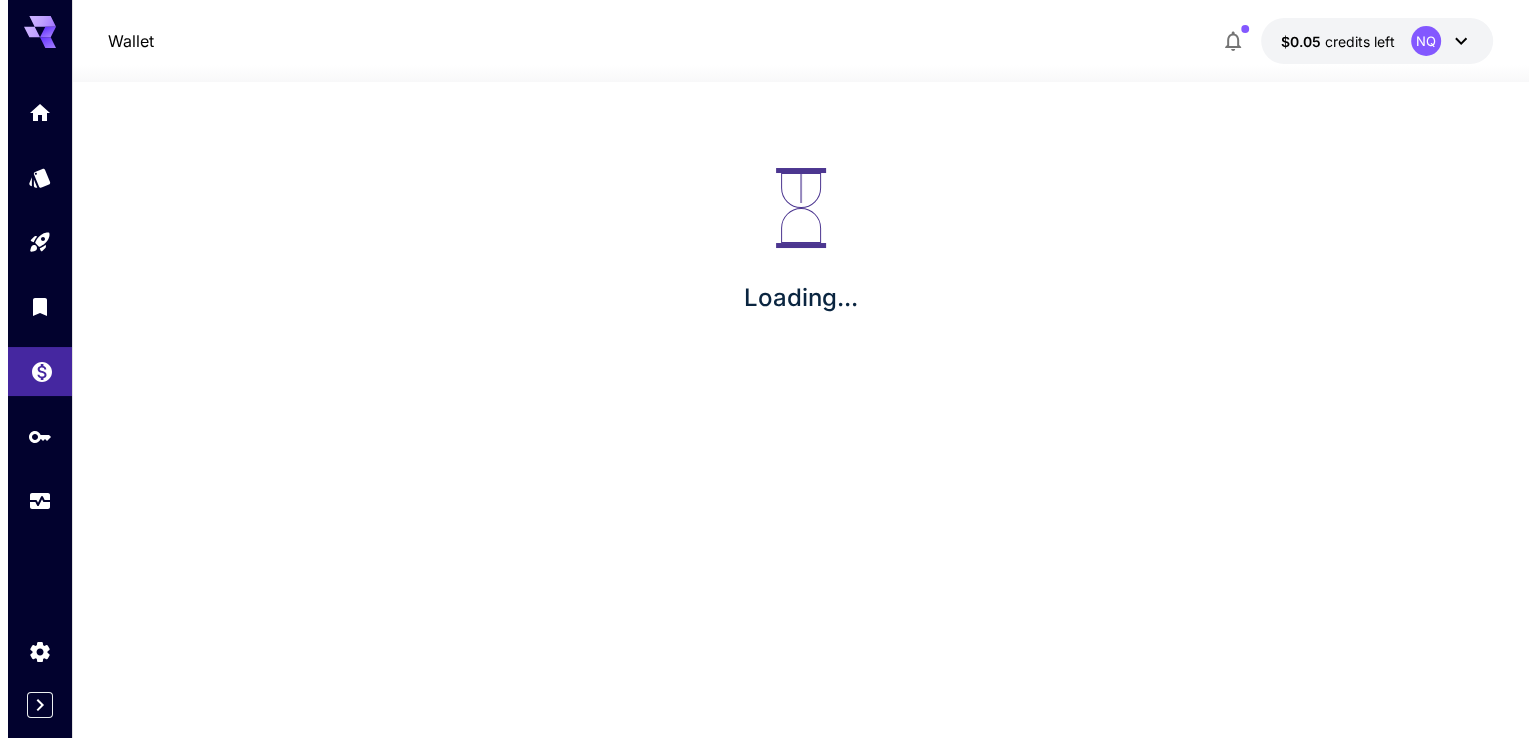 scroll, scrollTop: 0, scrollLeft: 0, axis: both 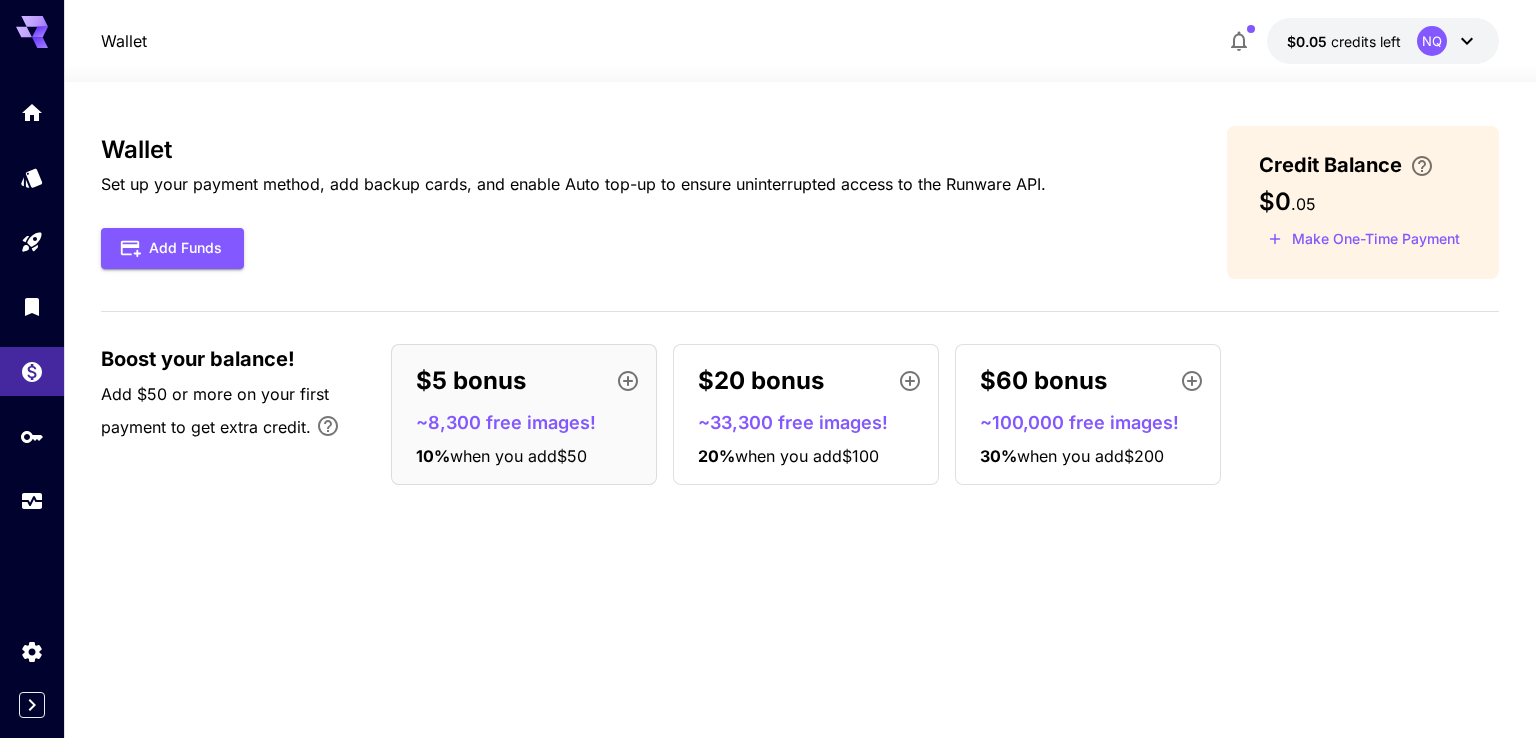 click on "Wallet Set up your payment method, add backup cards, and enable Auto top-up to ensure uninterrupted access to the Runware API. Add Funds Credit Balance $0 . 05 Make One-Time Payment" at bounding box center [800, 202] 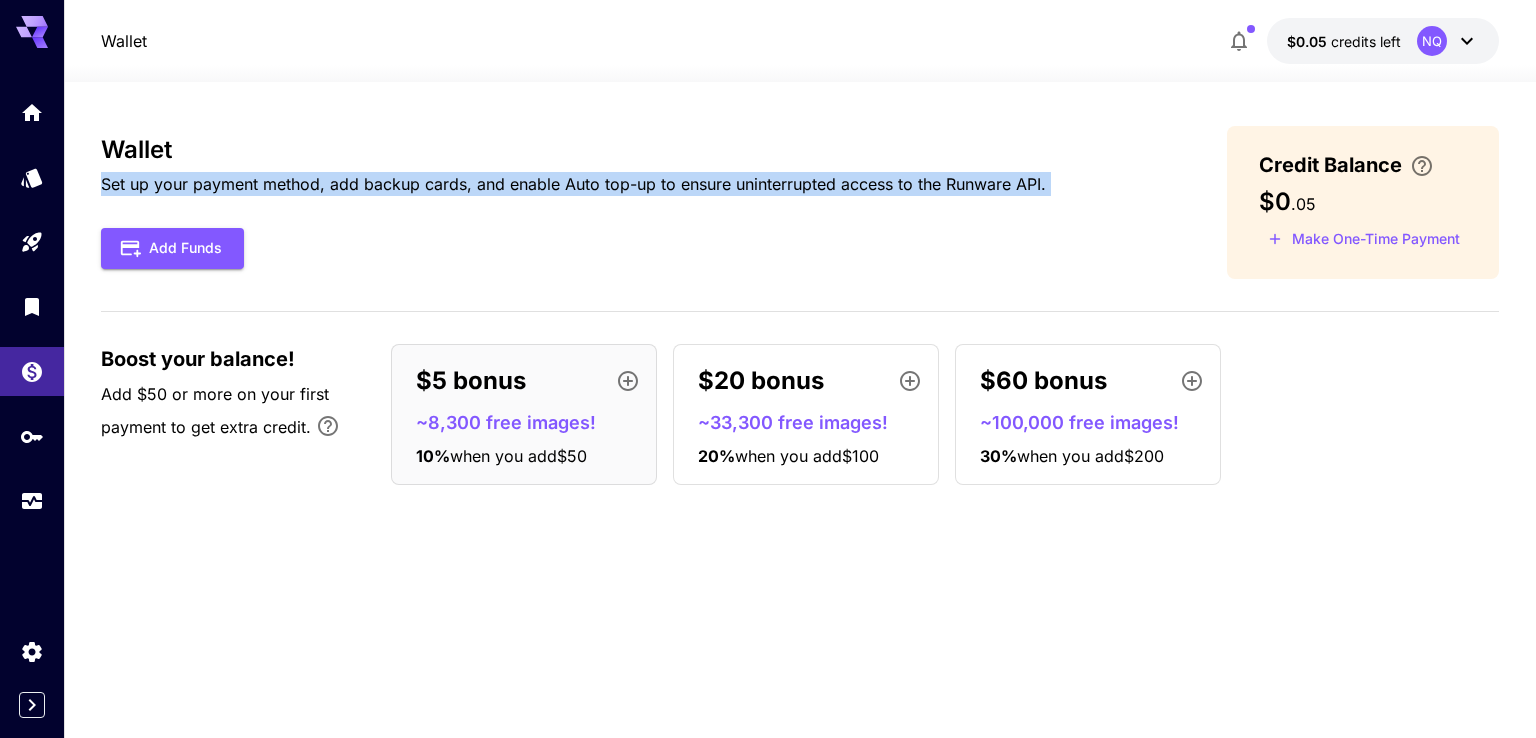 drag, startPoint x: 103, startPoint y: 185, endPoint x: 669, endPoint y: 196, distance: 566.1069 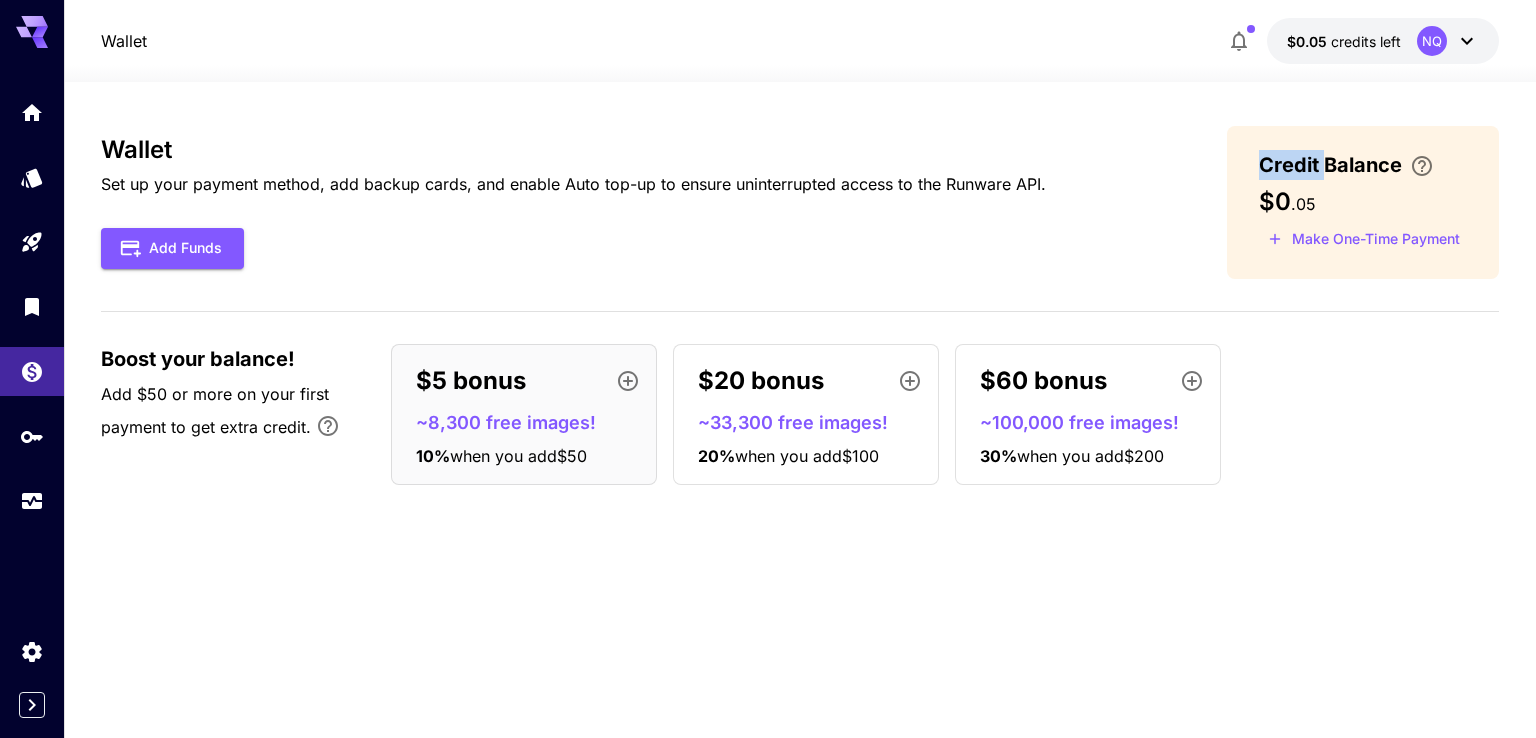 click on "Wallet Set up your payment method, add backup cards, and enable Auto top-up to ensure uninterrupted access to the Runware API. Add Funds" at bounding box center (573, 202) 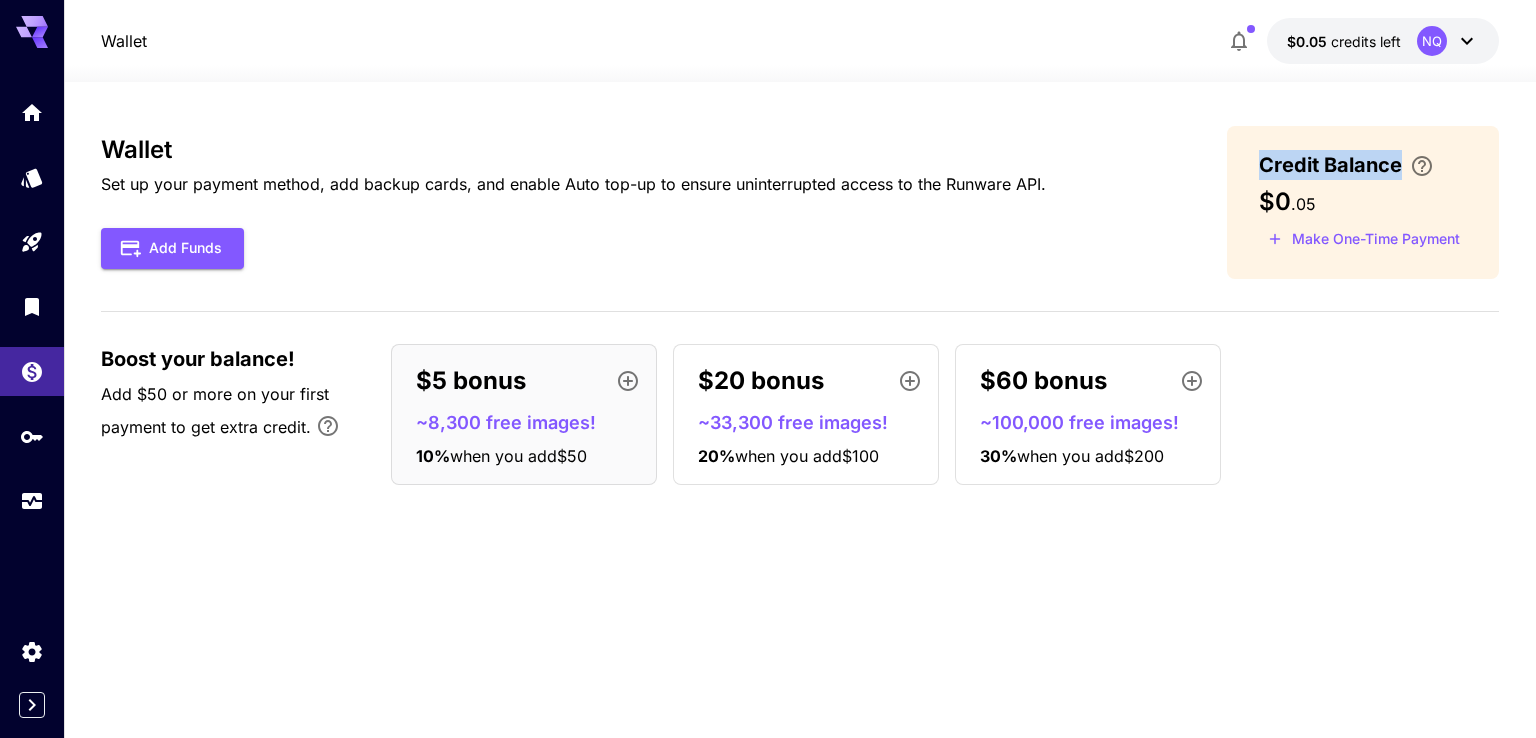 click on "Wallet Set up your payment method, add backup cards, and enable Auto top-up to ensure uninterrupted access to the Runware API. Add Funds" at bounding box center [573, 202] 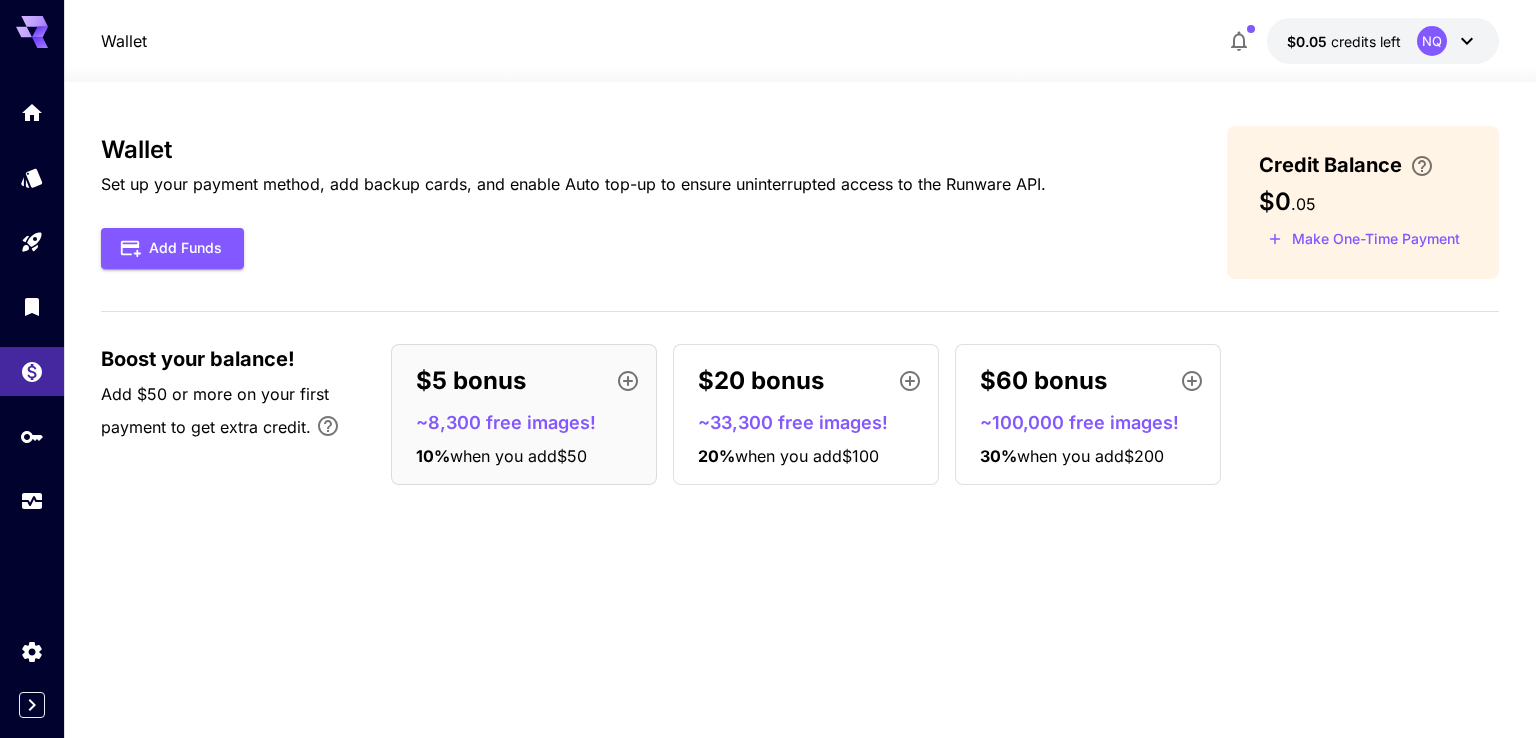 click on "Wallet Set up your payment method, add backup cards, and enable Auto top-up to ensure uninterrupted access to the Runware API. Add Funds" at bounding box center (573, 202) 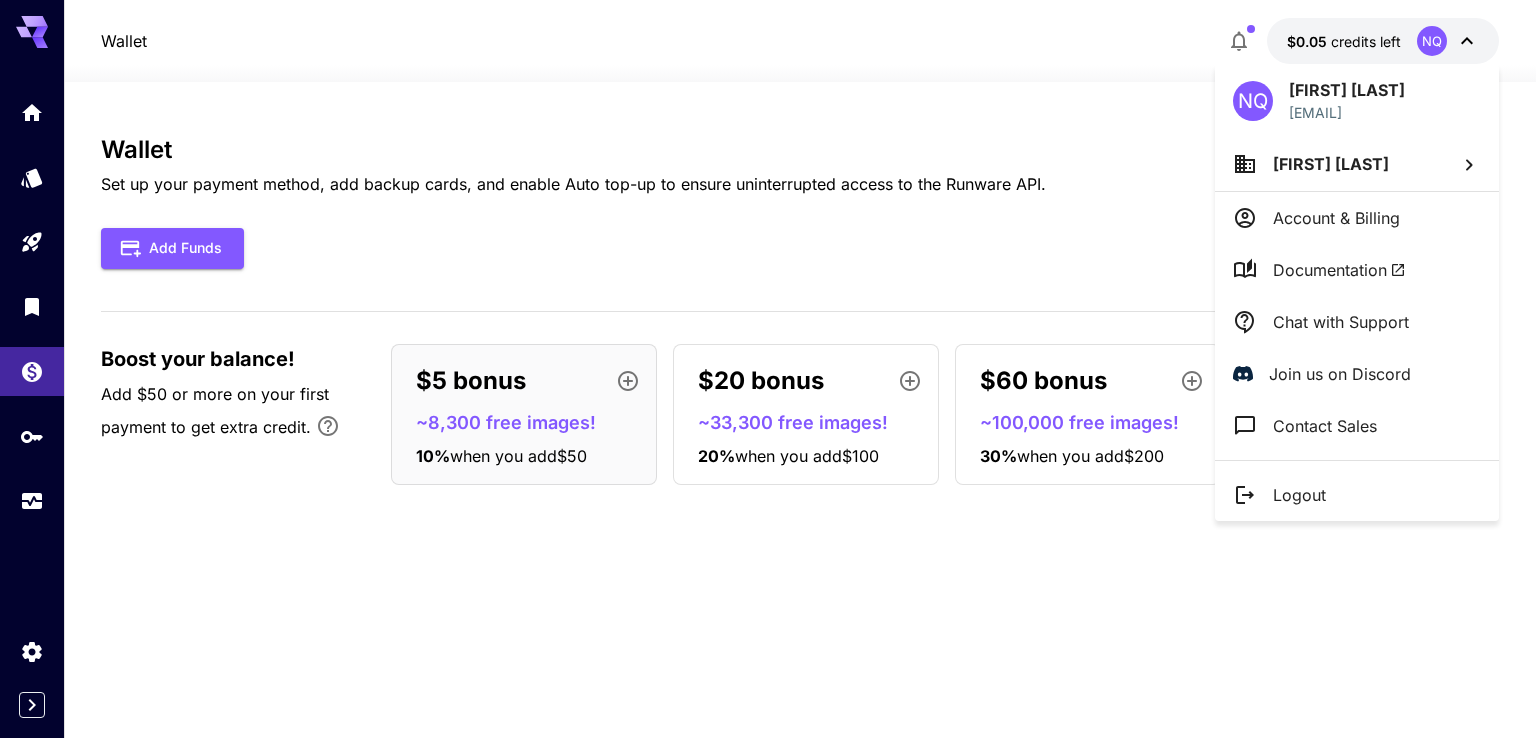 click at bounding box center [768, 369] 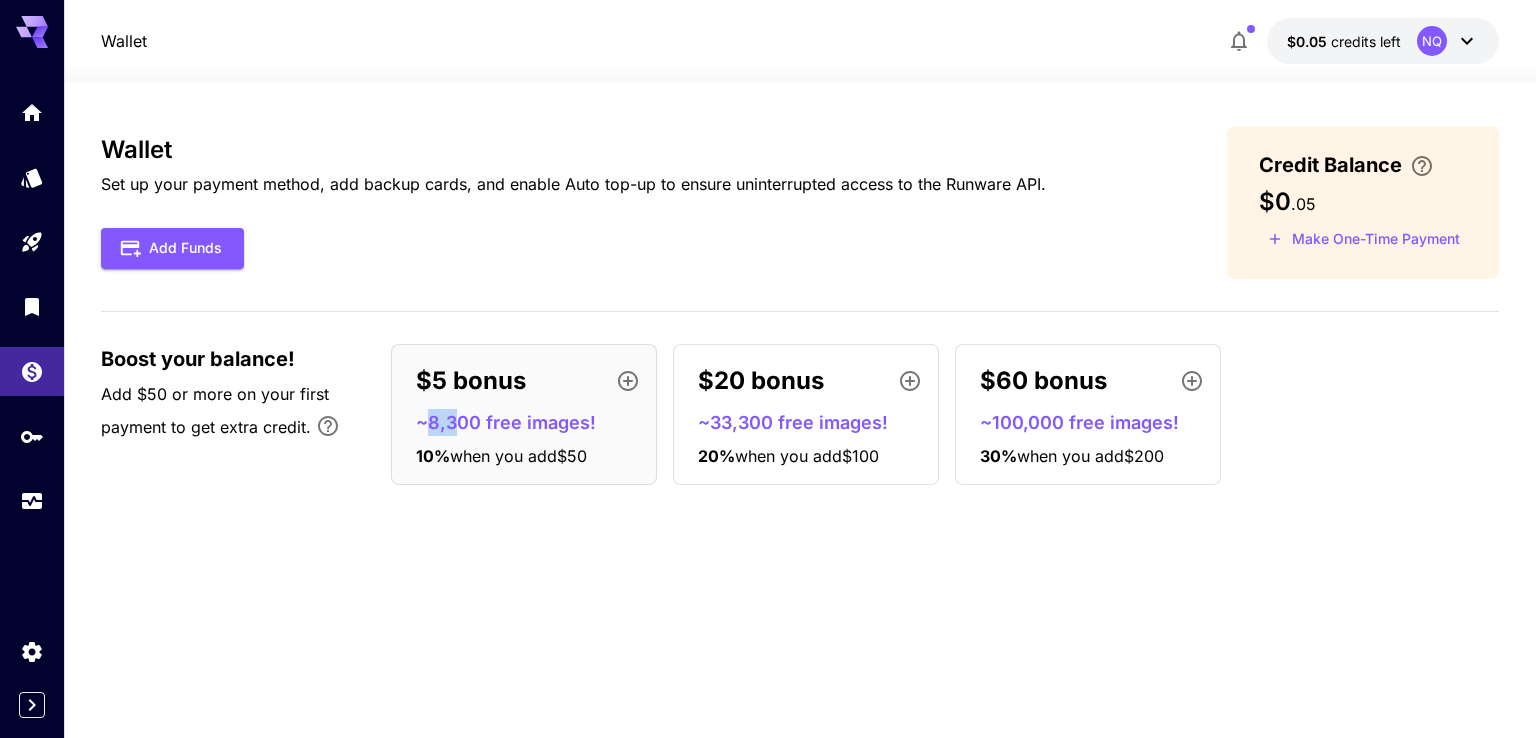 drag, startPoint x: 432, startPoint y: 429, endPoint x: 452, endPoint y: 429, distance: 20 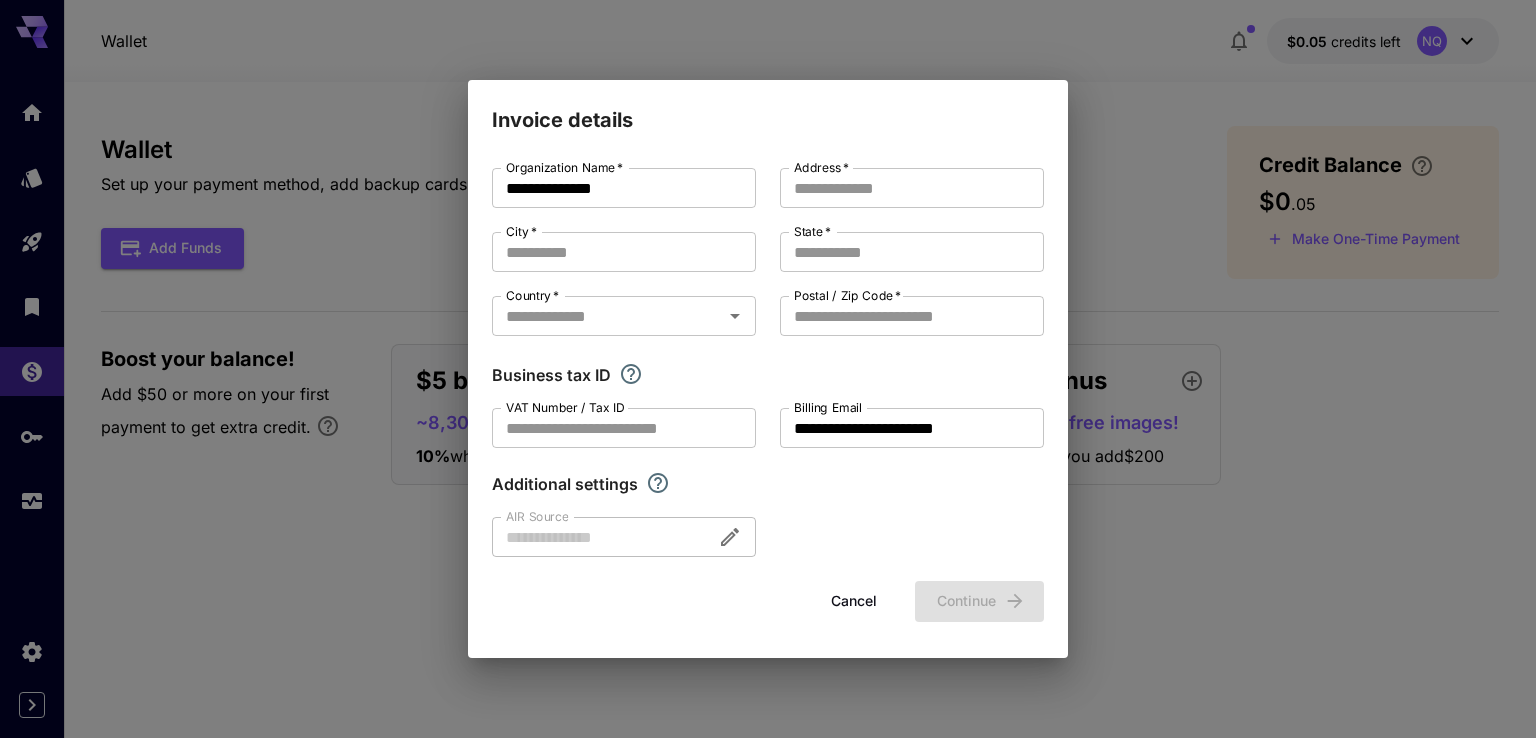 click on "**********" at bounding box center (768, 369) 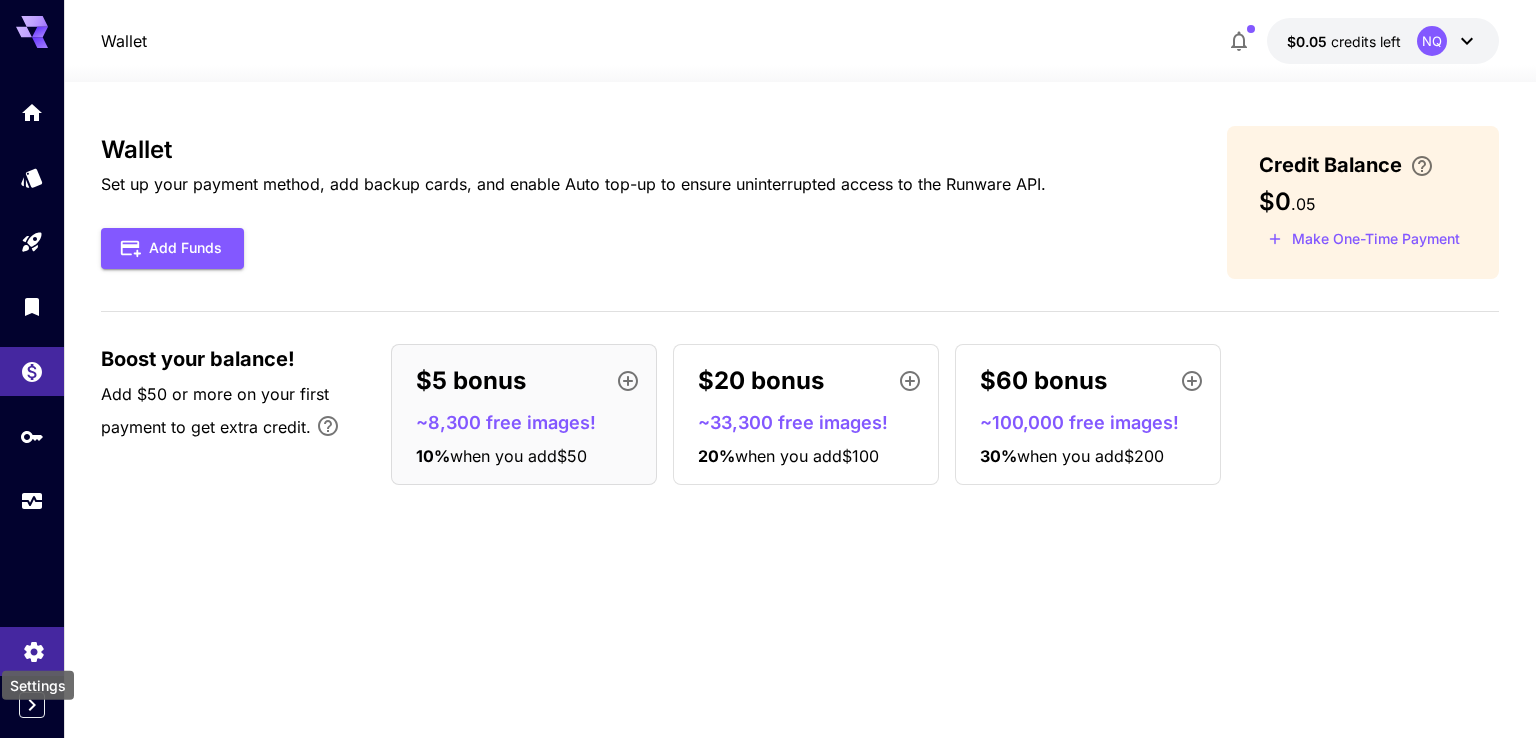 click 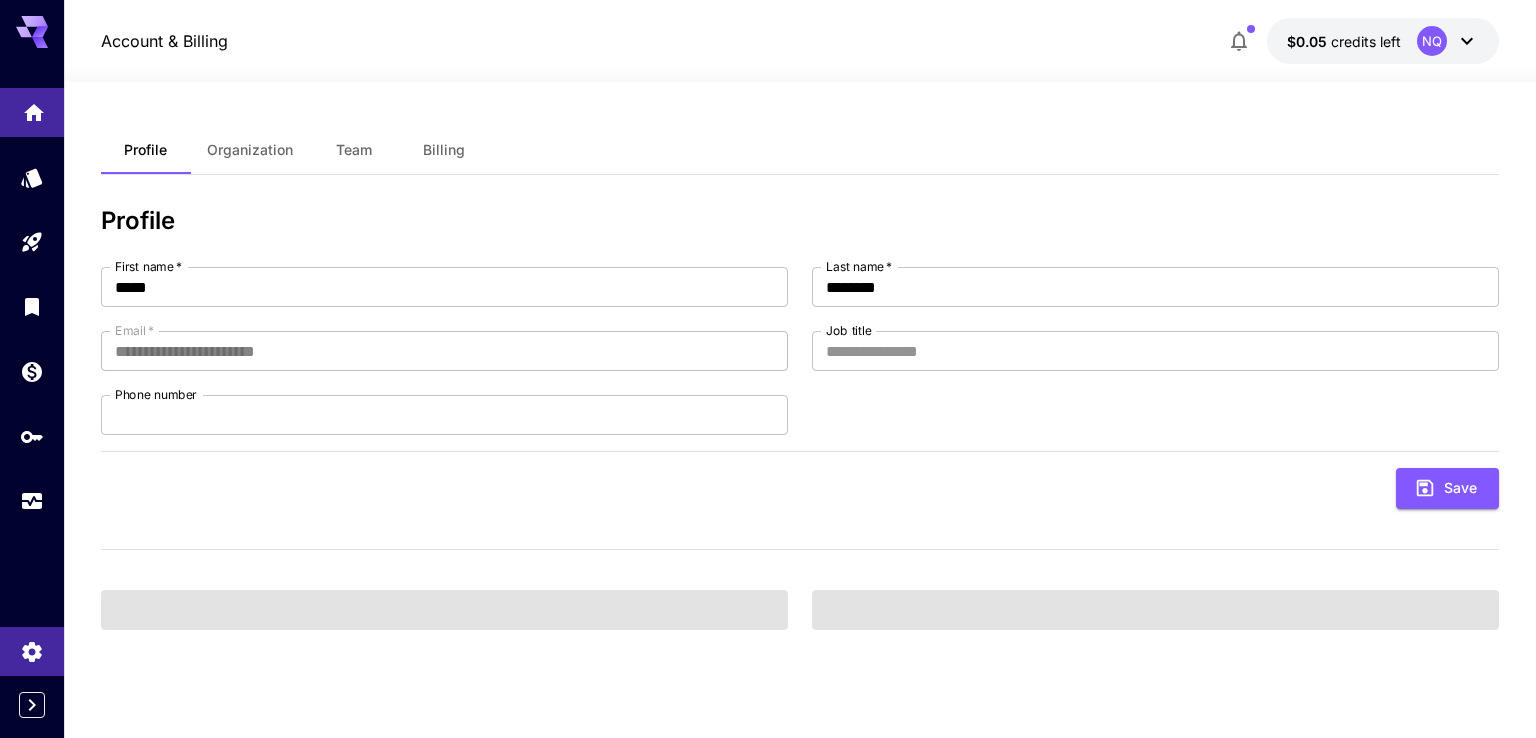 click at bounding box center [32, 112] 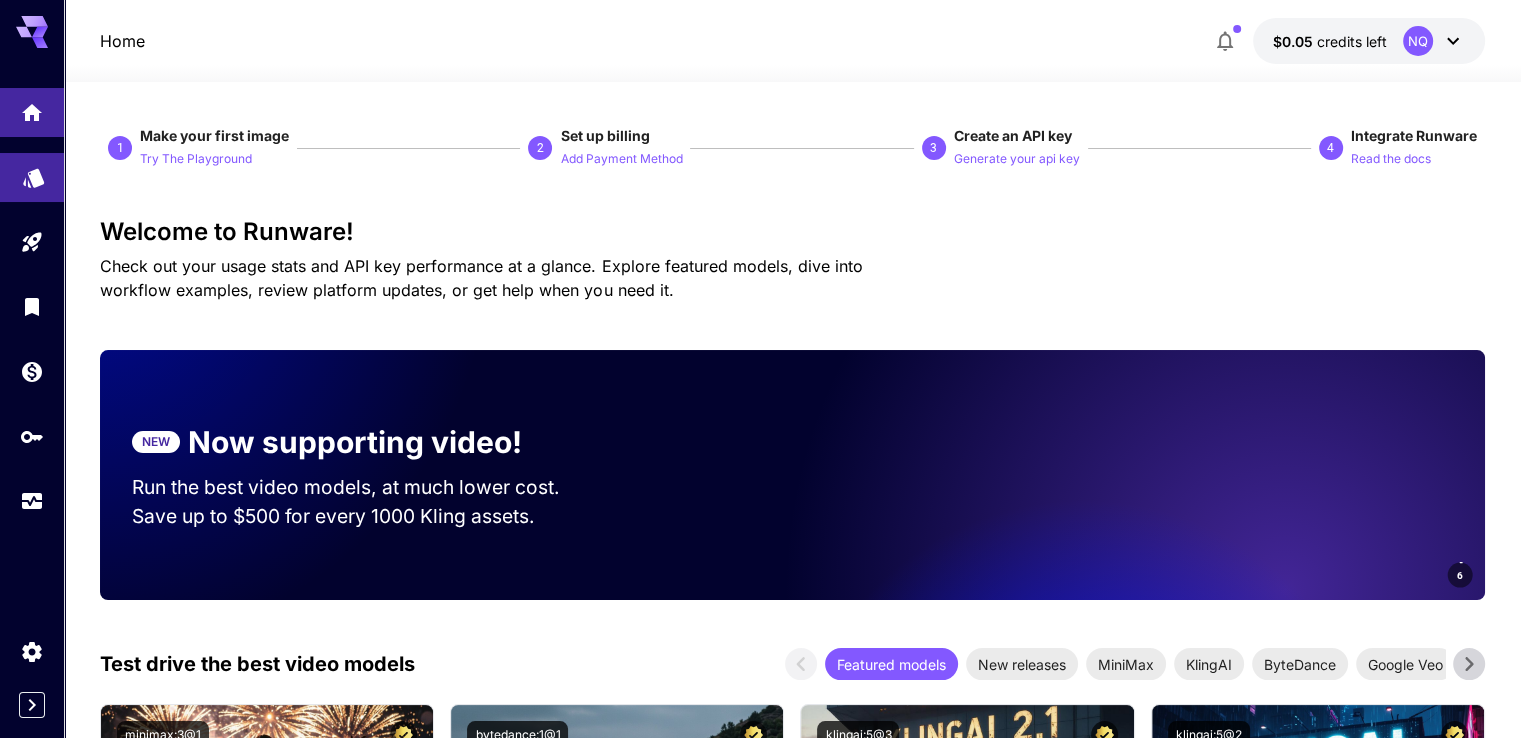 click at bounding box center (32, 177) 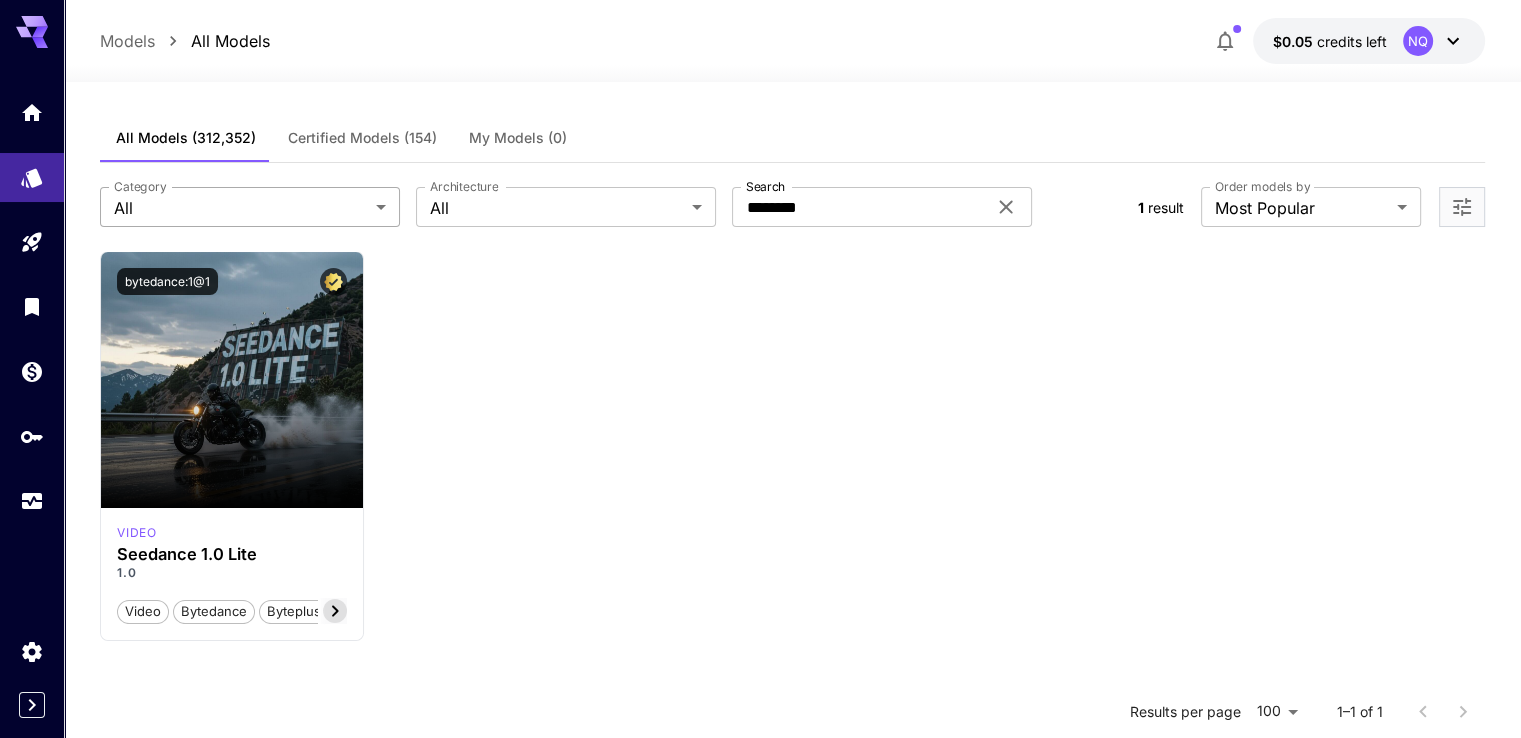 click on "**********" at bounding box center (760, 550) 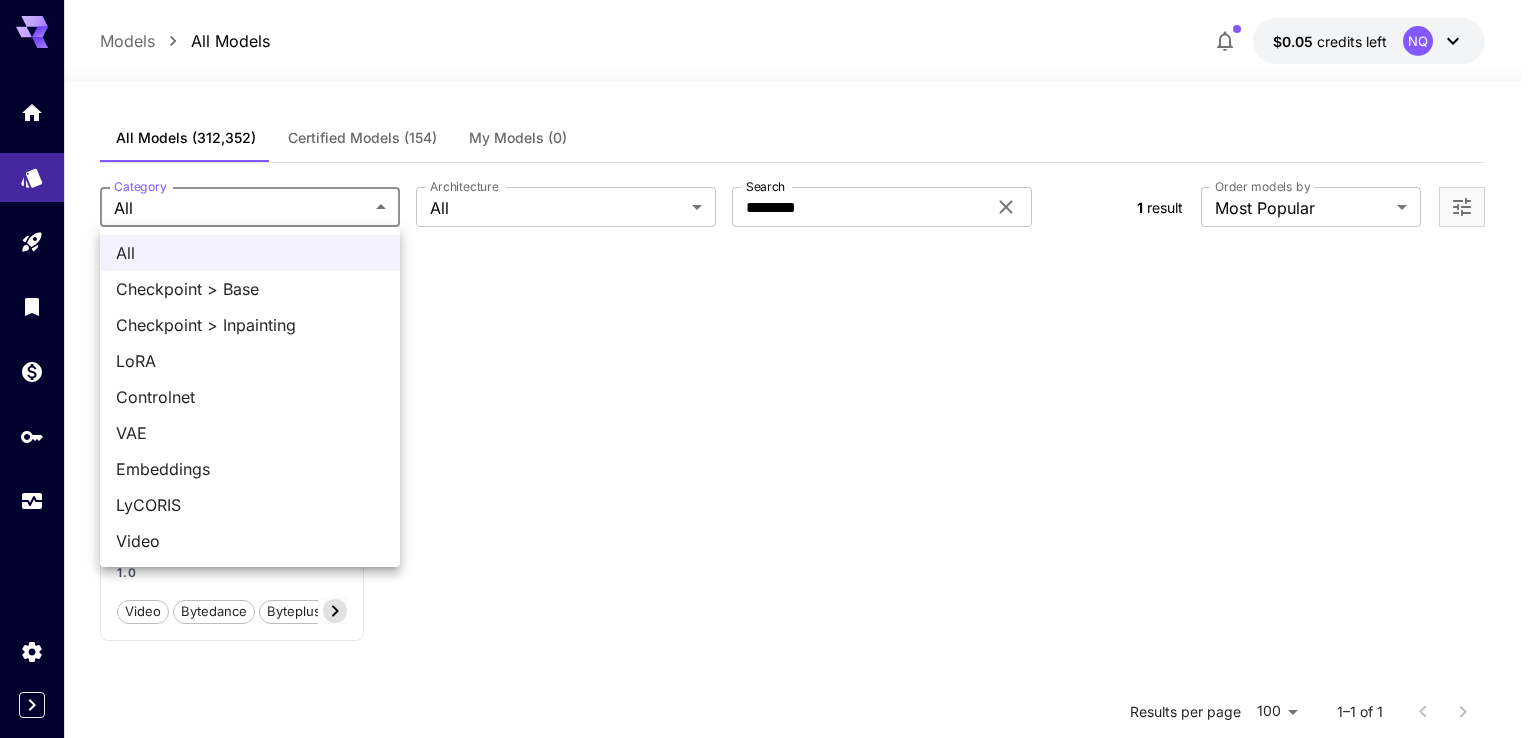 click at bounding box center [768, 369] 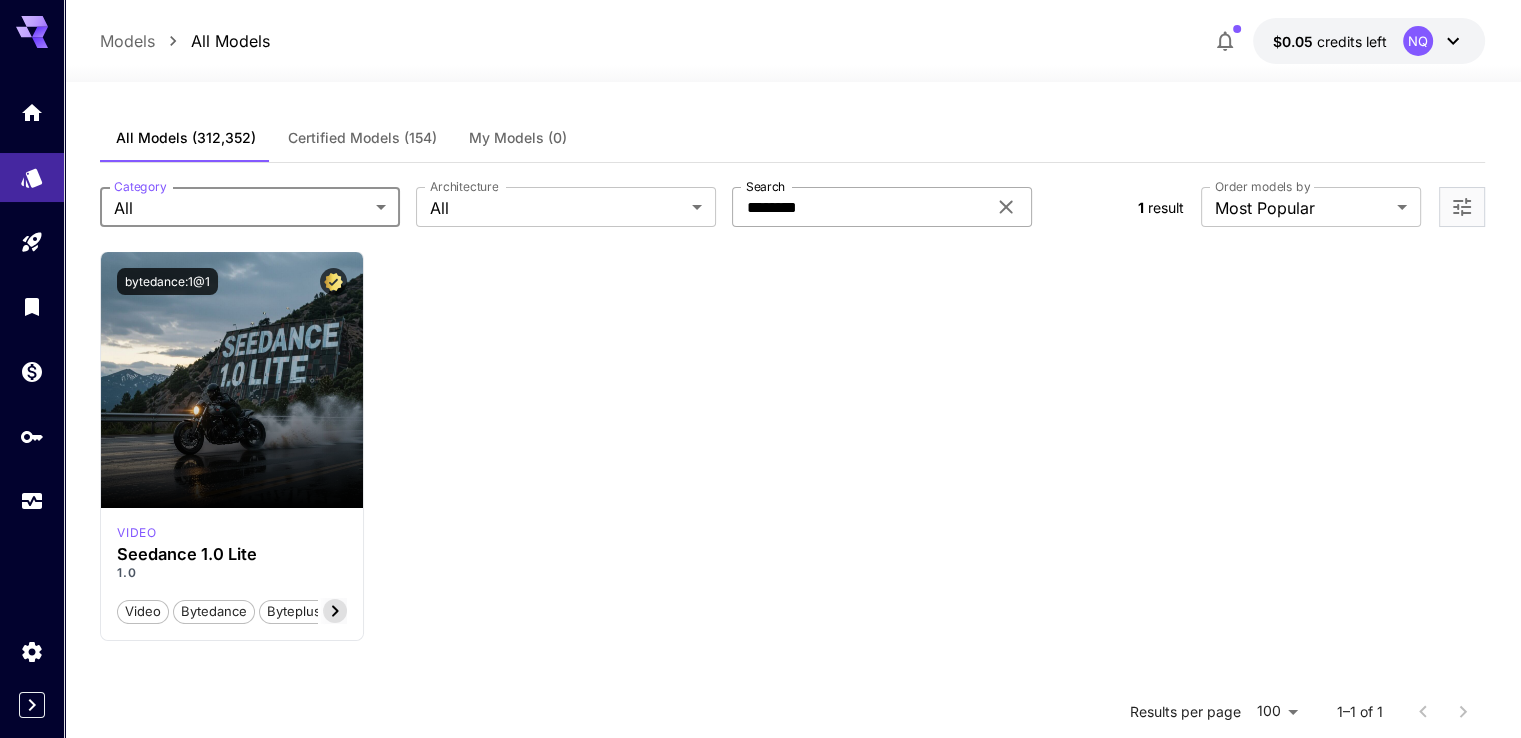 click 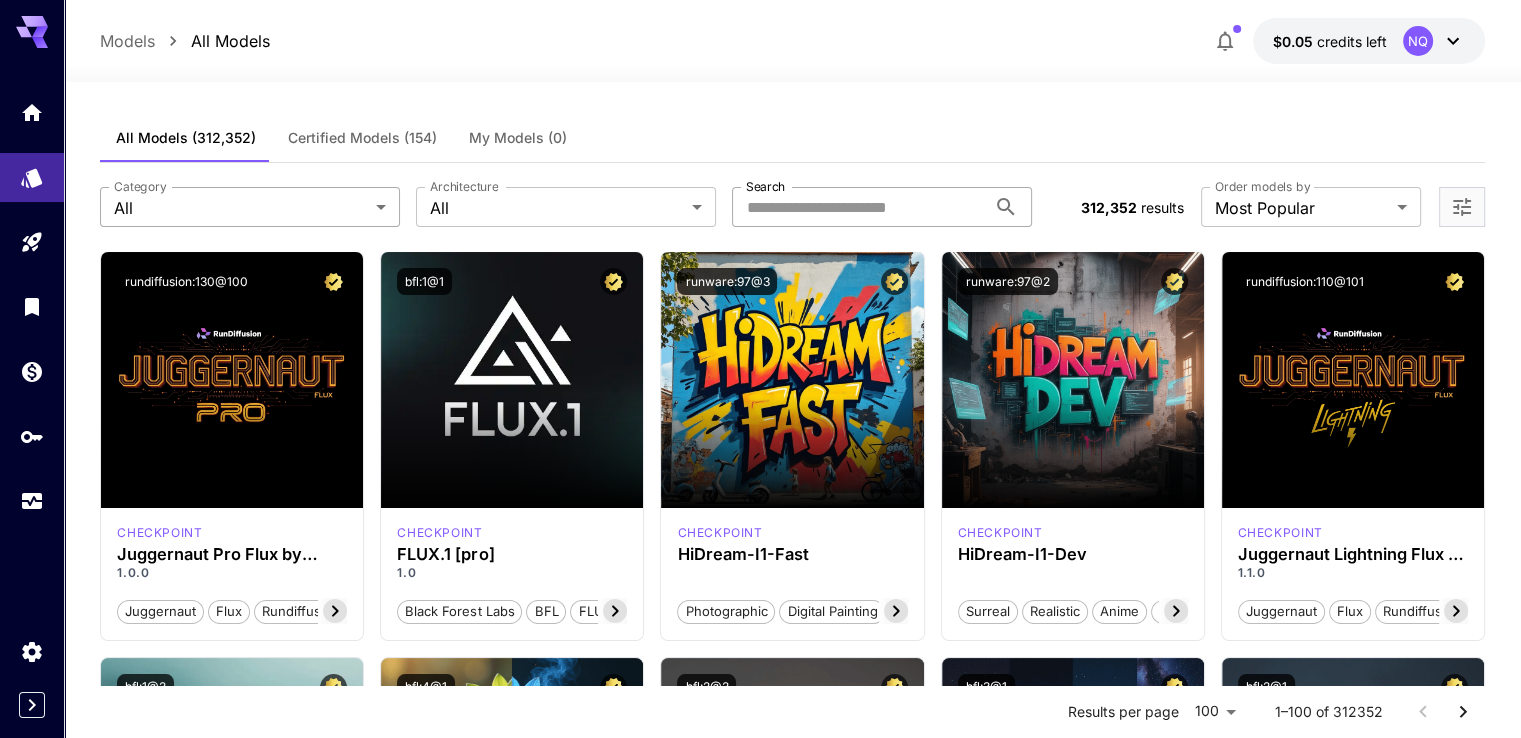 click on "**********" at bounding box center (760, 7513) 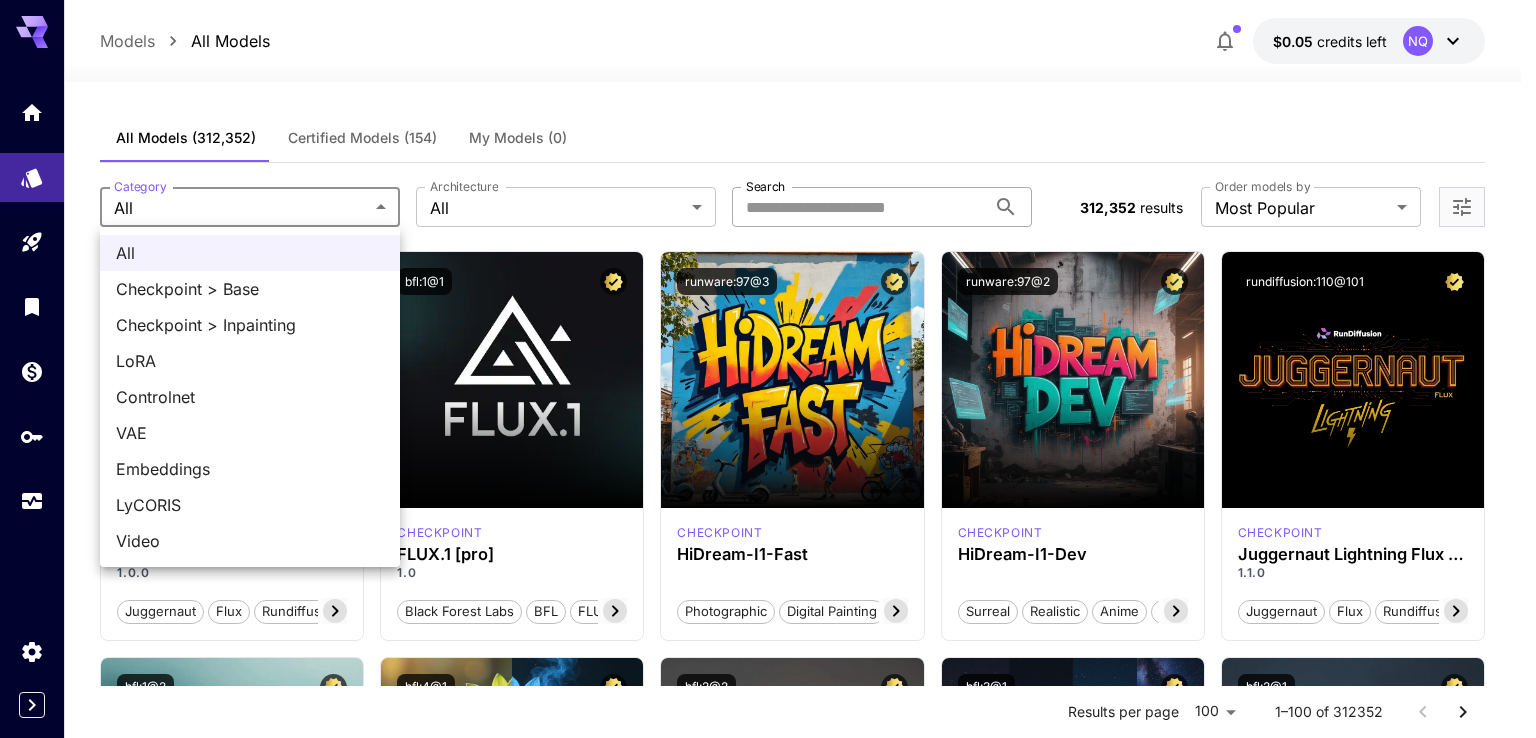 click on "All" at bounding box center (250, 253) 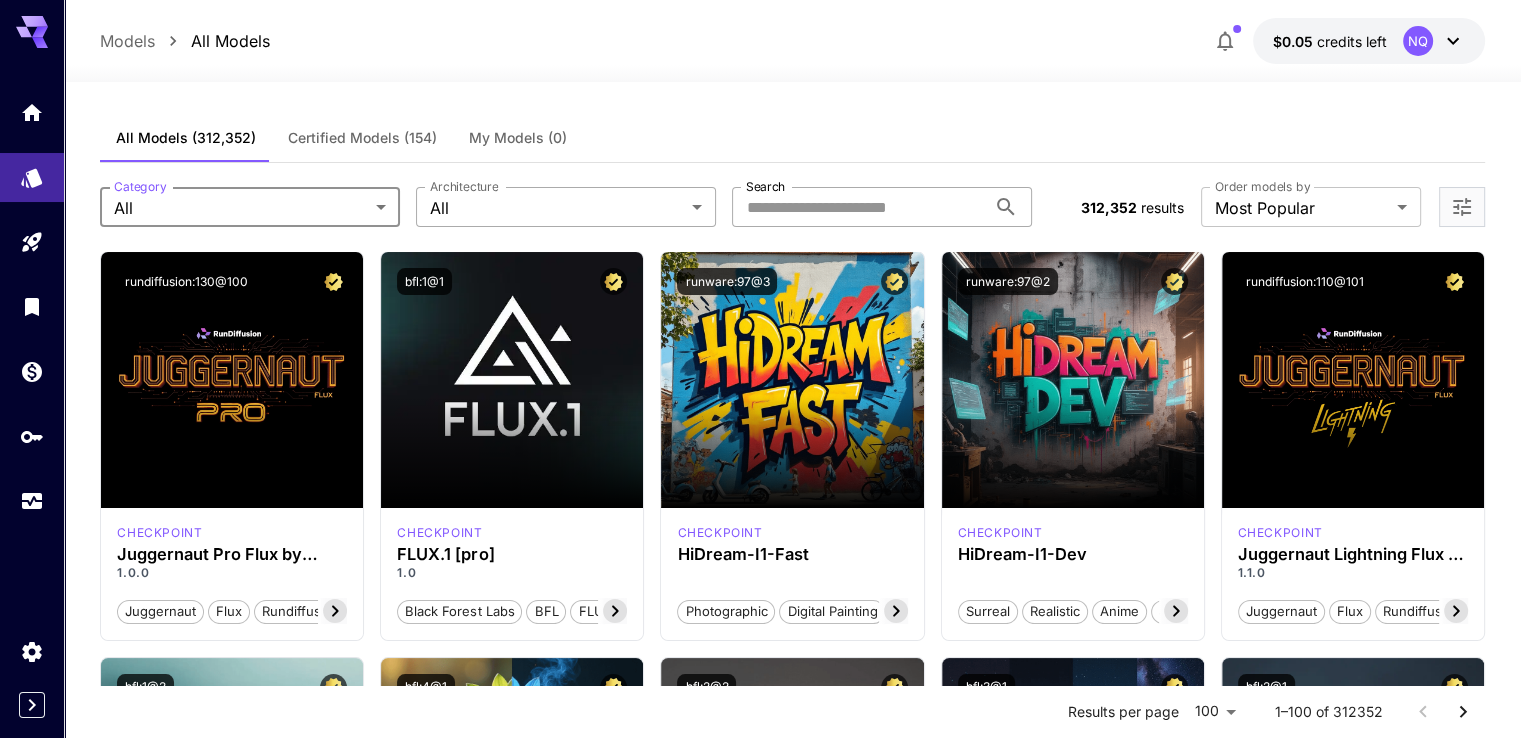 click on "**********" at bounding box center (760, 7513) 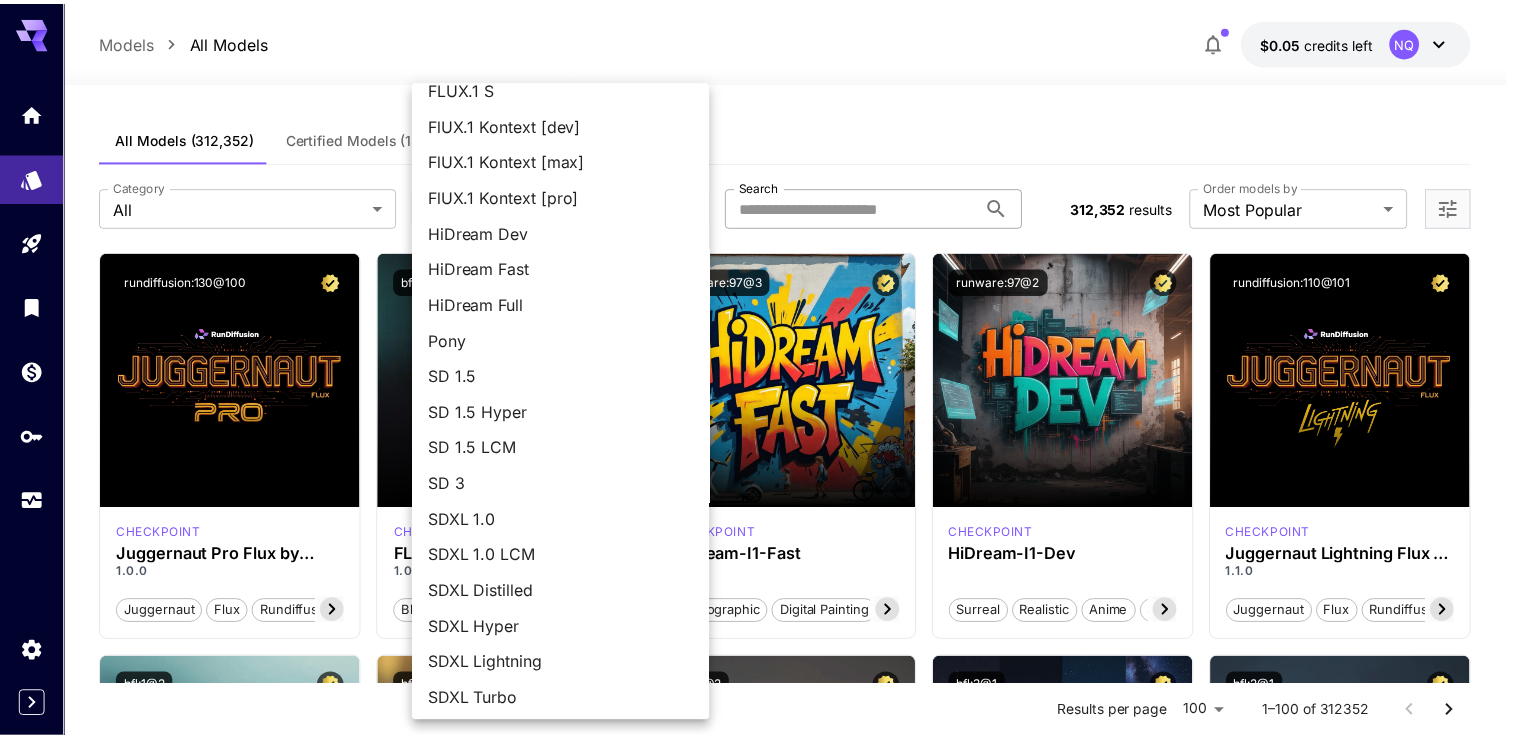scroll, scrollTop: 94, scrollLeft: 0, axis: vertical 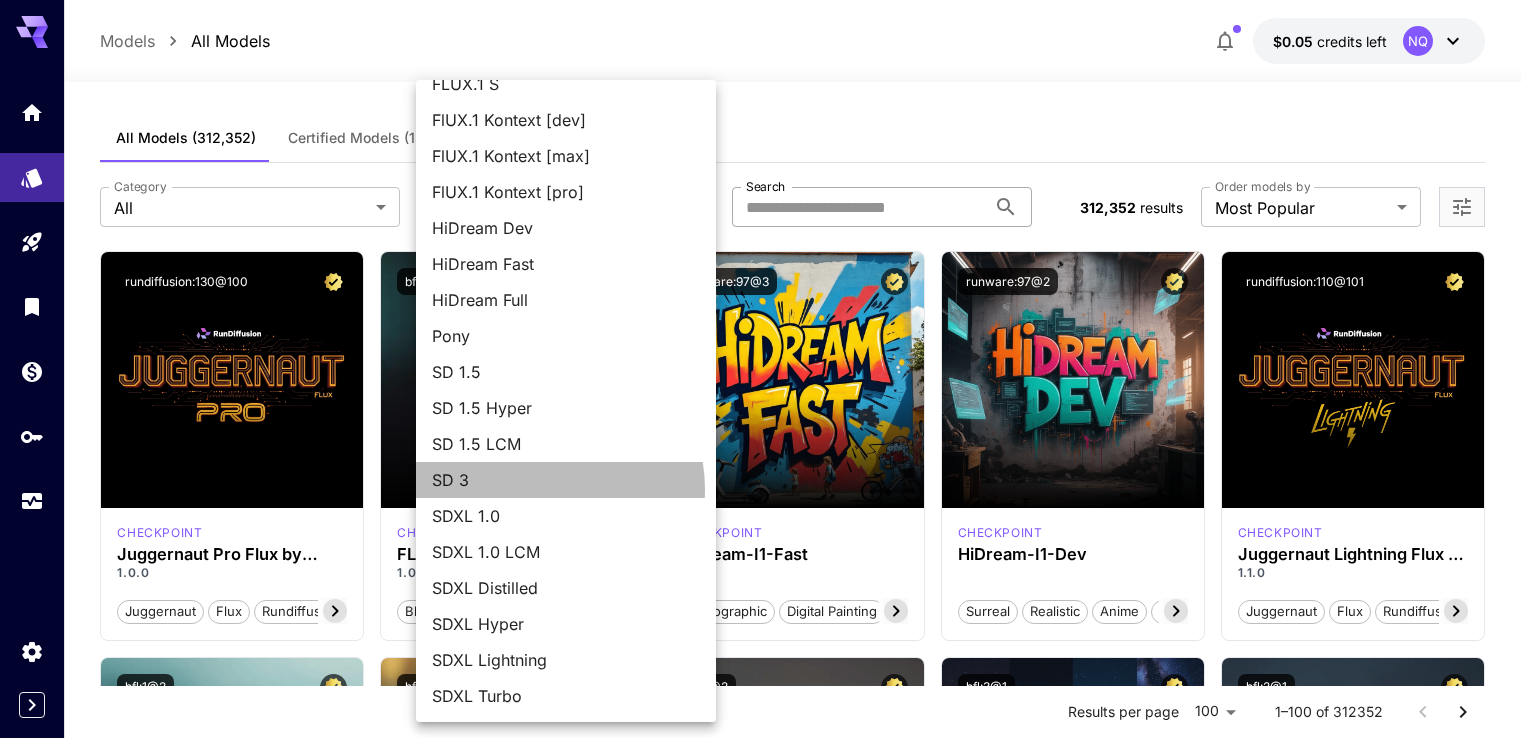 click on "SD 3" at bounding box center [566, 480] 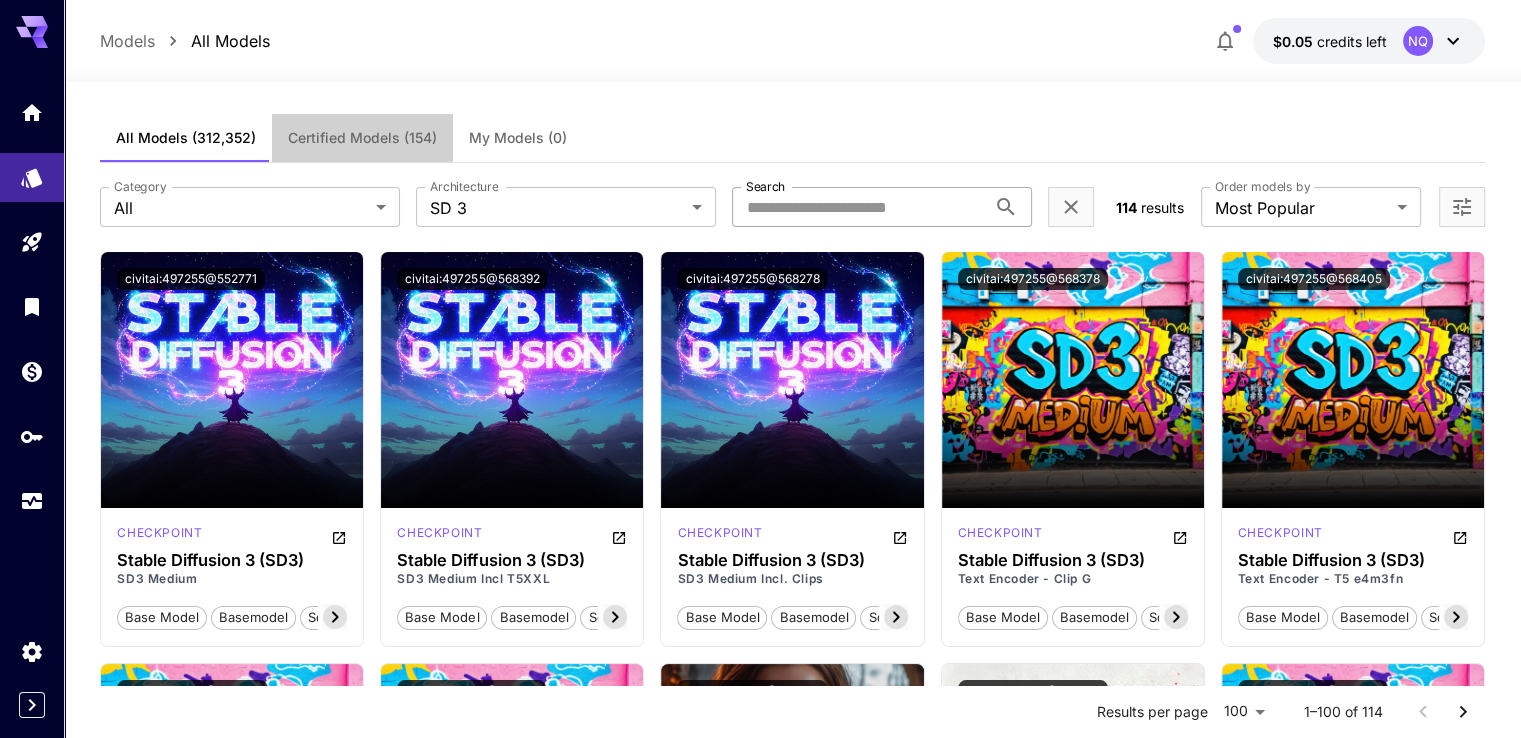 click on "Certified Models (154)" at bounding box center (362, 138) 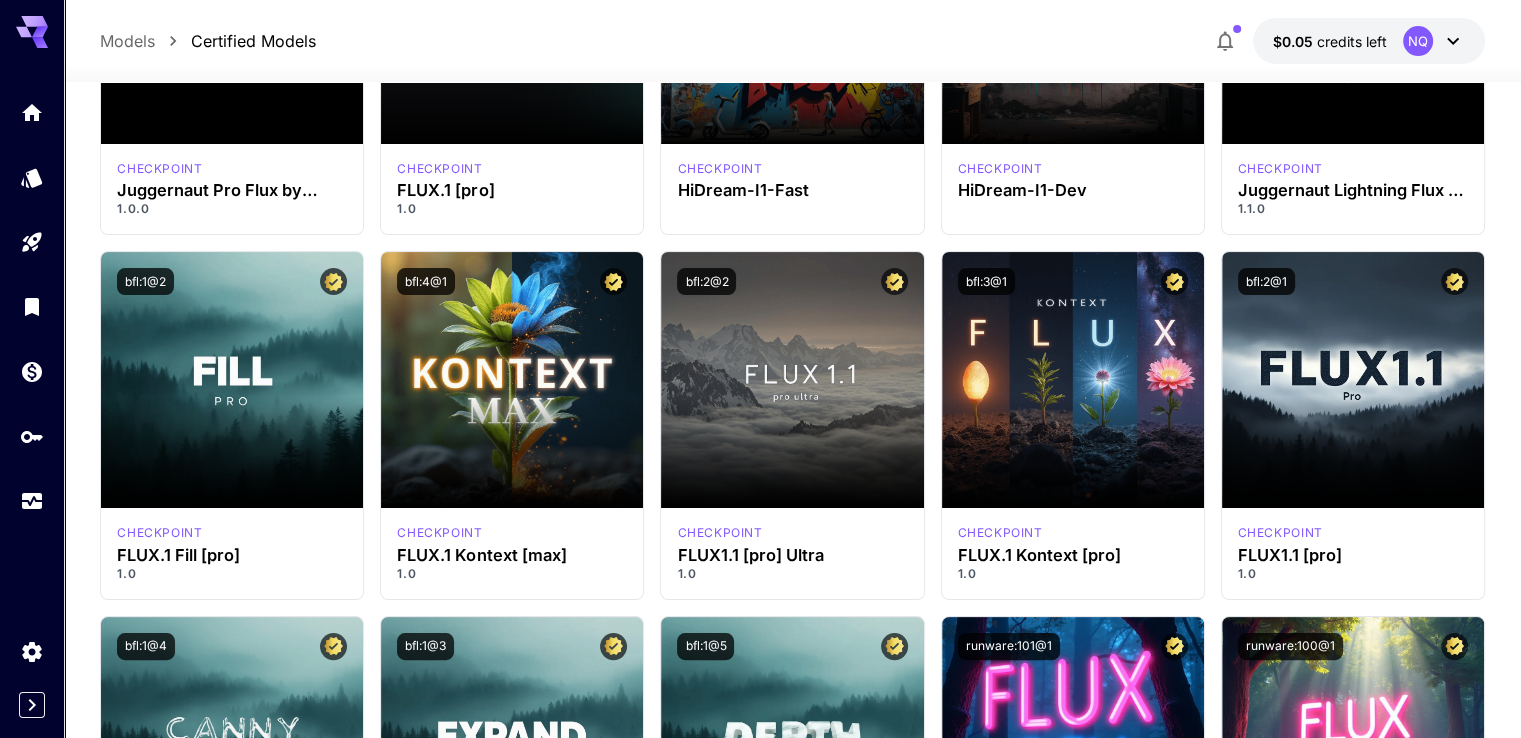 scroll, scrollTop: 0, scrollLeft: 0, axis: both 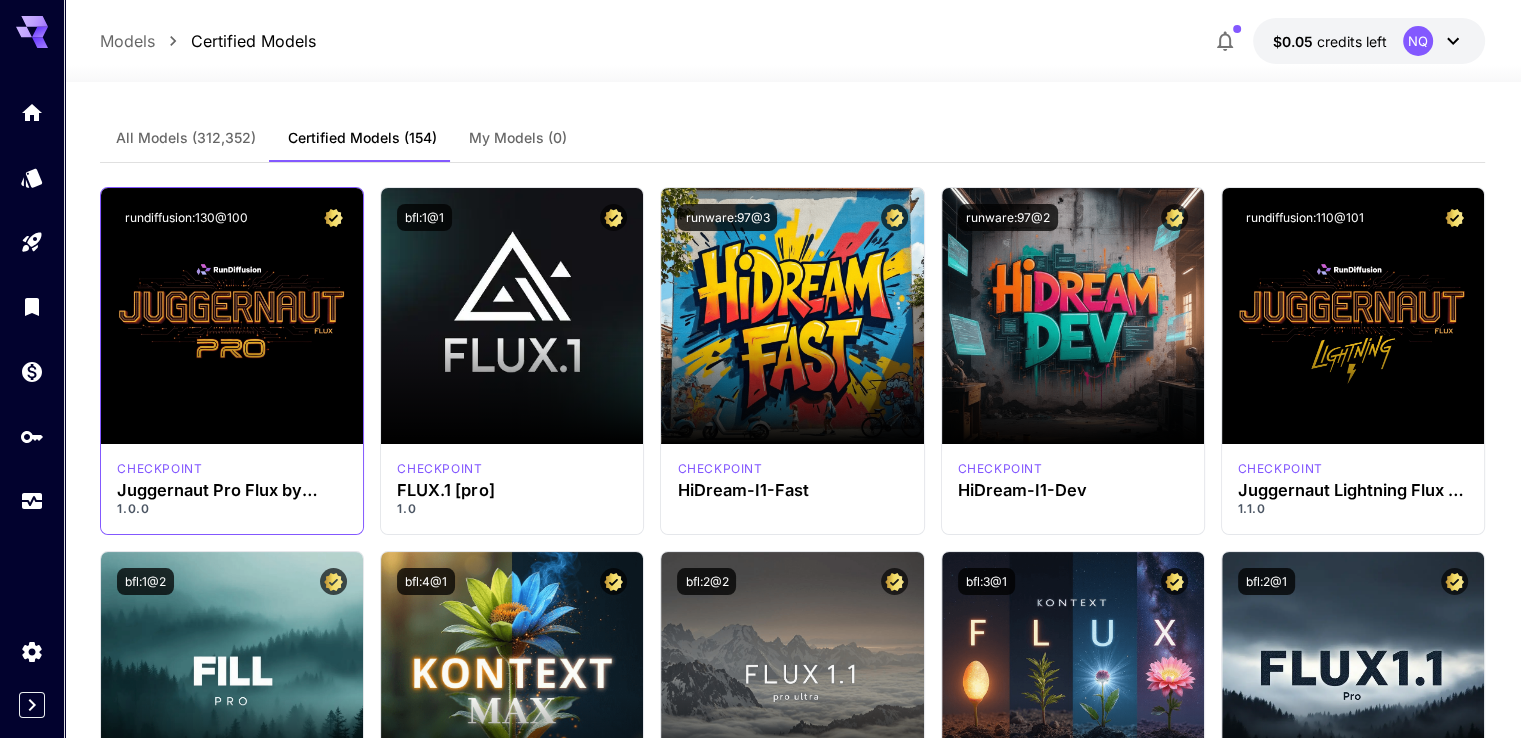 click on "checkpoint Juggernaut Pro Flux by RunDiffusion 1.0.0" at bounding box center [232, 489] 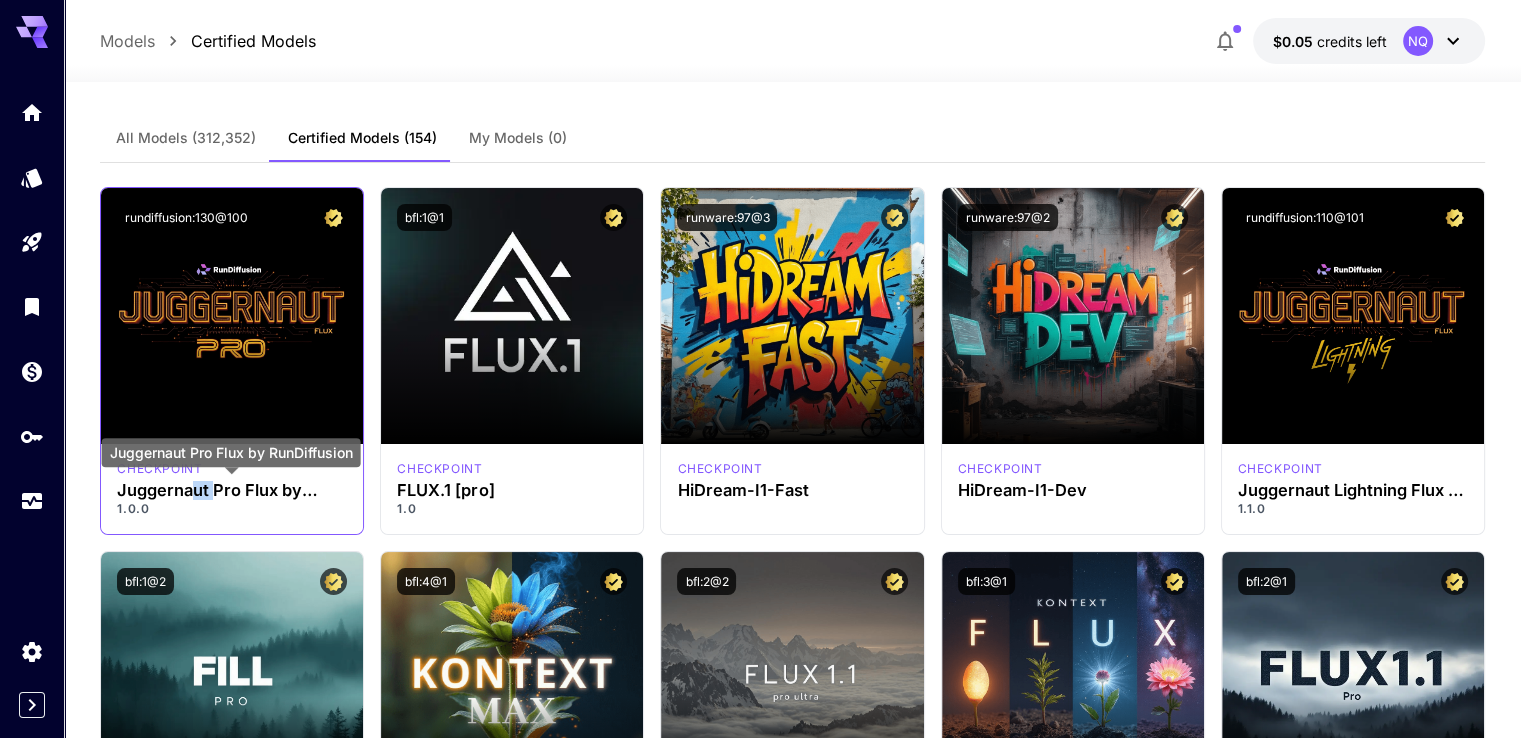 drag, startPoint x: 197, startPoint y: 484, endPoint x: 213, endPoint y: 489, distance: 16.763054 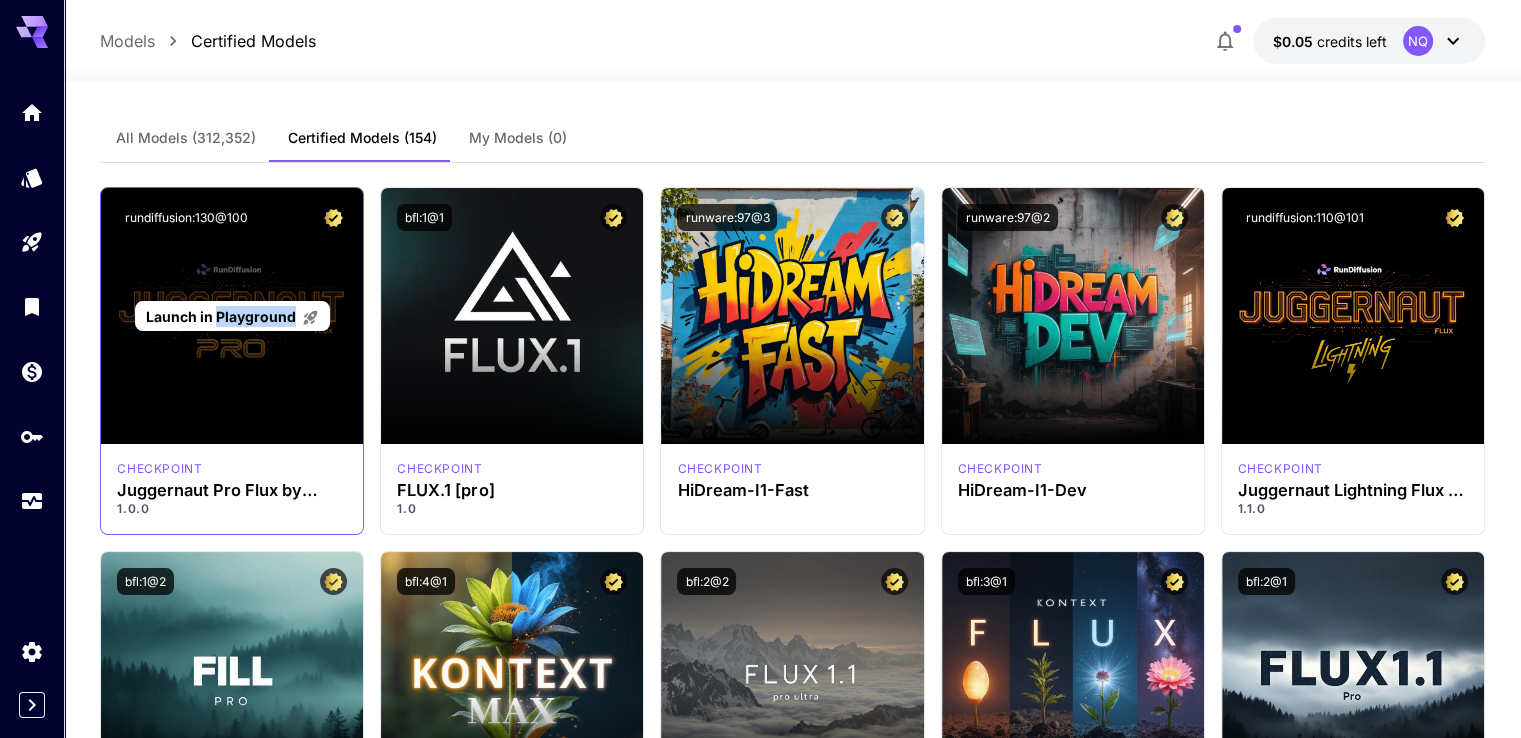 drag, startPoint x: 218, startPoint y: 284, endPoint x: 296, endPoint y: 279, distance: 78.160095 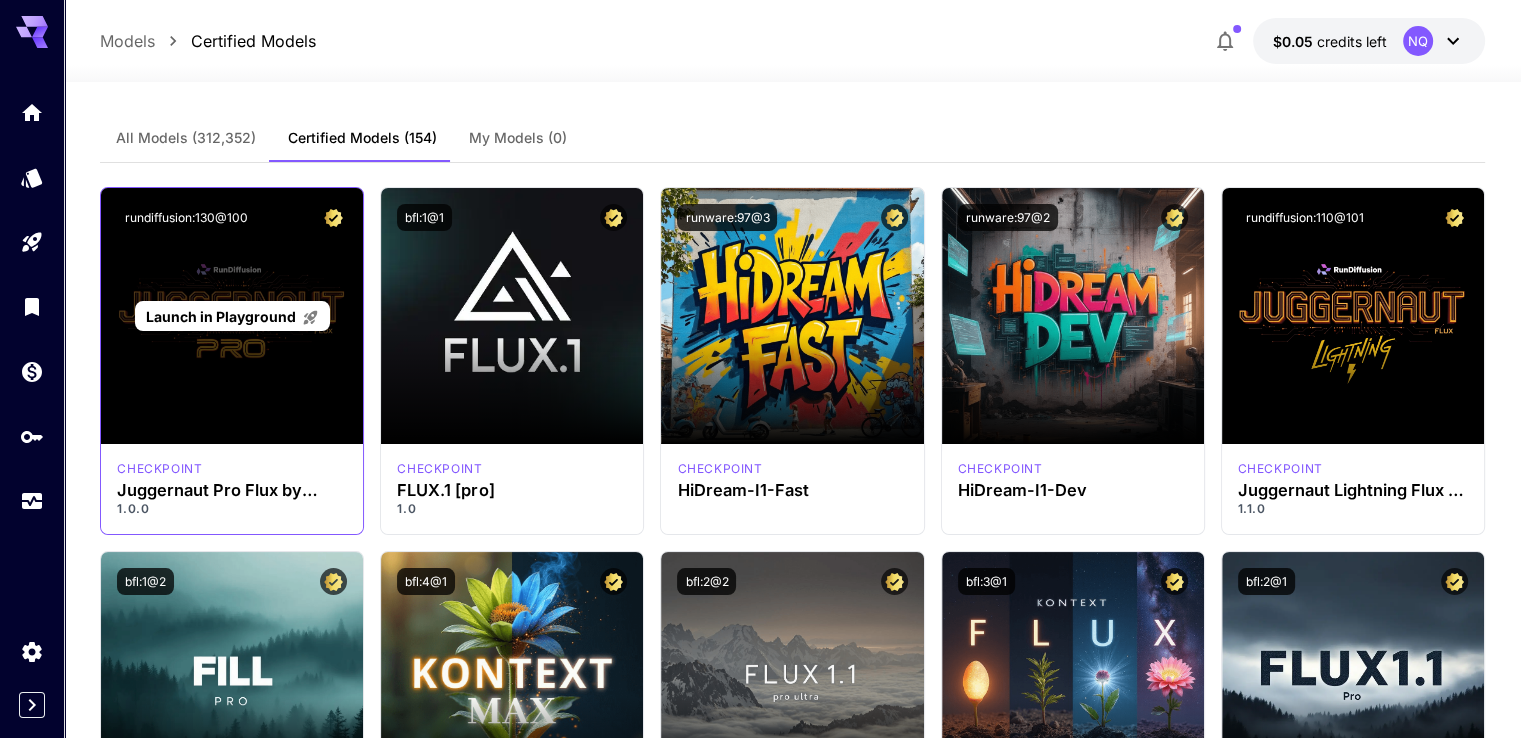 click on "Launch in Playground" at bounding box center (221, 316) 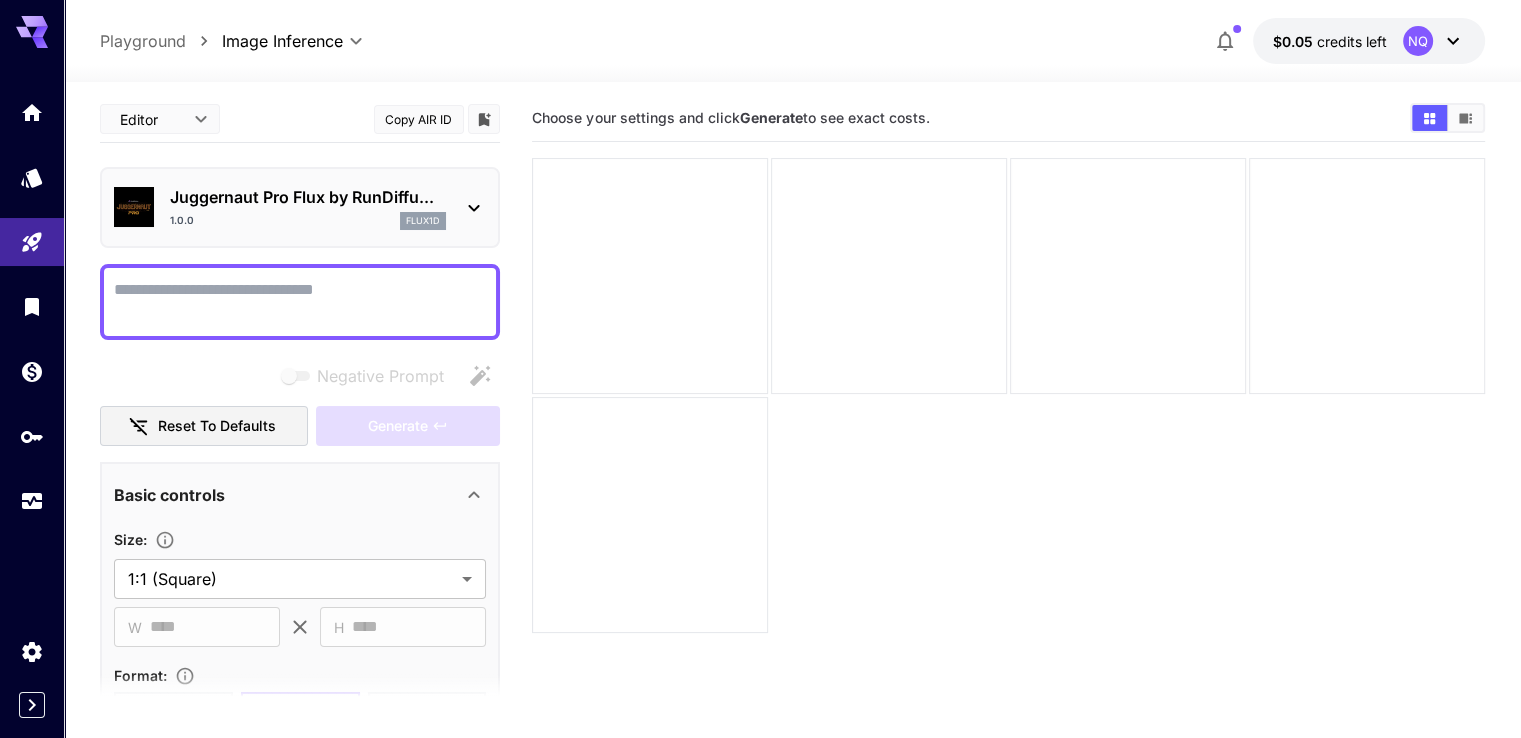 scroll, scrollTop: 0, scrollLeft: 0, axis: both 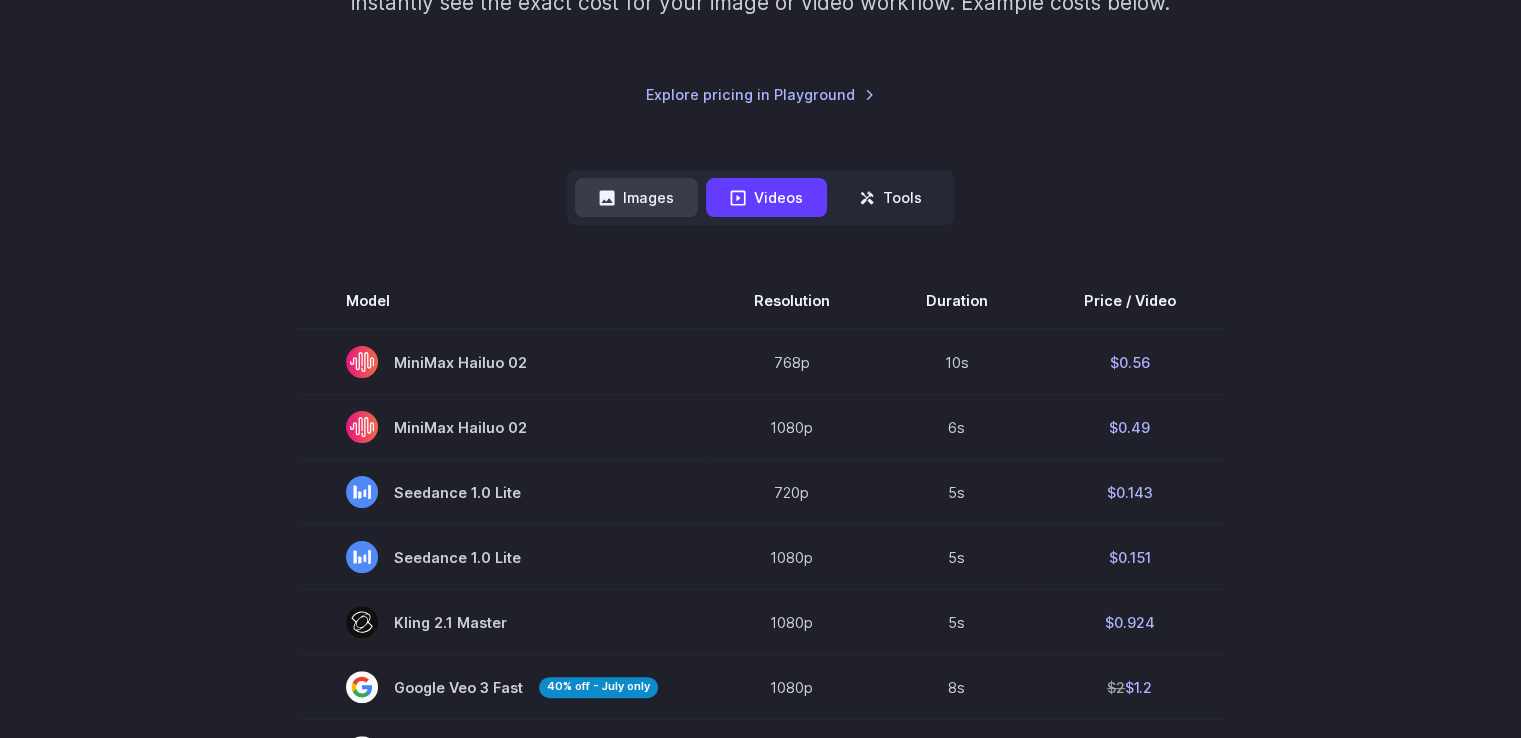 click on "Images" at bounding box center (636, 197) 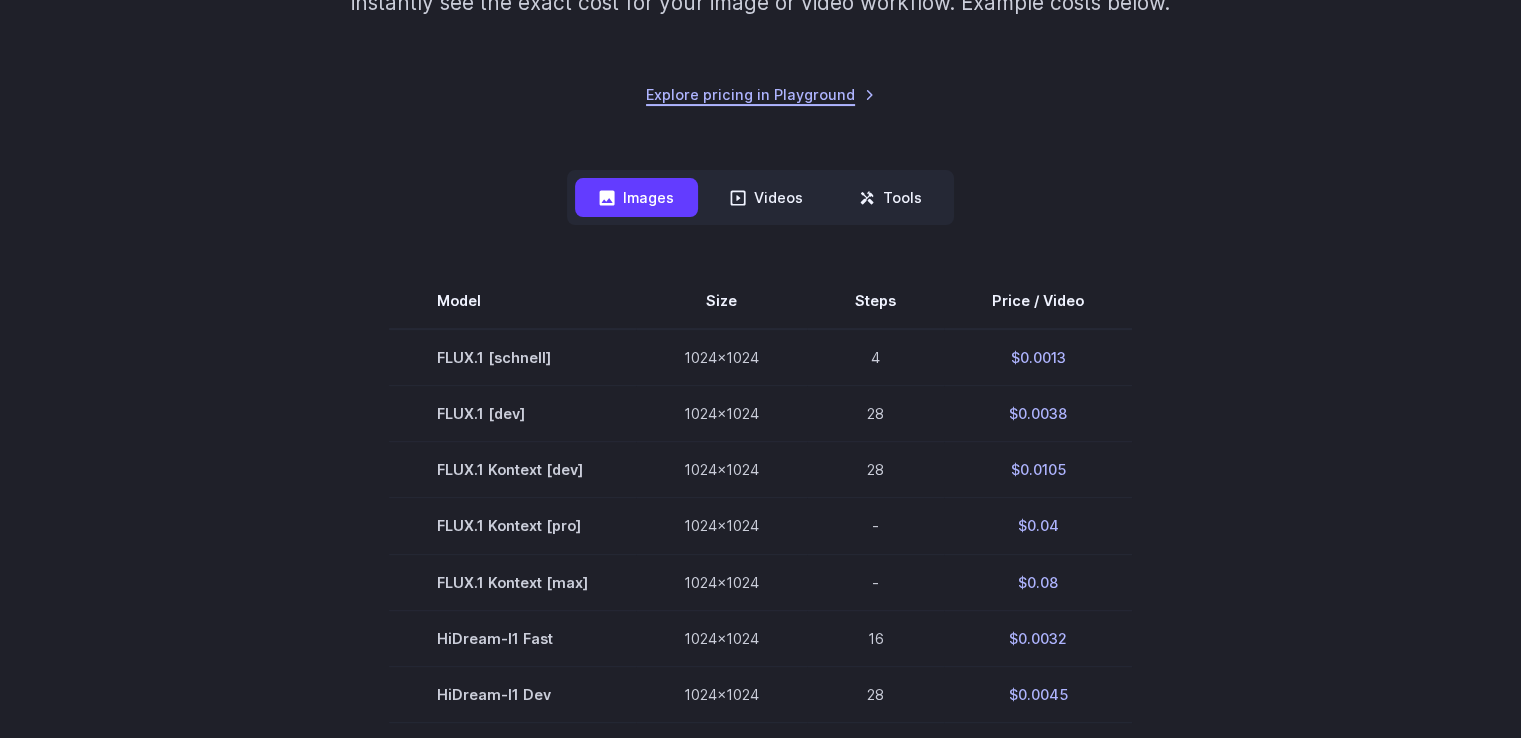 click on "Explore pricing in Playground" at bounding box center [760, 94] 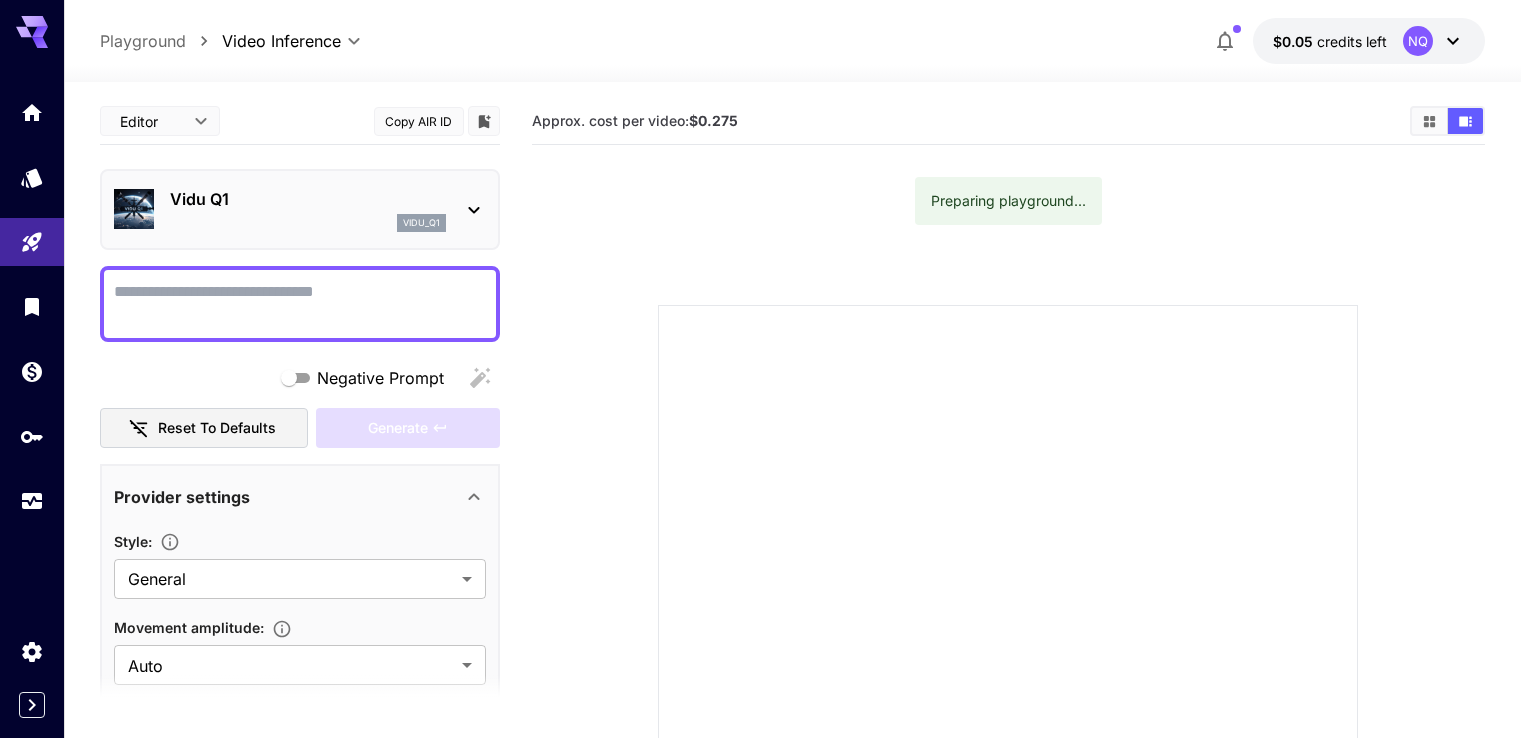 scroll, scrollTop: 0, scrollLeft: 0, axis: both 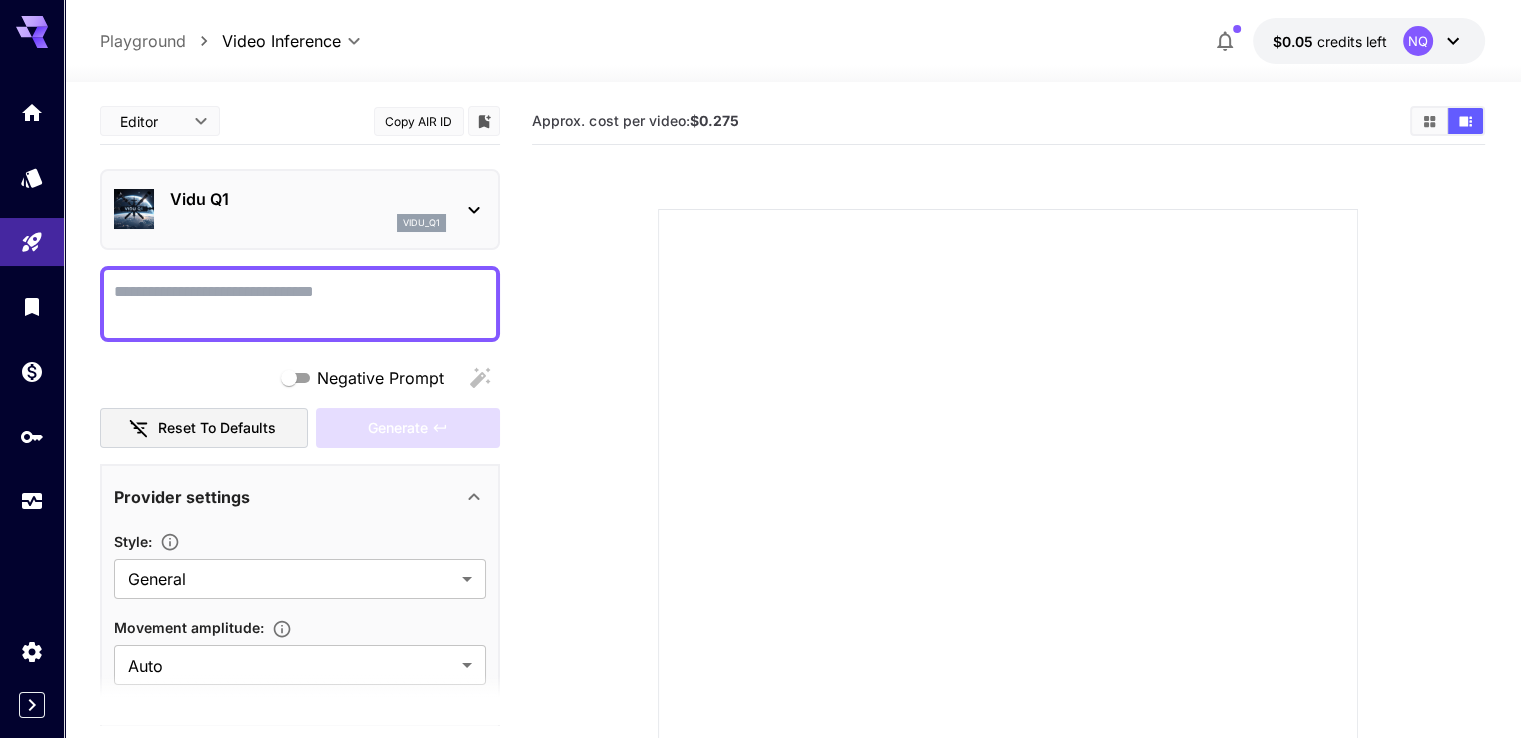 click on "**********" at bounding box center [760, 484] 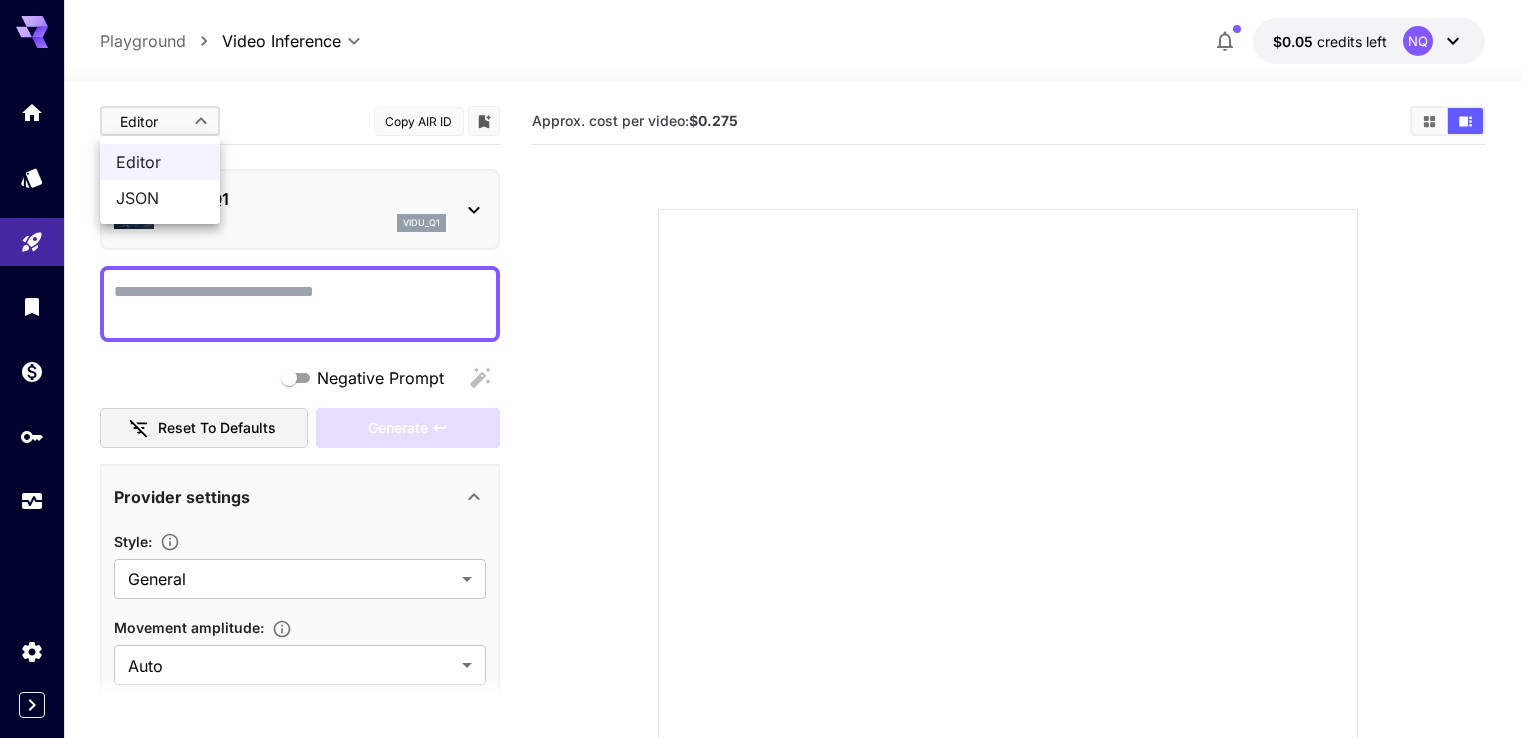 click at bounding box center (768, 369) 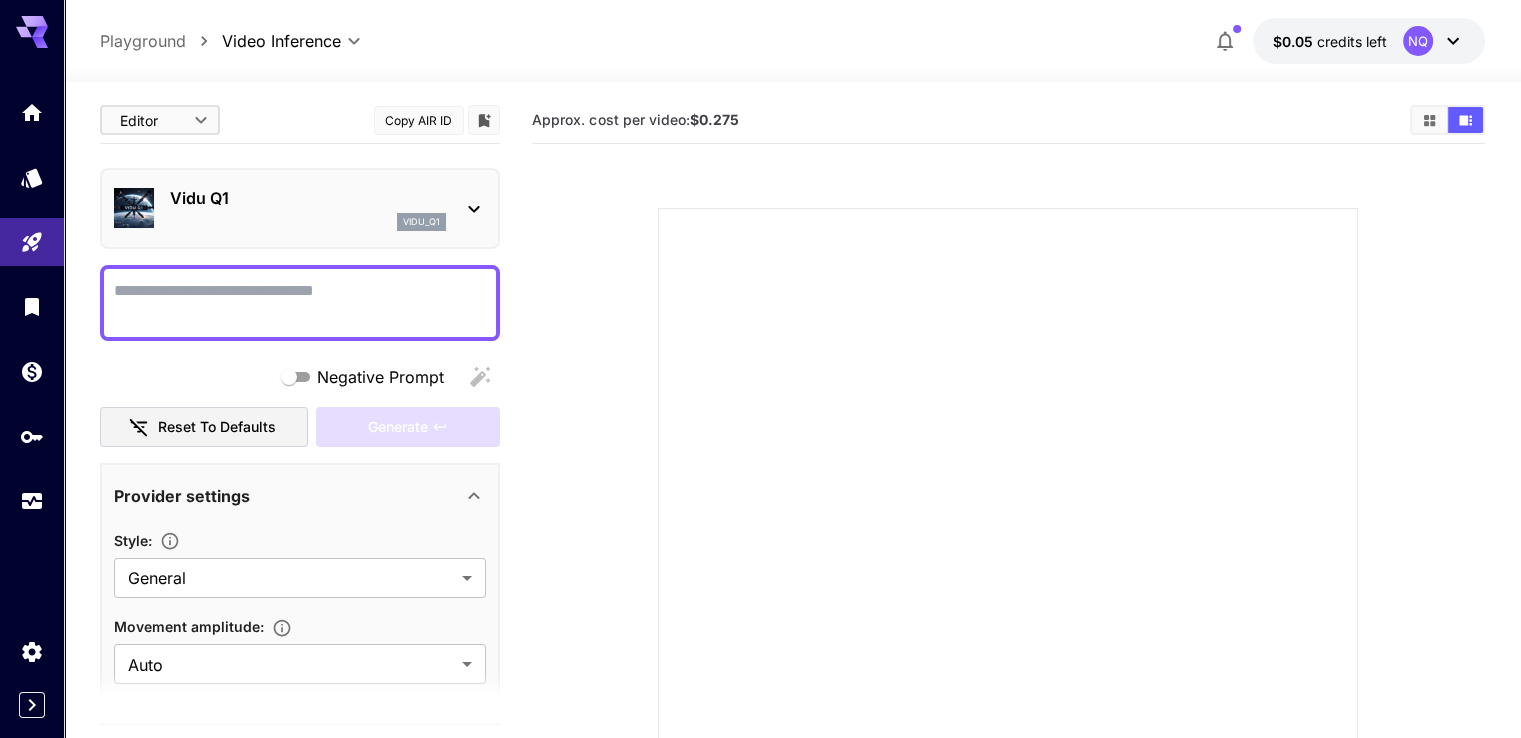 scroll, scrollTop: 0, scrollLeft: 0, axis: both 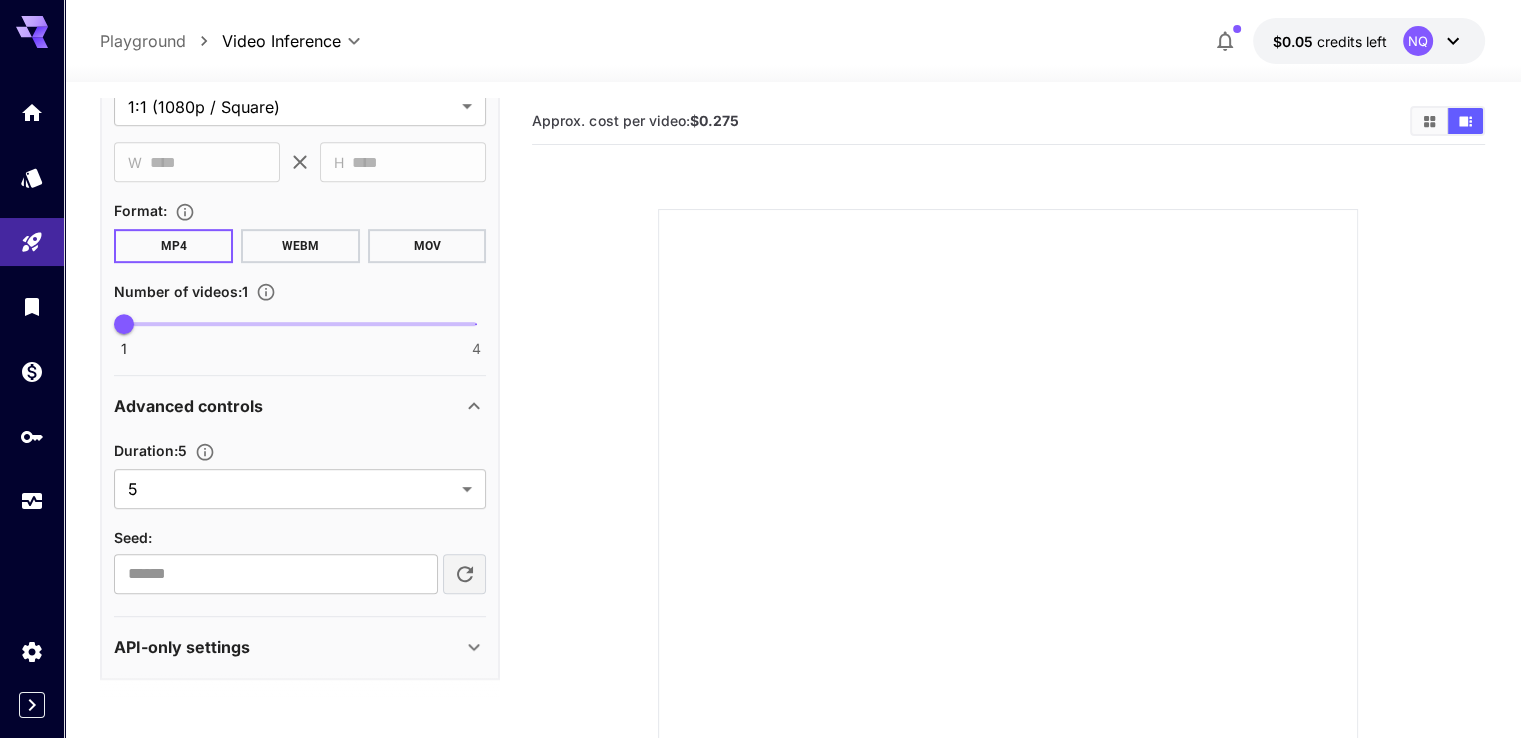 click on "API-only settings" at bounding box center (182, 647) 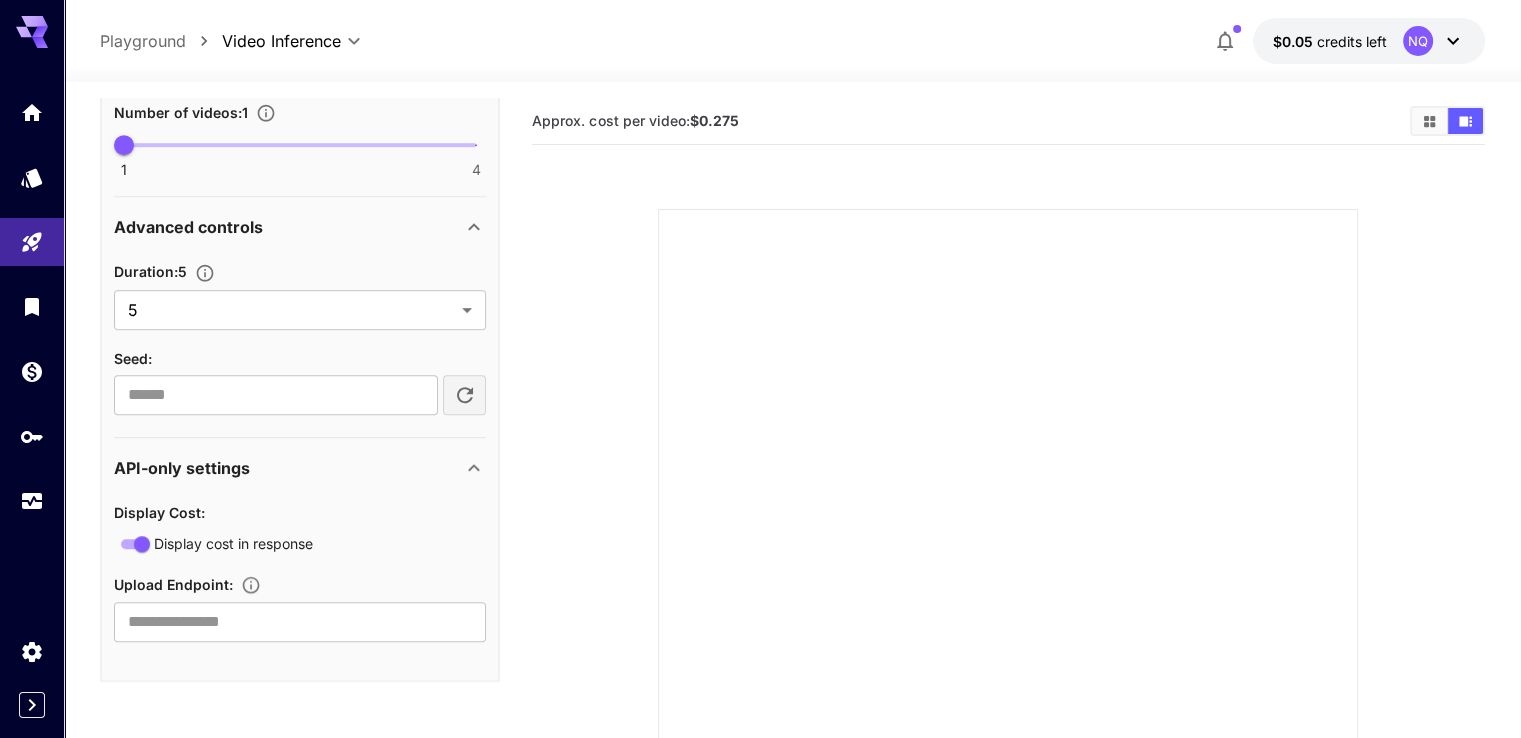 scroll, scrollTop: 1180, scrollLeft: 0, axis: vertical 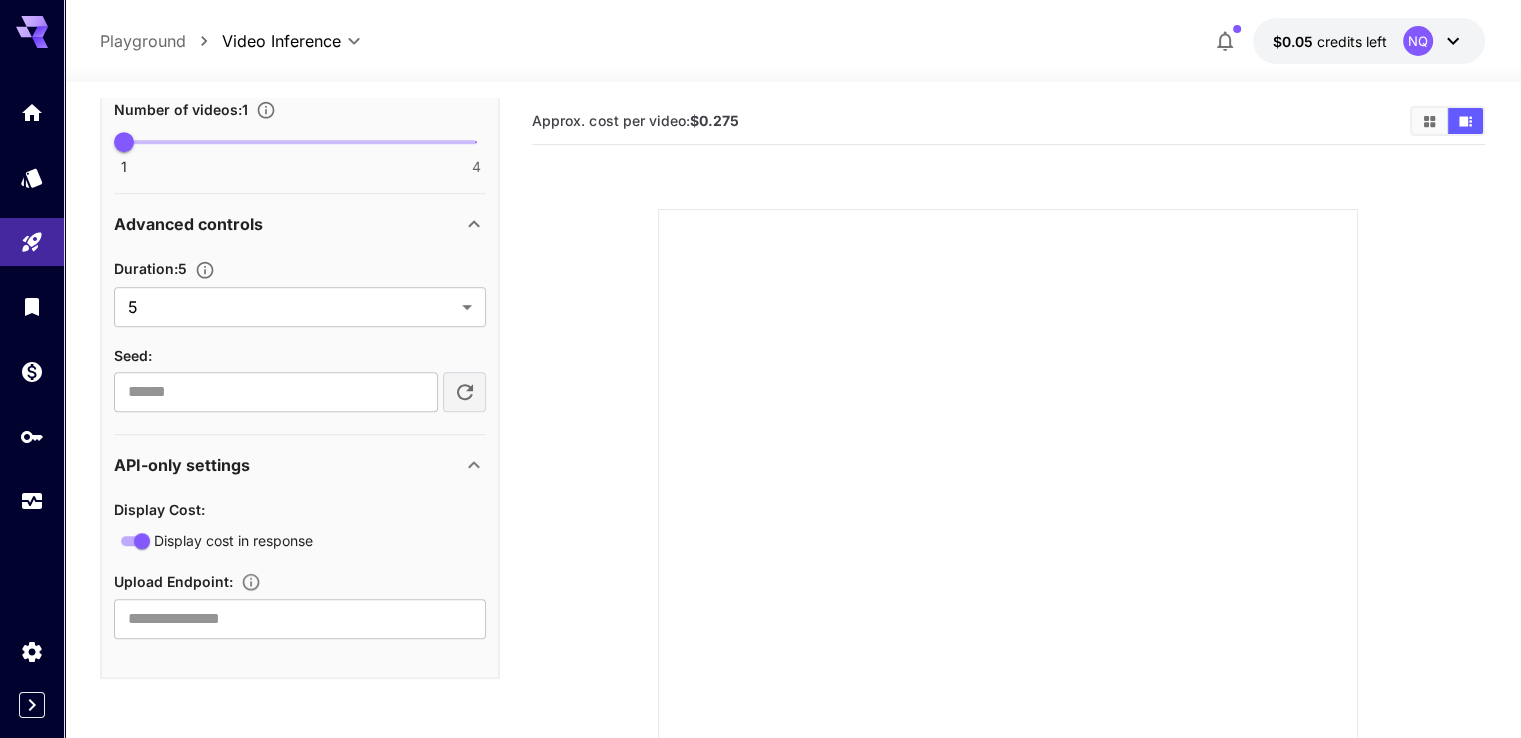 click on "Display cost in response" at bounding box center [233, 540] 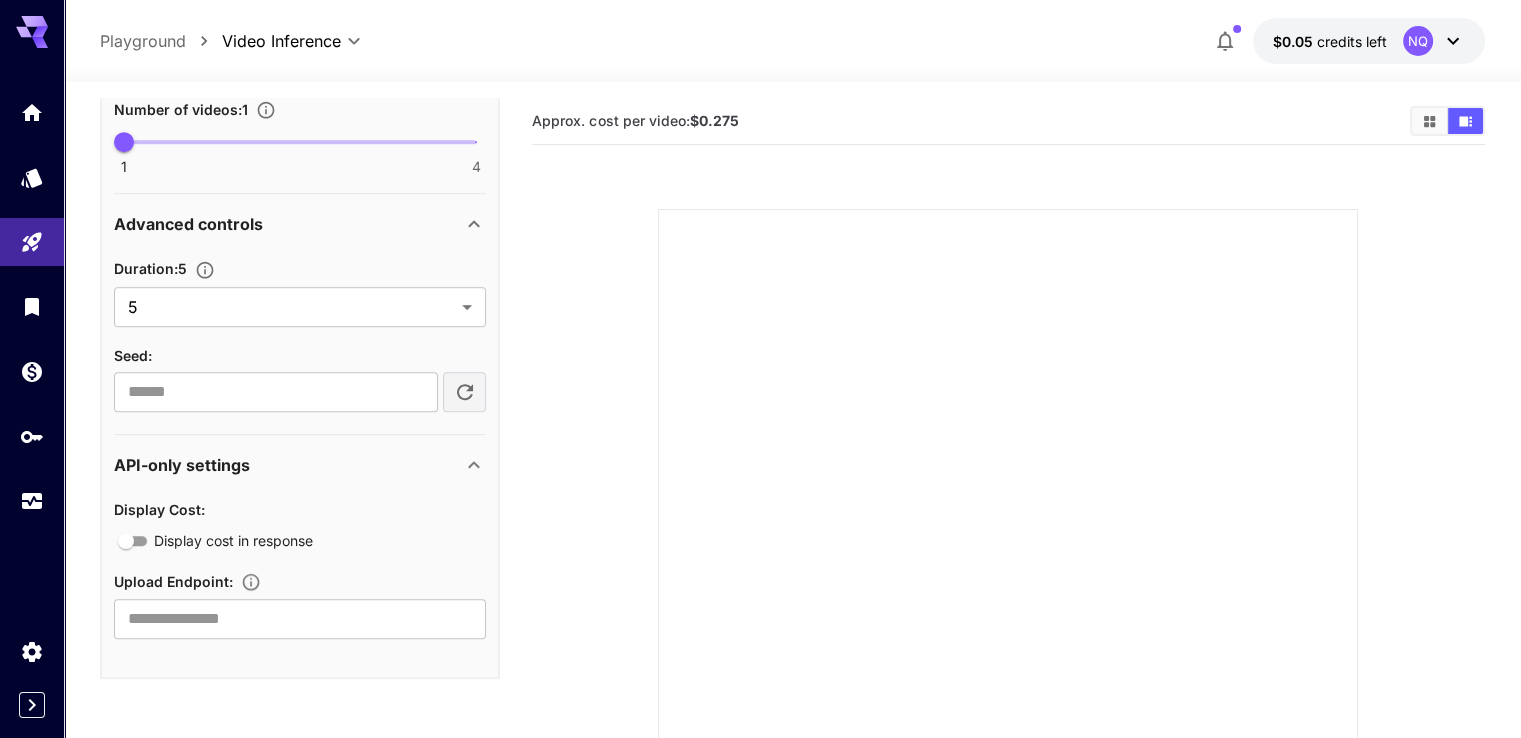click on "Display cost in response" at bounding box center [233, 540] 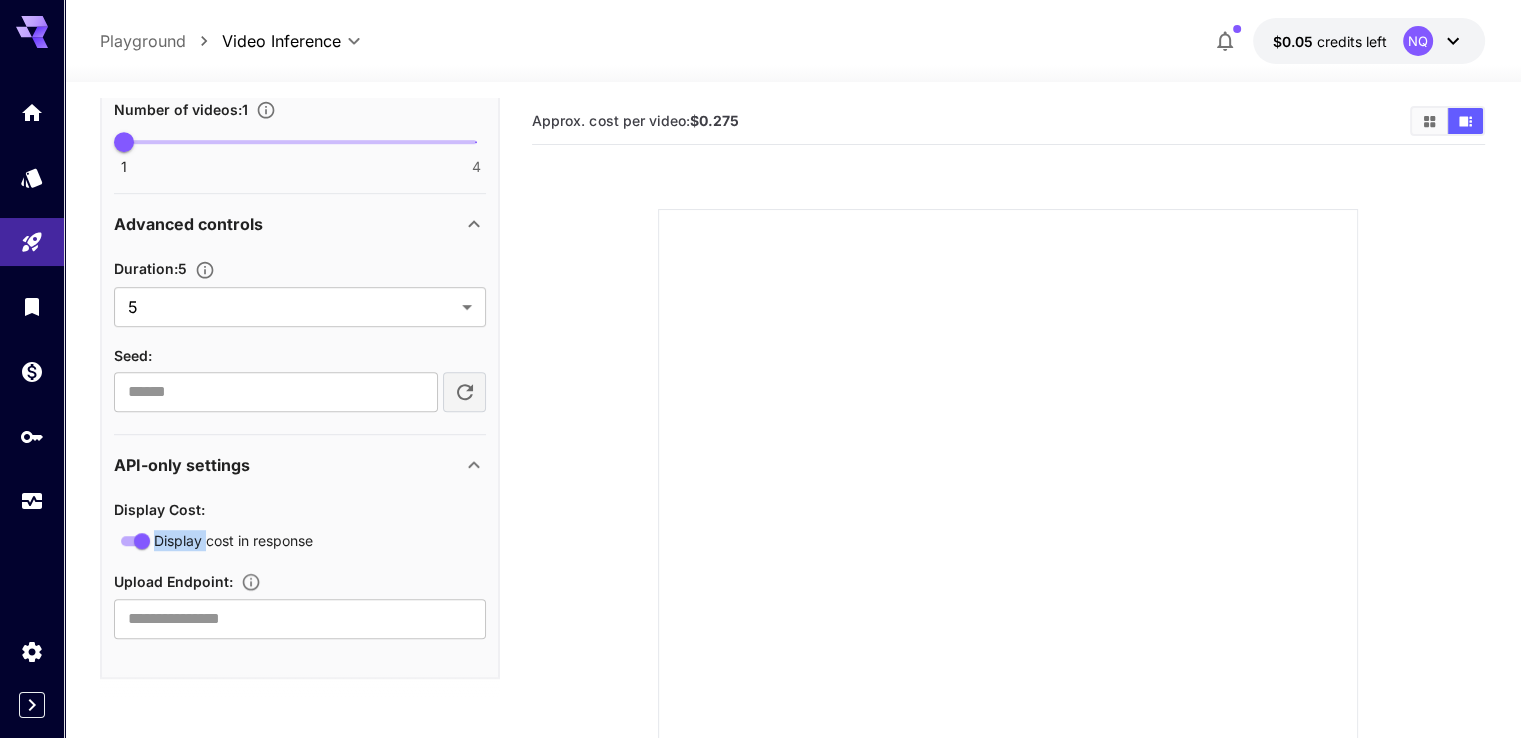 click on "Display cost in response" at bounding box center (233, 540) 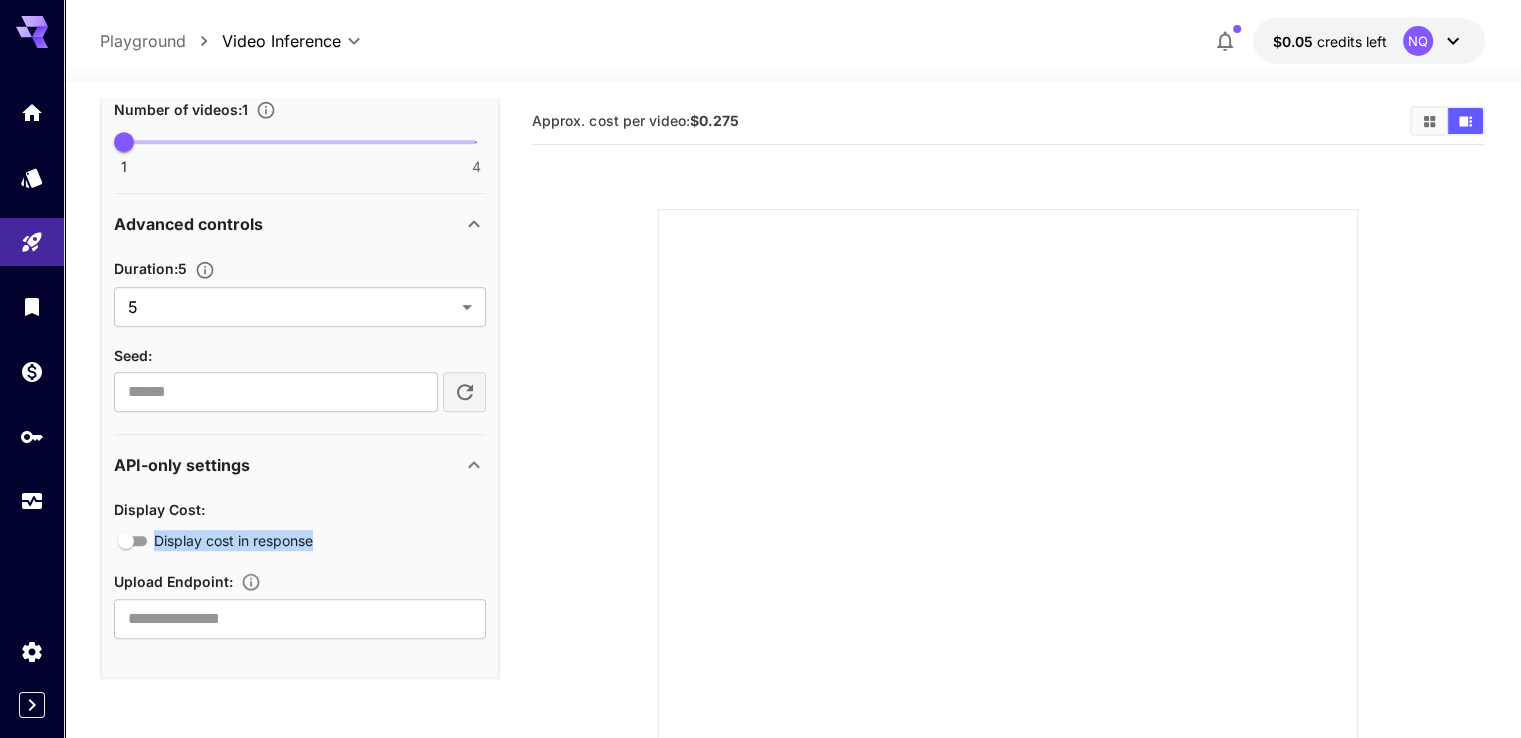 click on "Display cost in response" at bounding box center [233, 540] 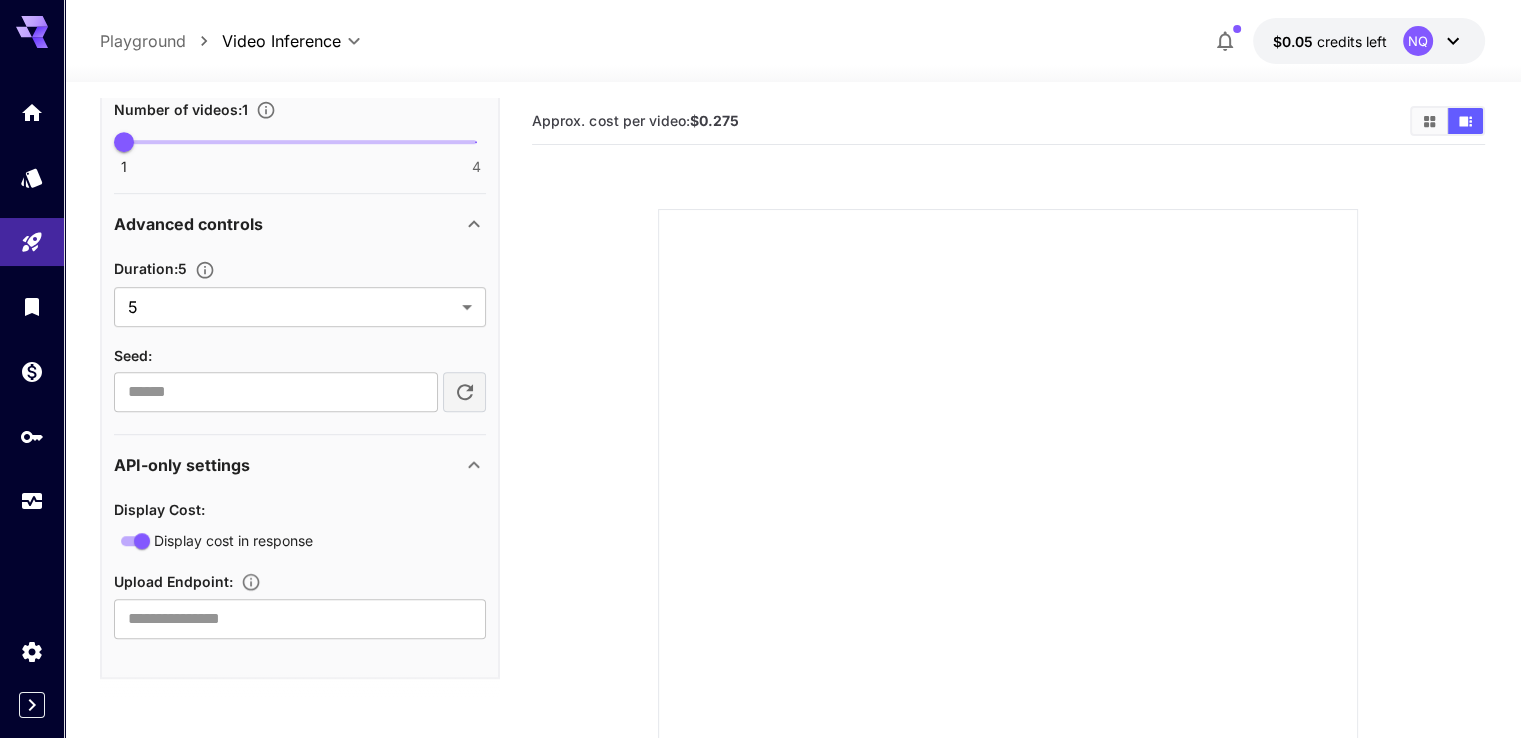 click on "Display Cost :" at bounding box center [300, 509] 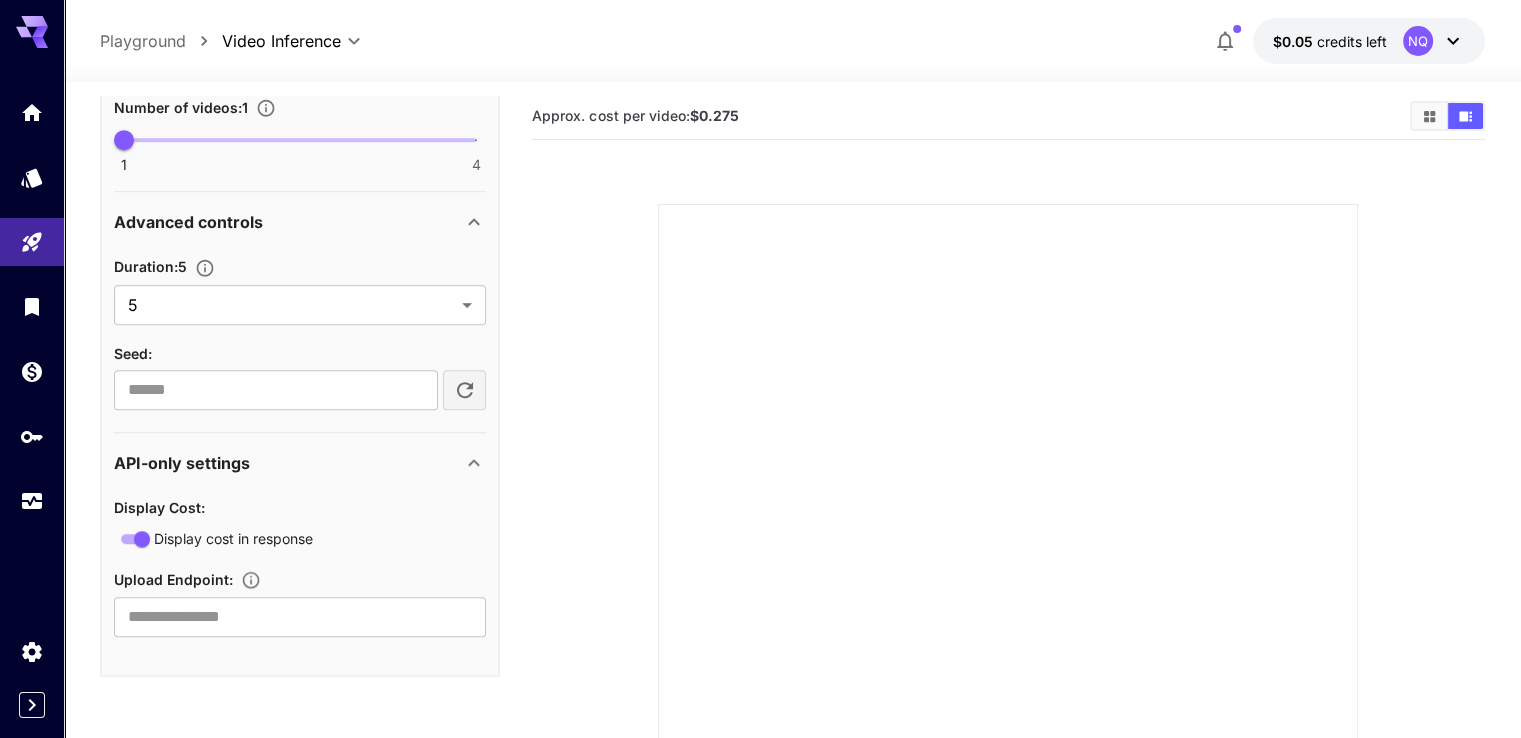 scroll, scrollTop: 0, scrollLeft: 0, axis: both 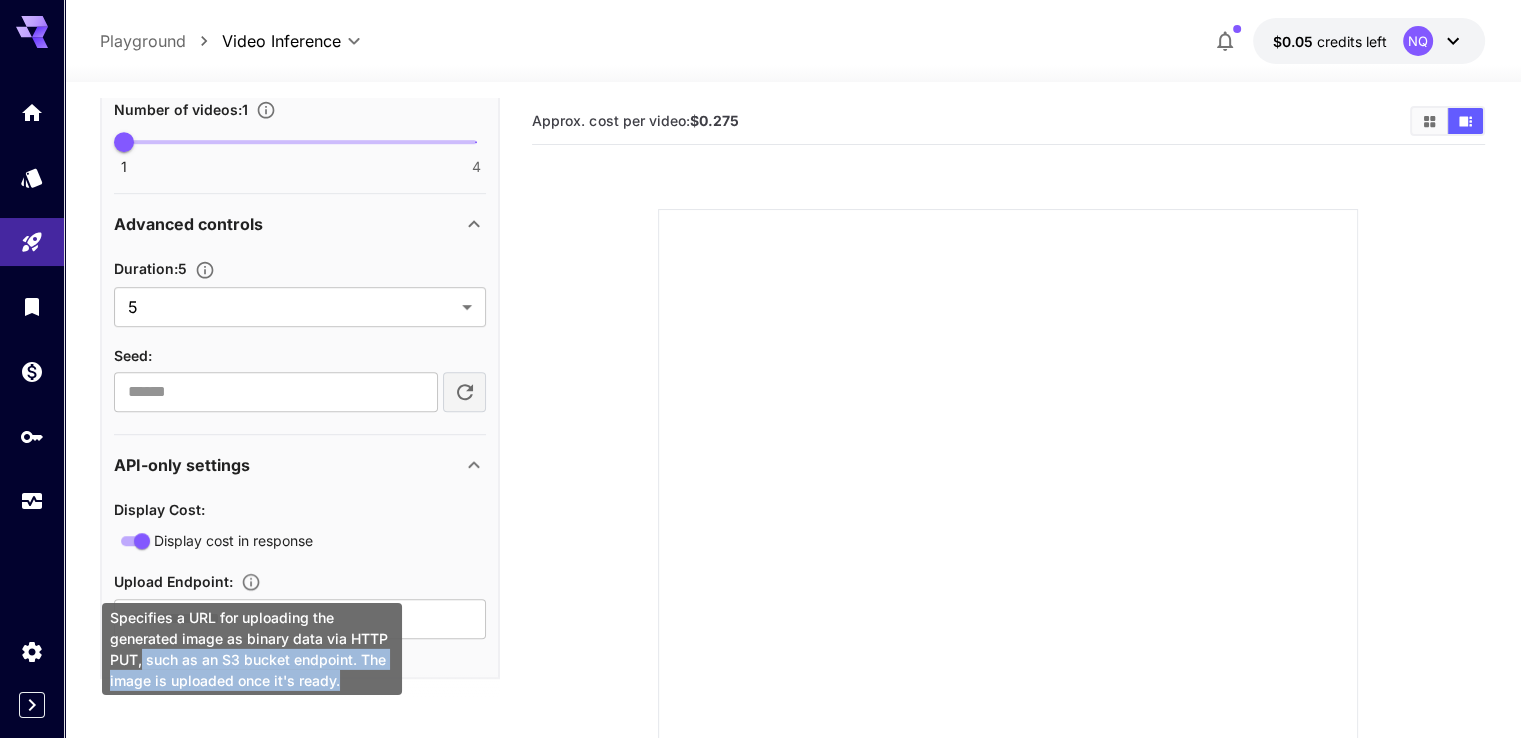 drag, startPoint x: 141, startPoint y: 659, endPoint x: 348, endPoint y: 685, distance: 208.62646 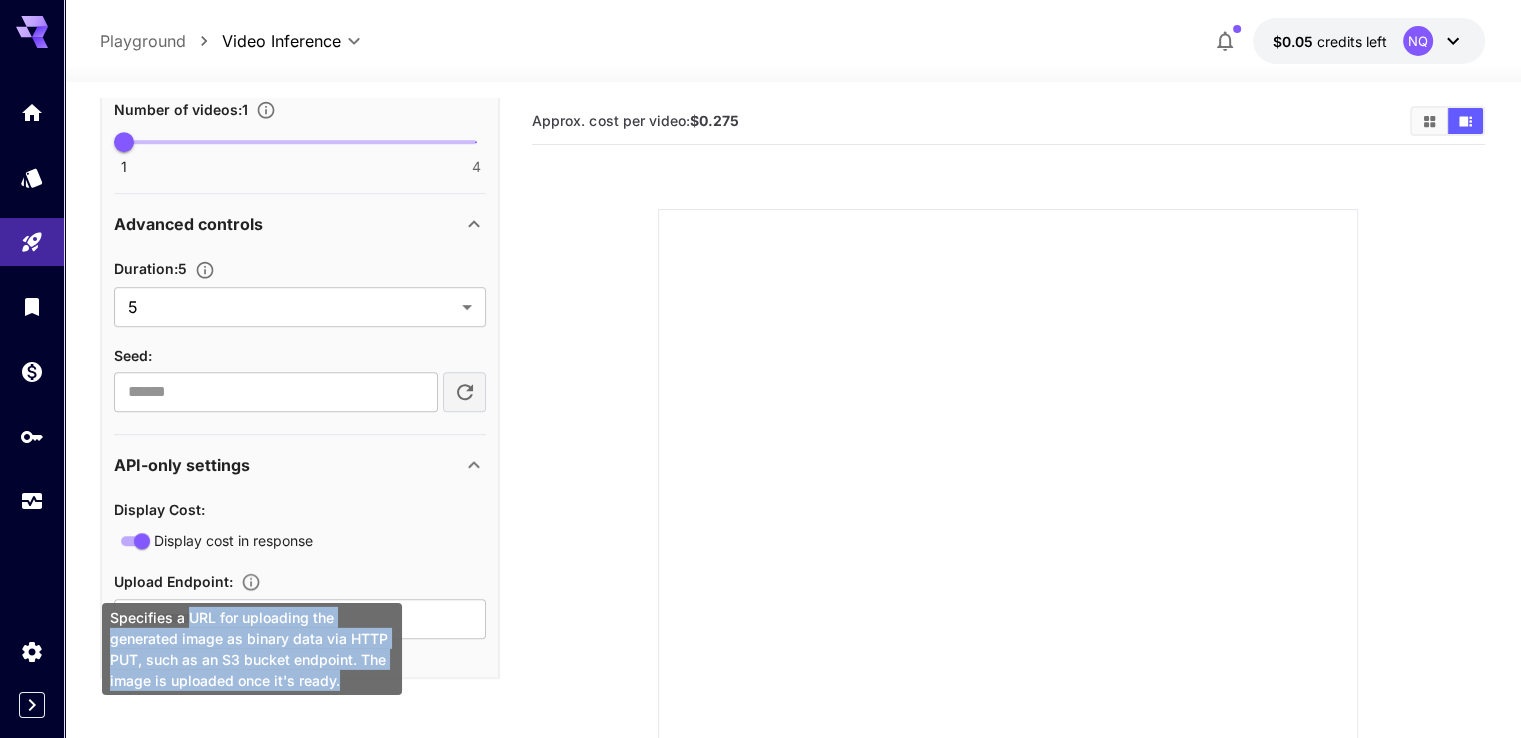 drag, startPoint x: 348, startPoint y: 685, endPoint x: 190, endPoint y: 603, distance: 178.01123 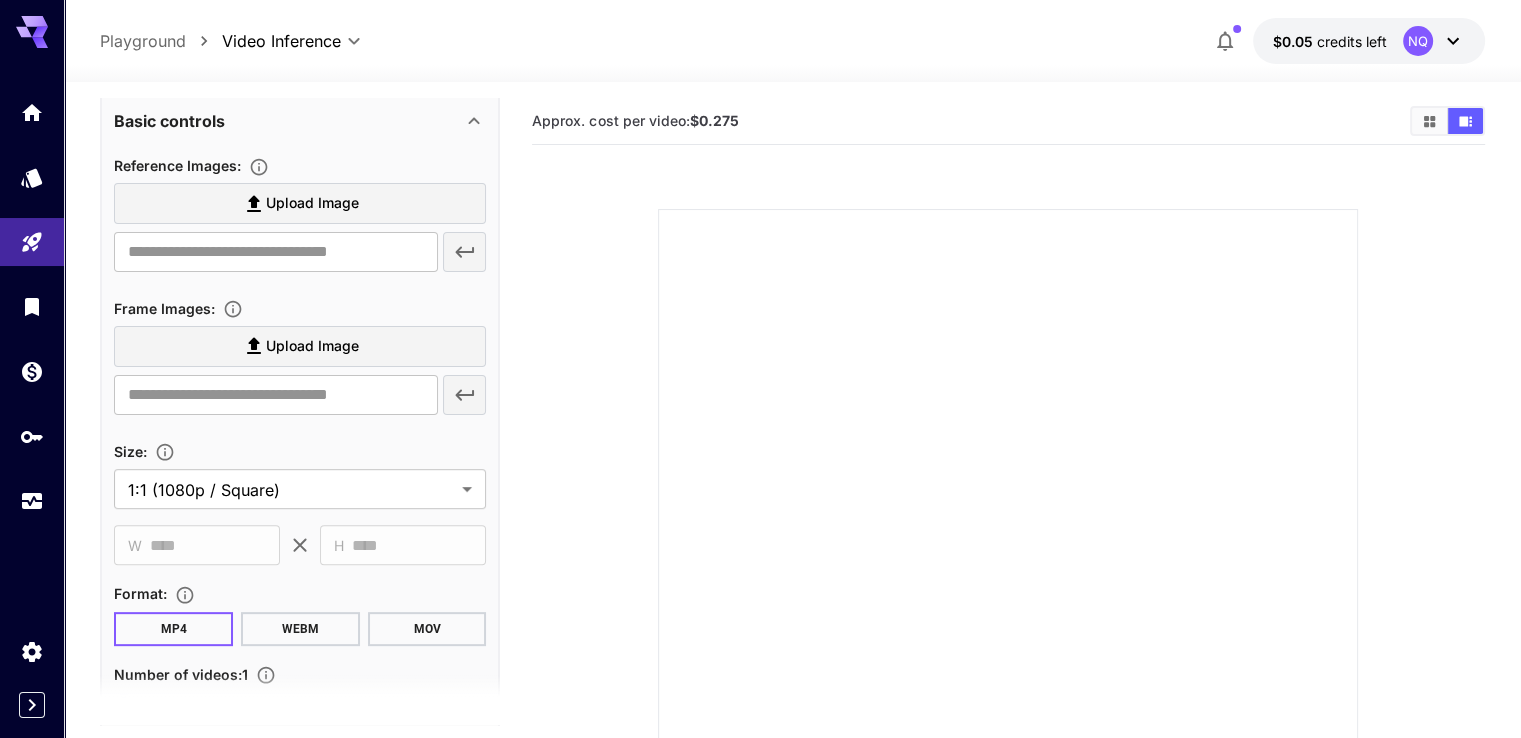 scroll, scrollTop: 580, scrollLeft: 0, axis: vertical 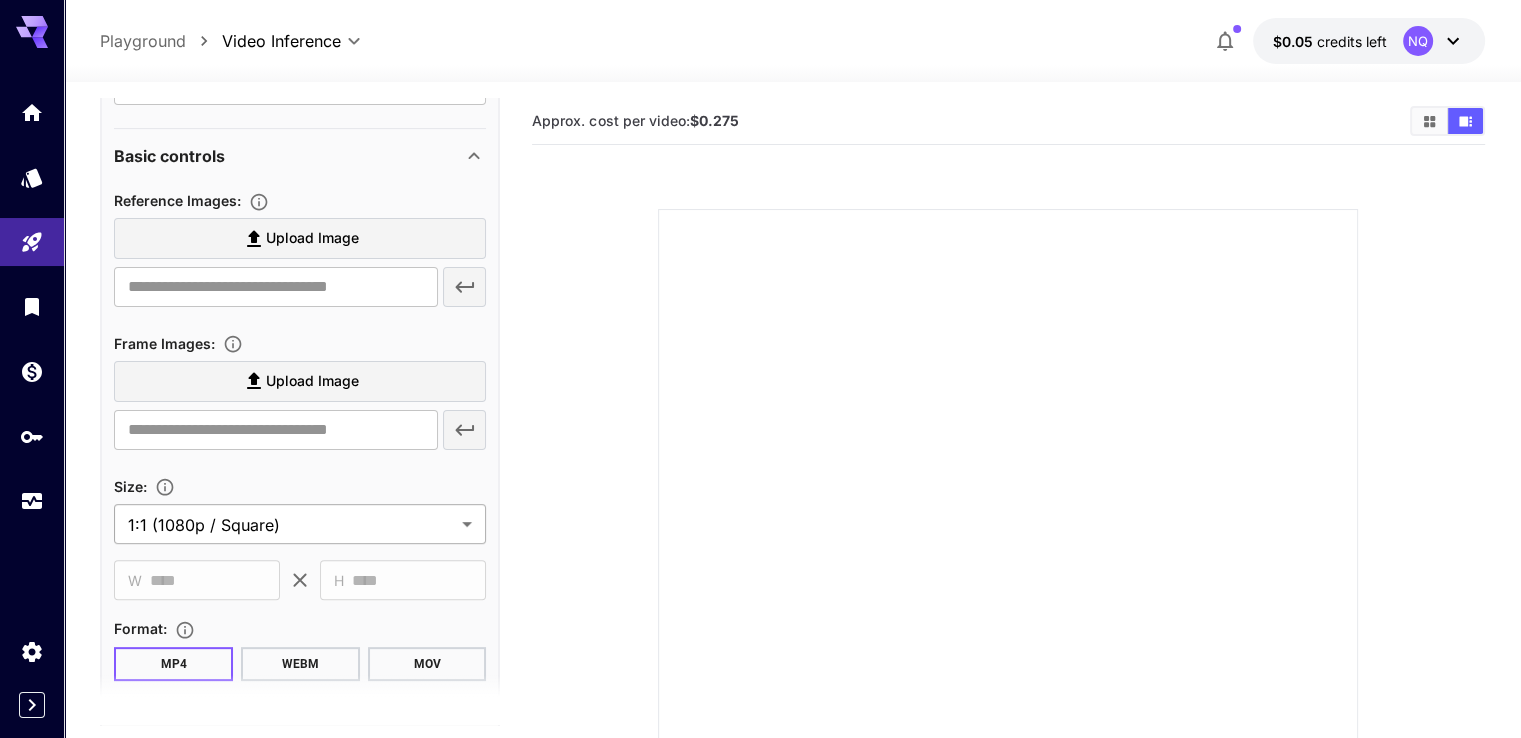 click on "**********" at bounding box center [760, 484] 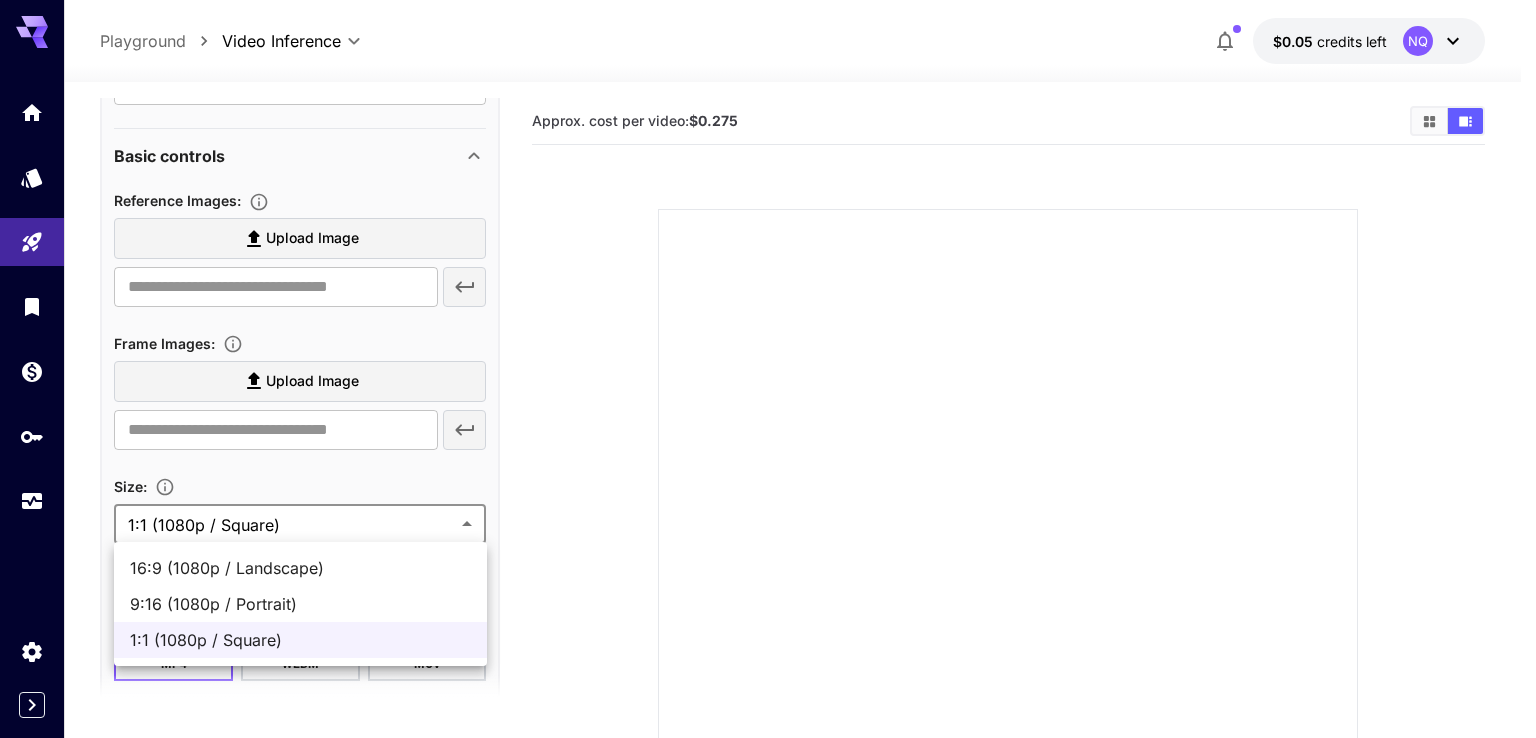 click at bounding box center (768, 369) 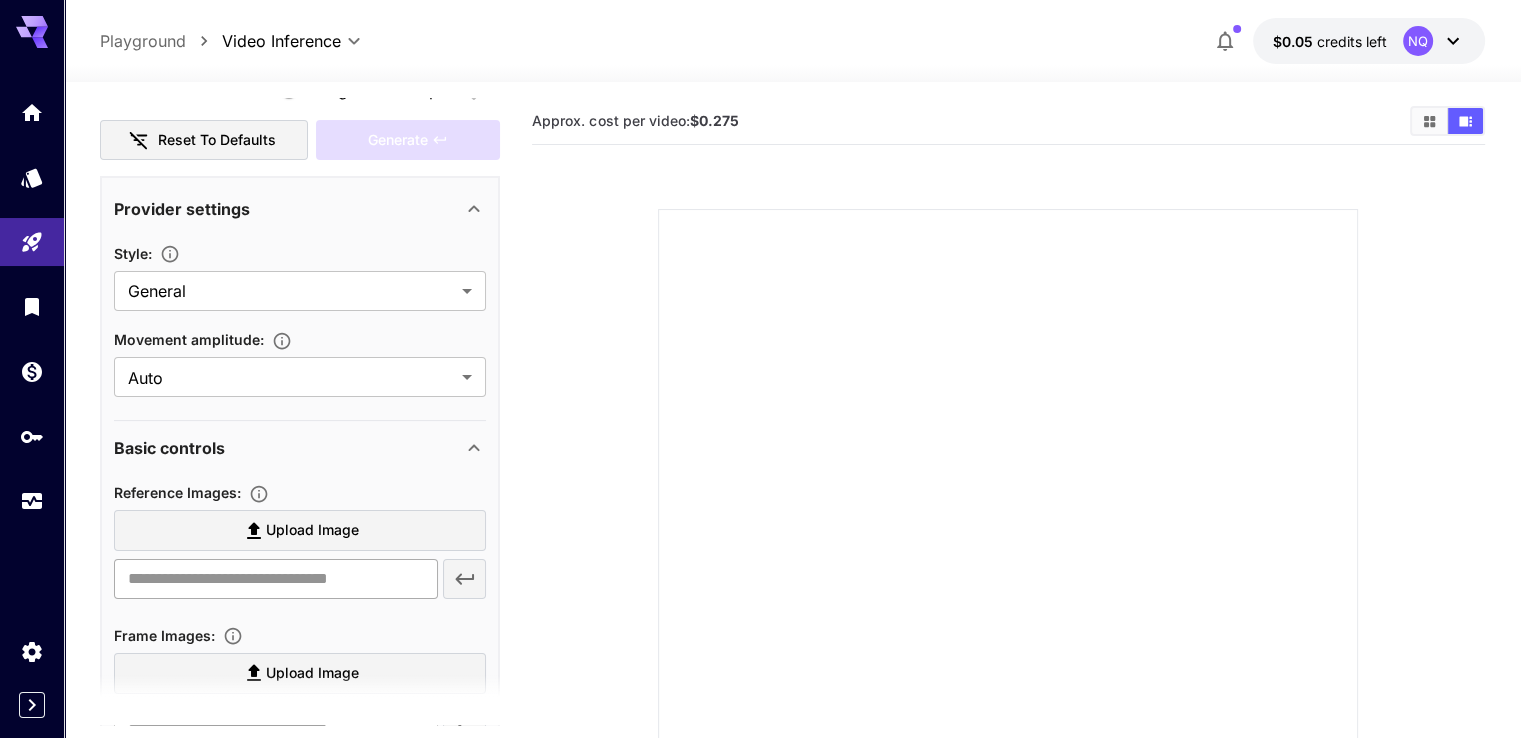 scroll, scrollTop: 280, scrollLeft: 0, axis: vertical 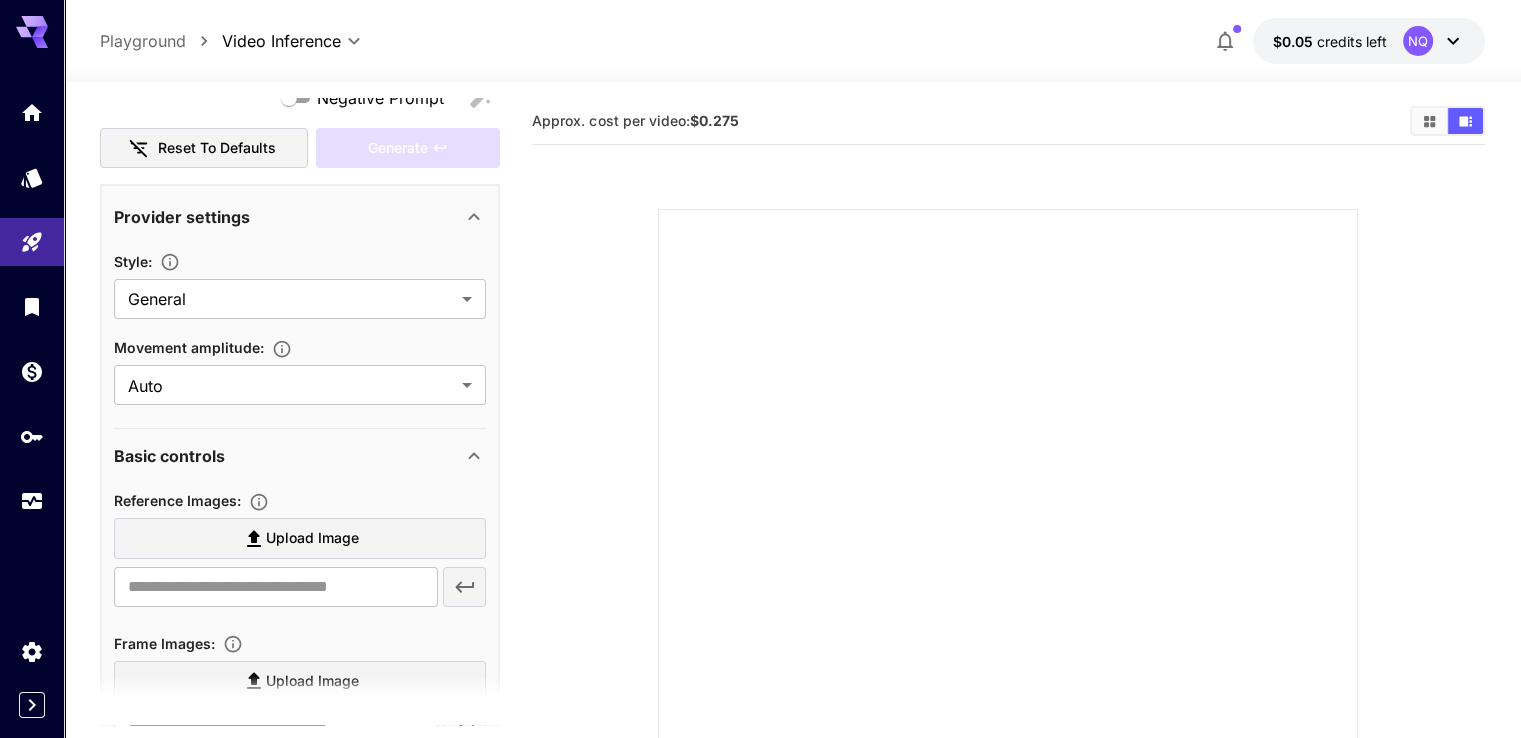 click on "Basic controls" at bounding box center [288, 456] 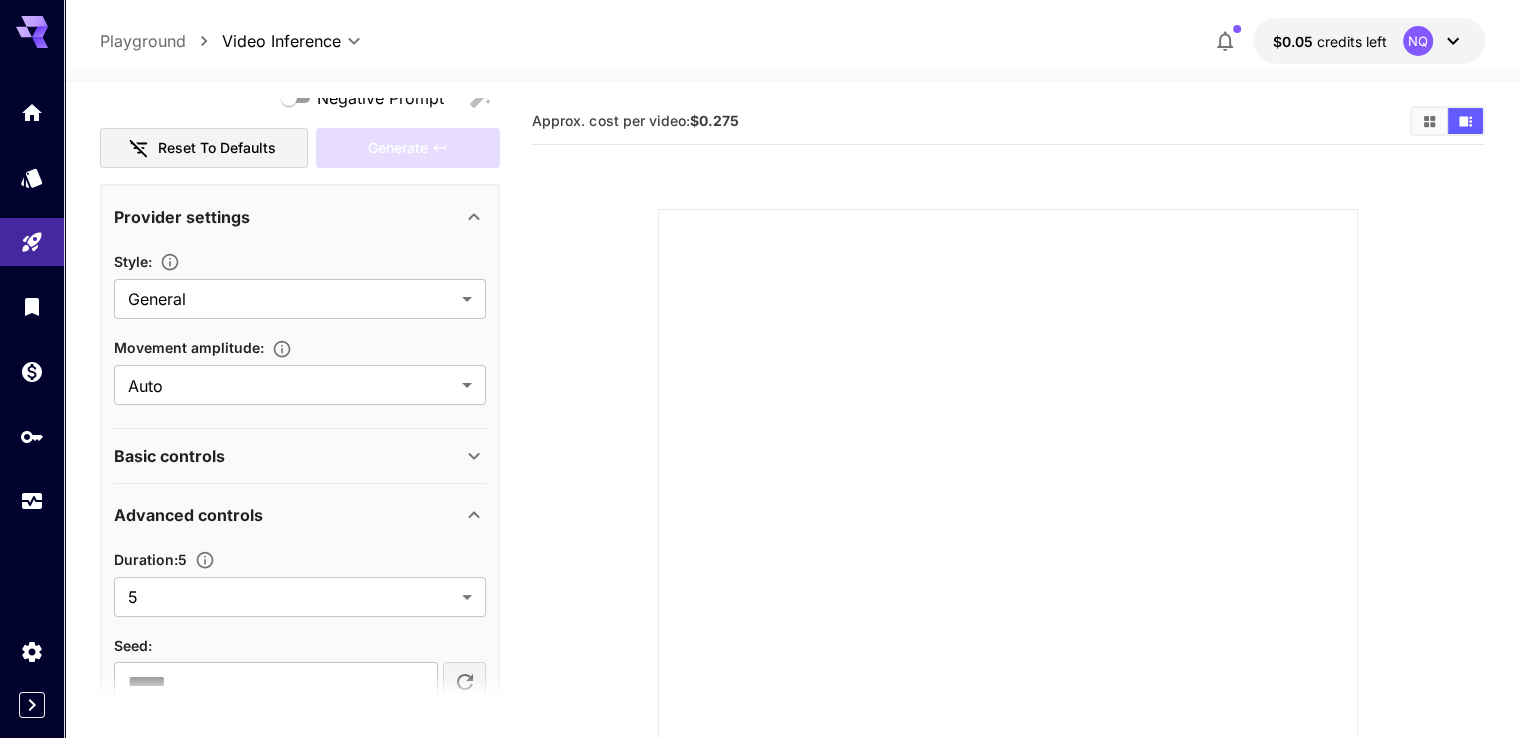 click on "Advanced controls" at bounding box center (288, 515) 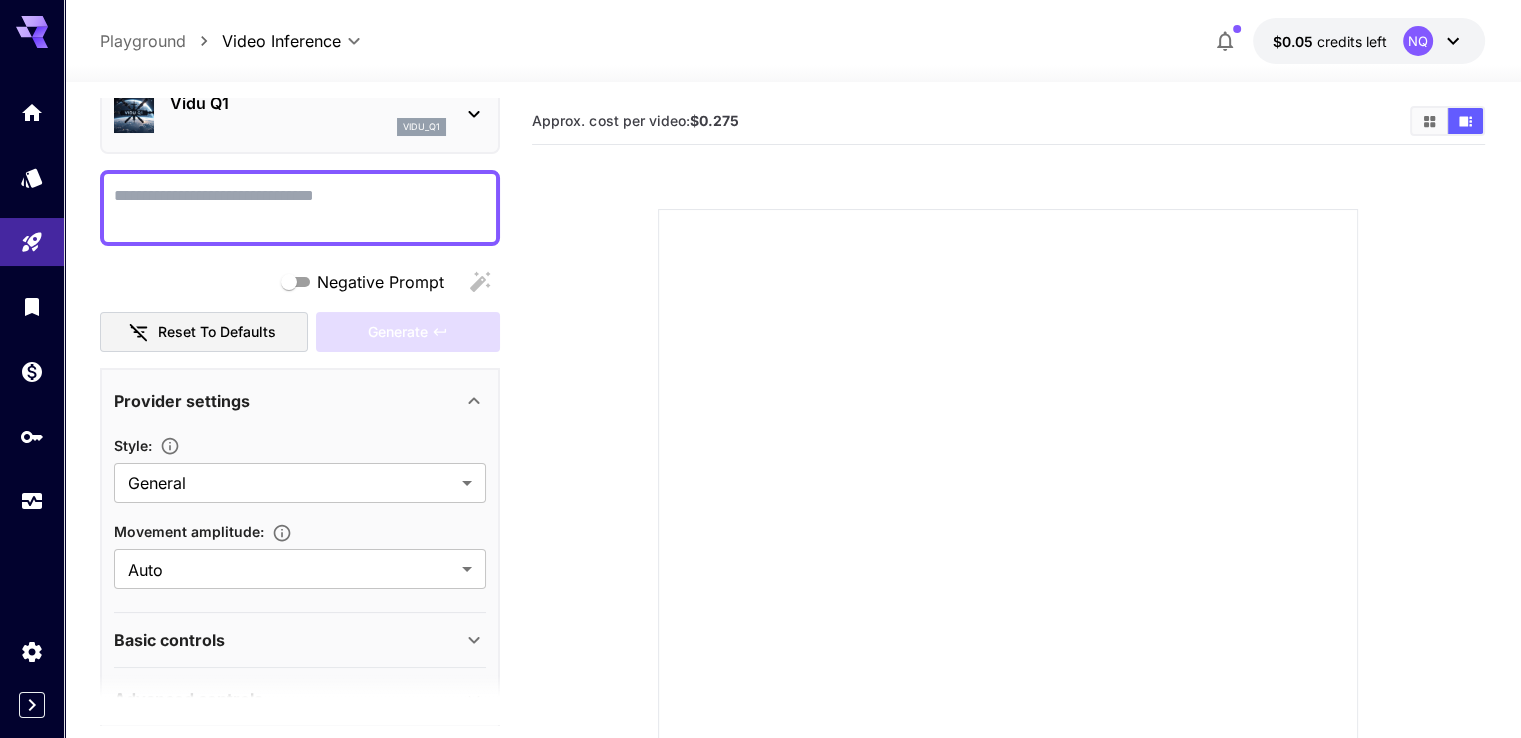 scroll, scrollTop: 80, scrollLeft: 0, axis: vertical 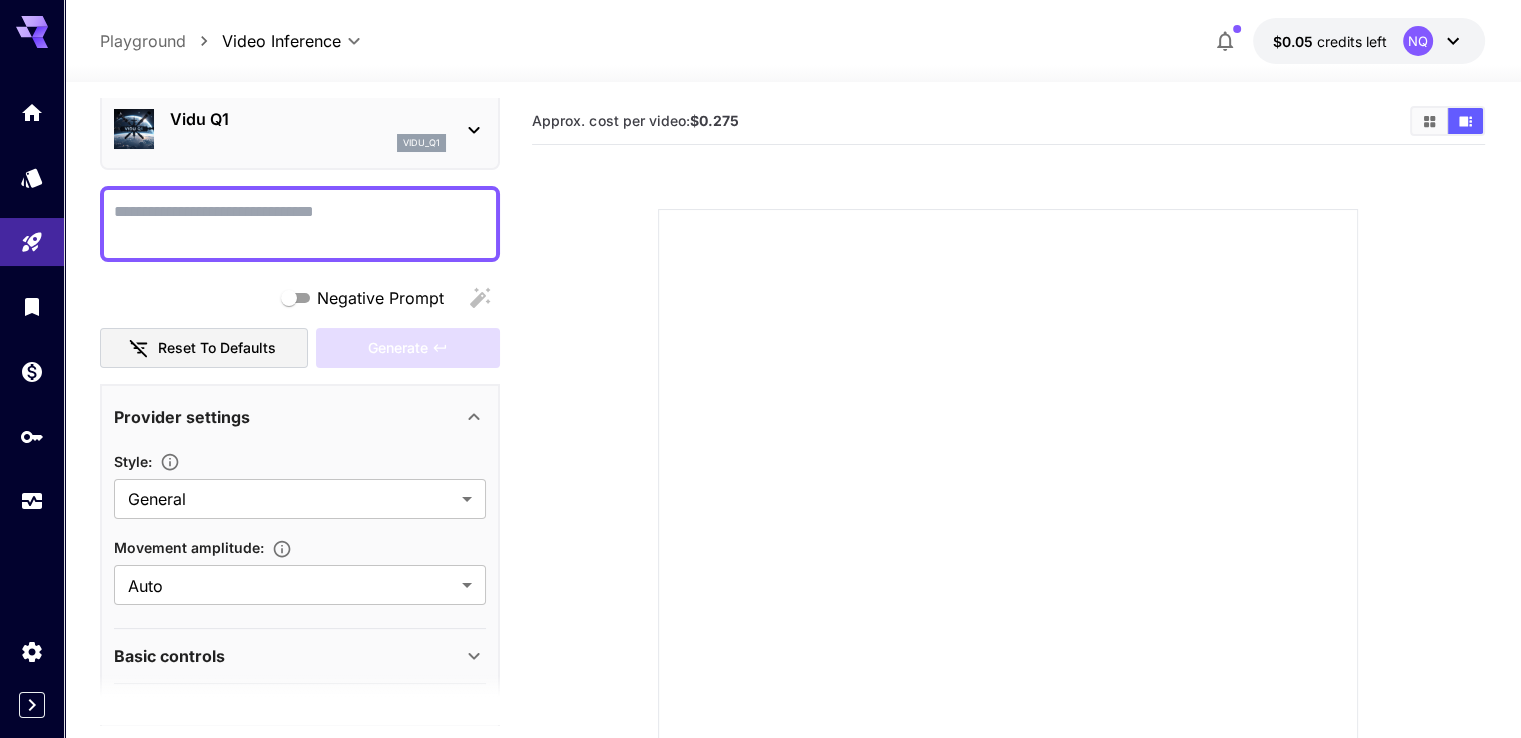 click on "Provider settings" at bounding box center [288, 417] 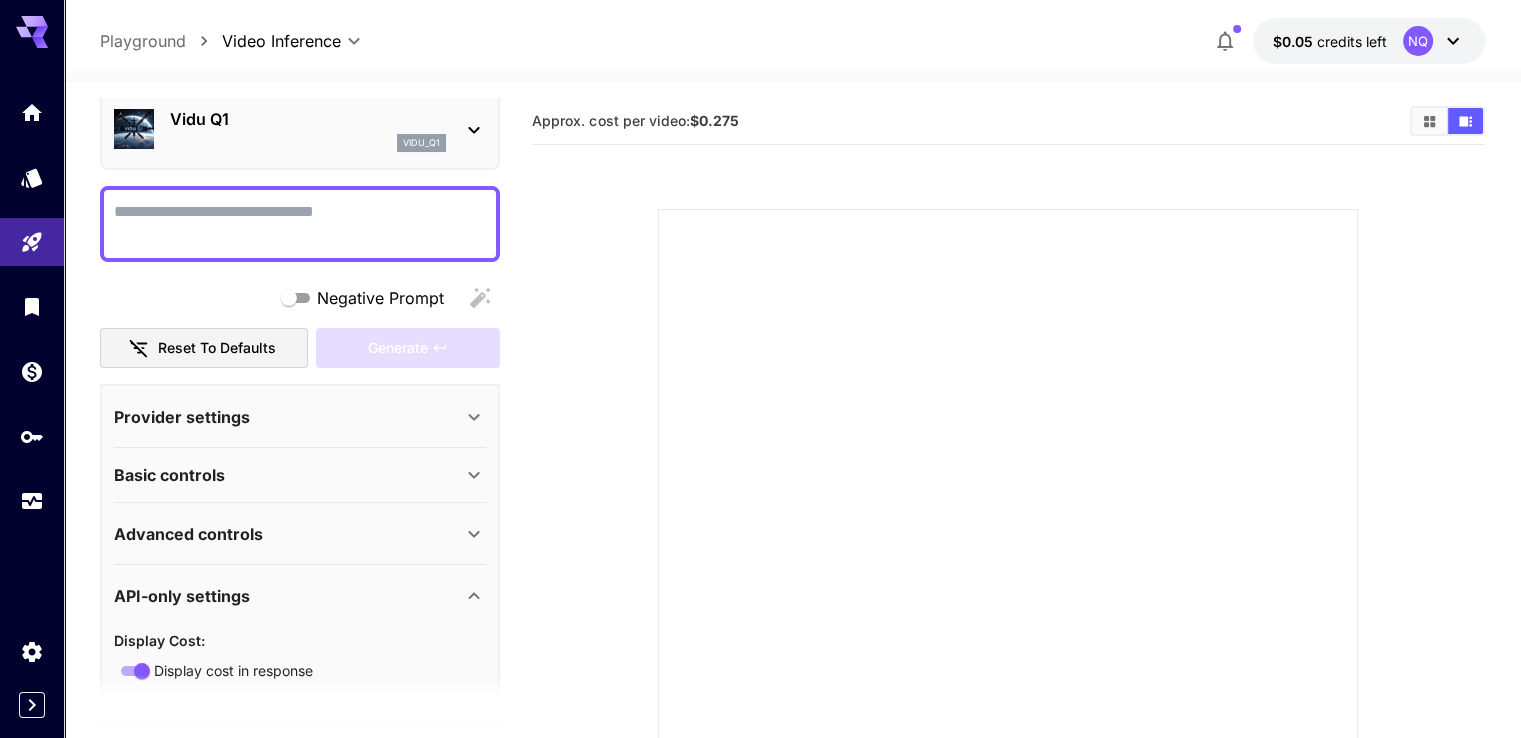 click on "Negative Prompt" at bounding box center [380, 298] 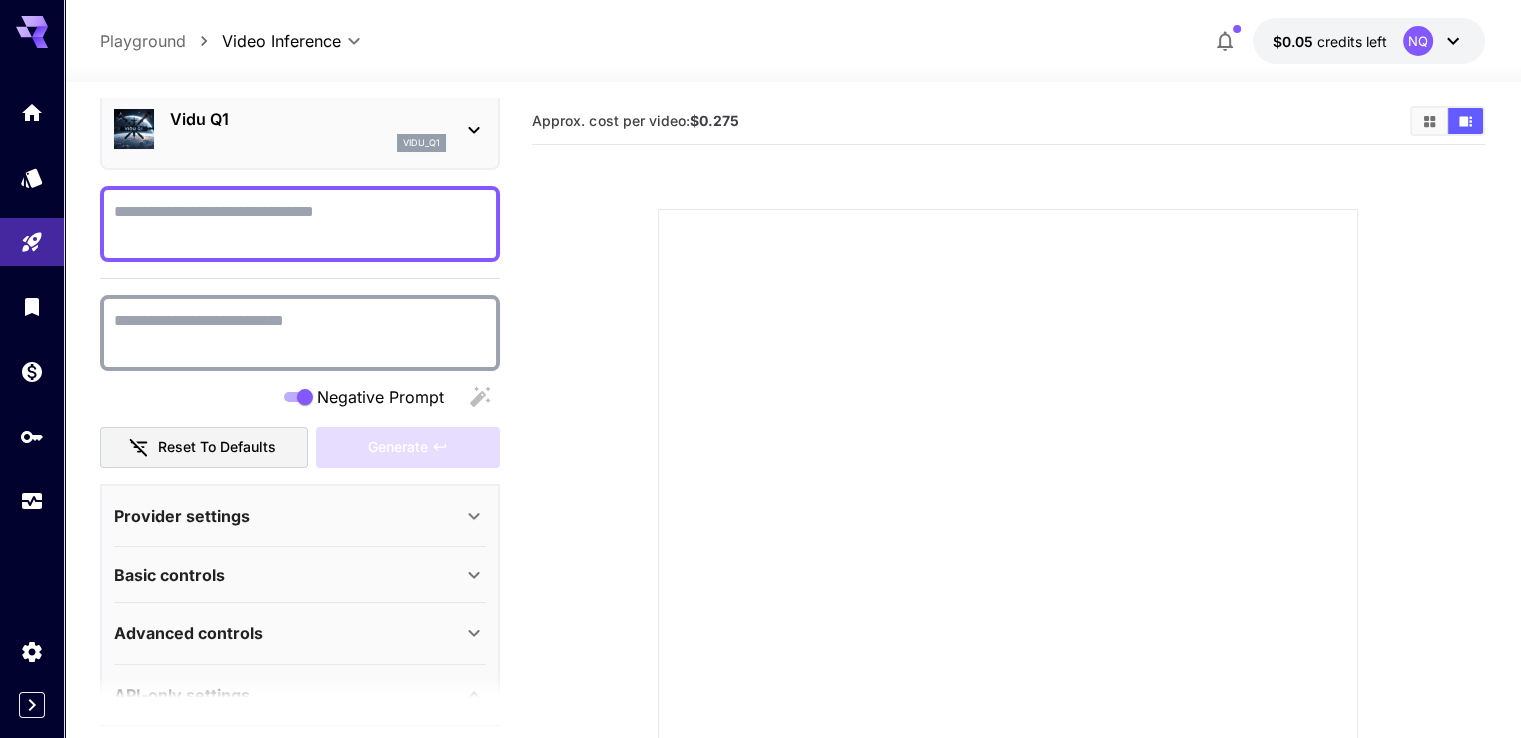 click on "Negative Prompt" at bounding box center (300, 397) 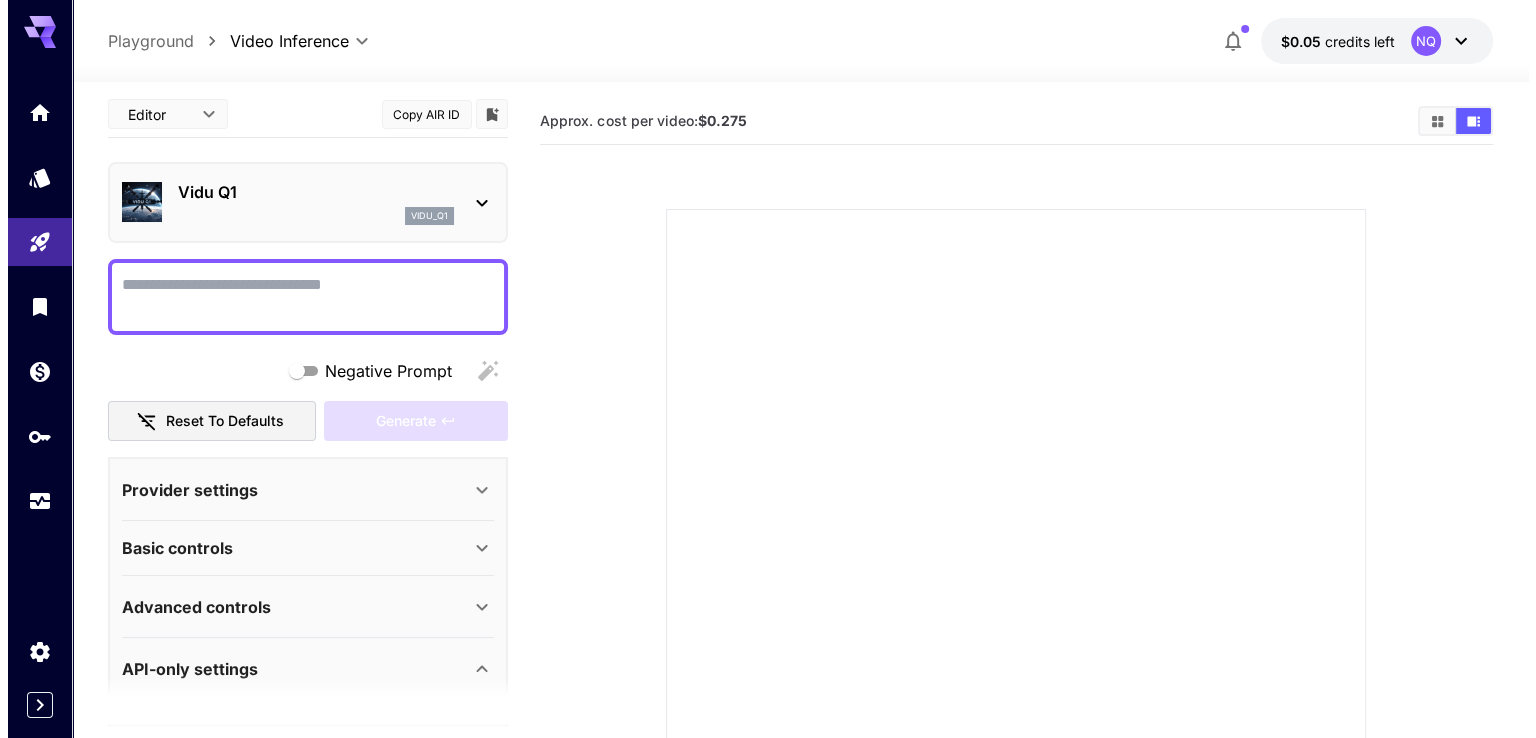 scroll, scrollTop: 0, scrollLeft: 0, axis: both 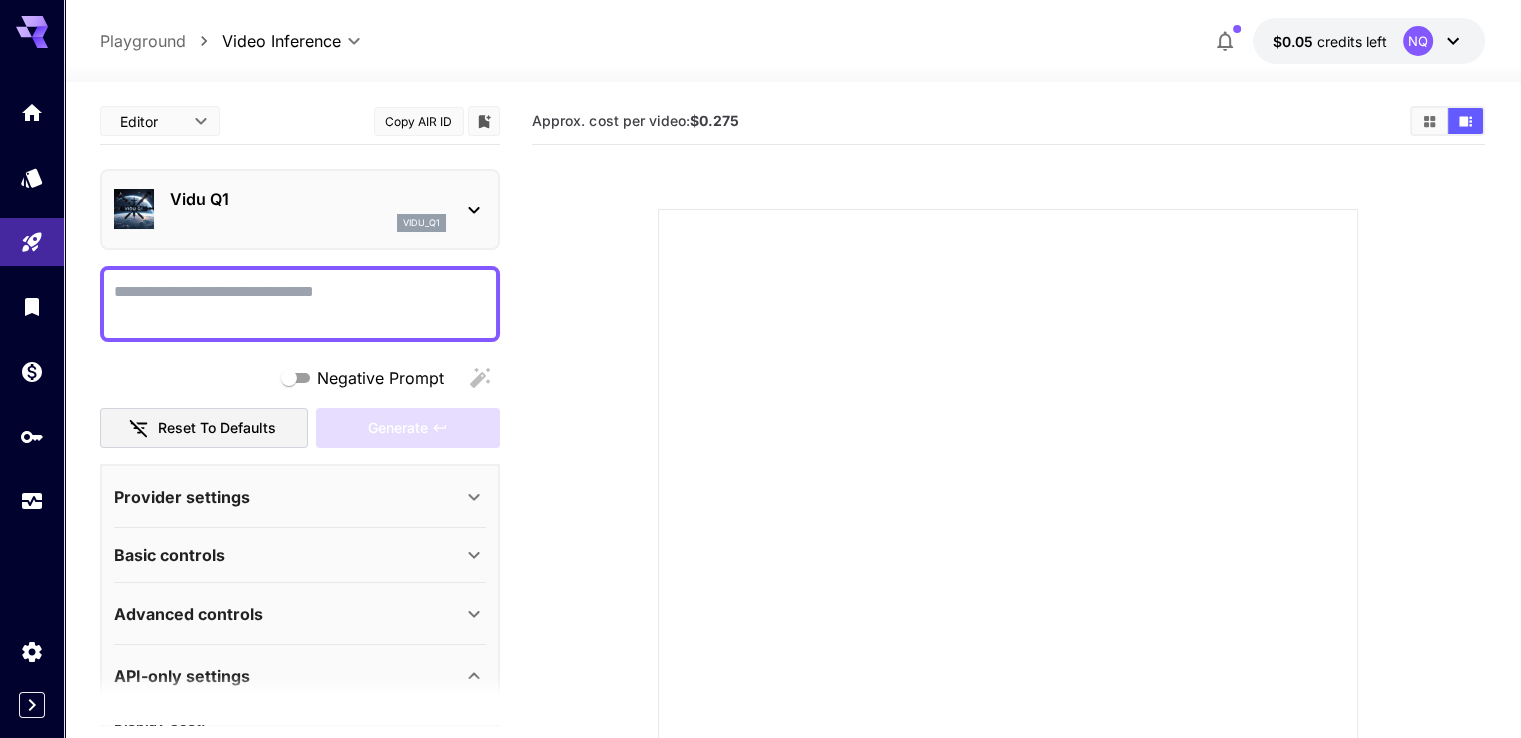 click 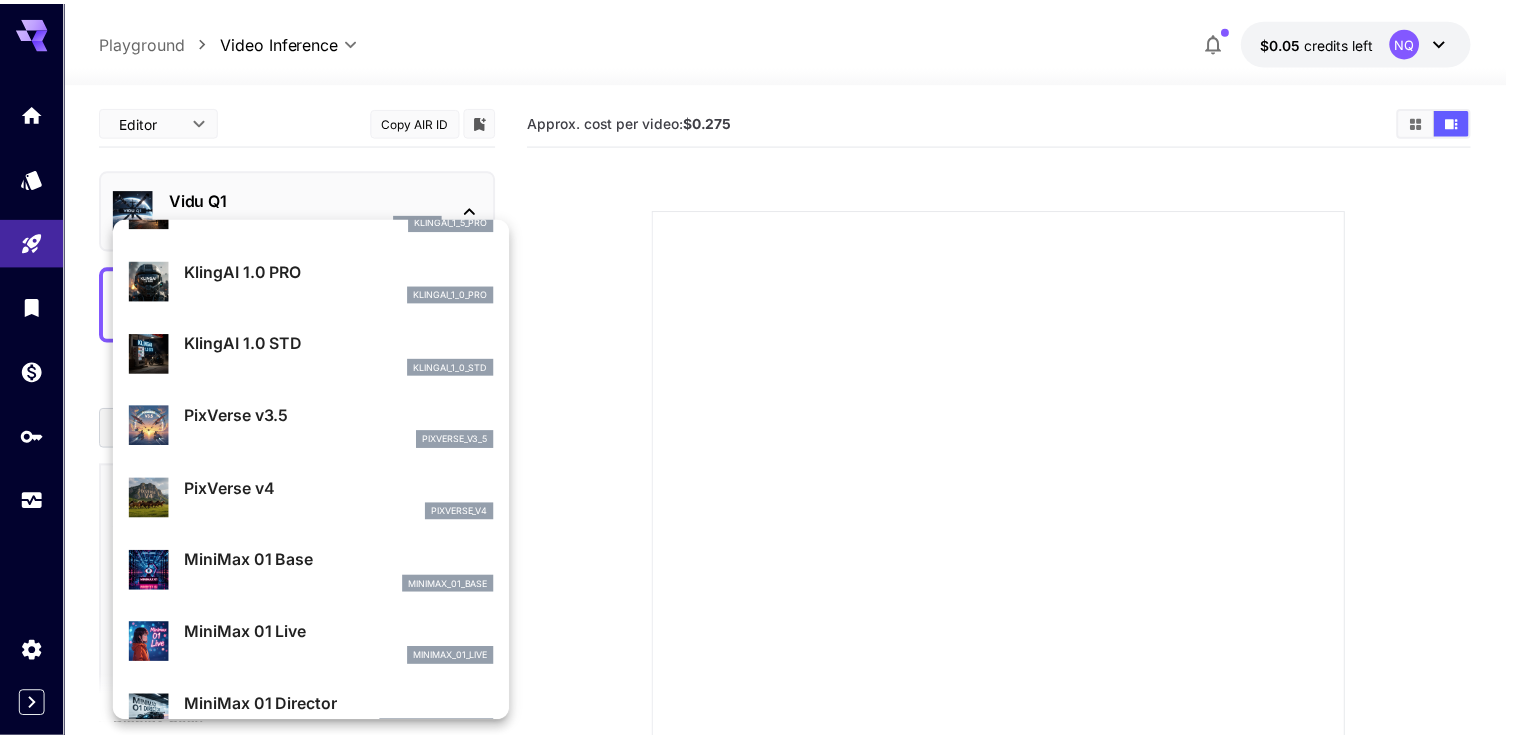 scroll, scrollTop: 1261, scrollLeft: 0, axis: vertical 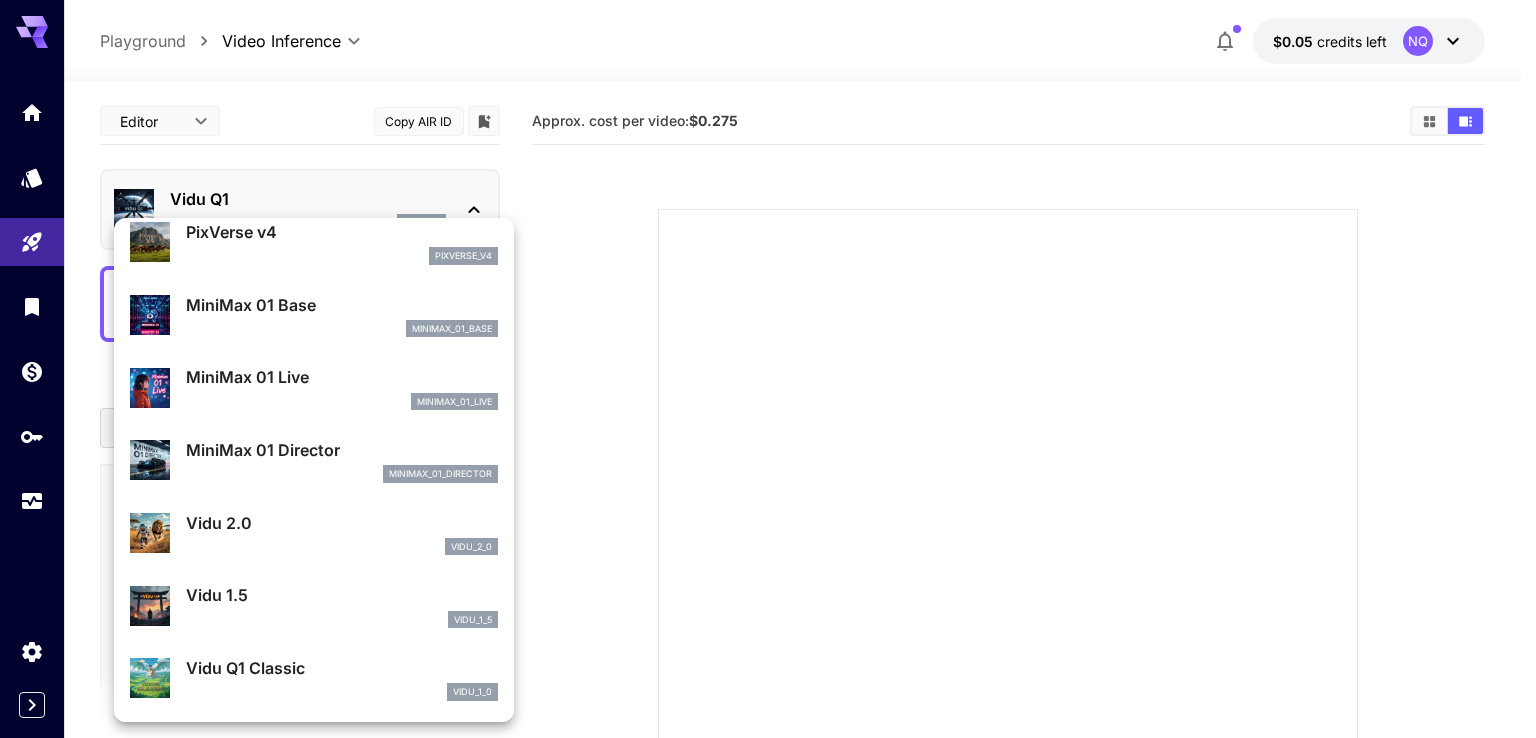 click at bounding box center [768, 369] 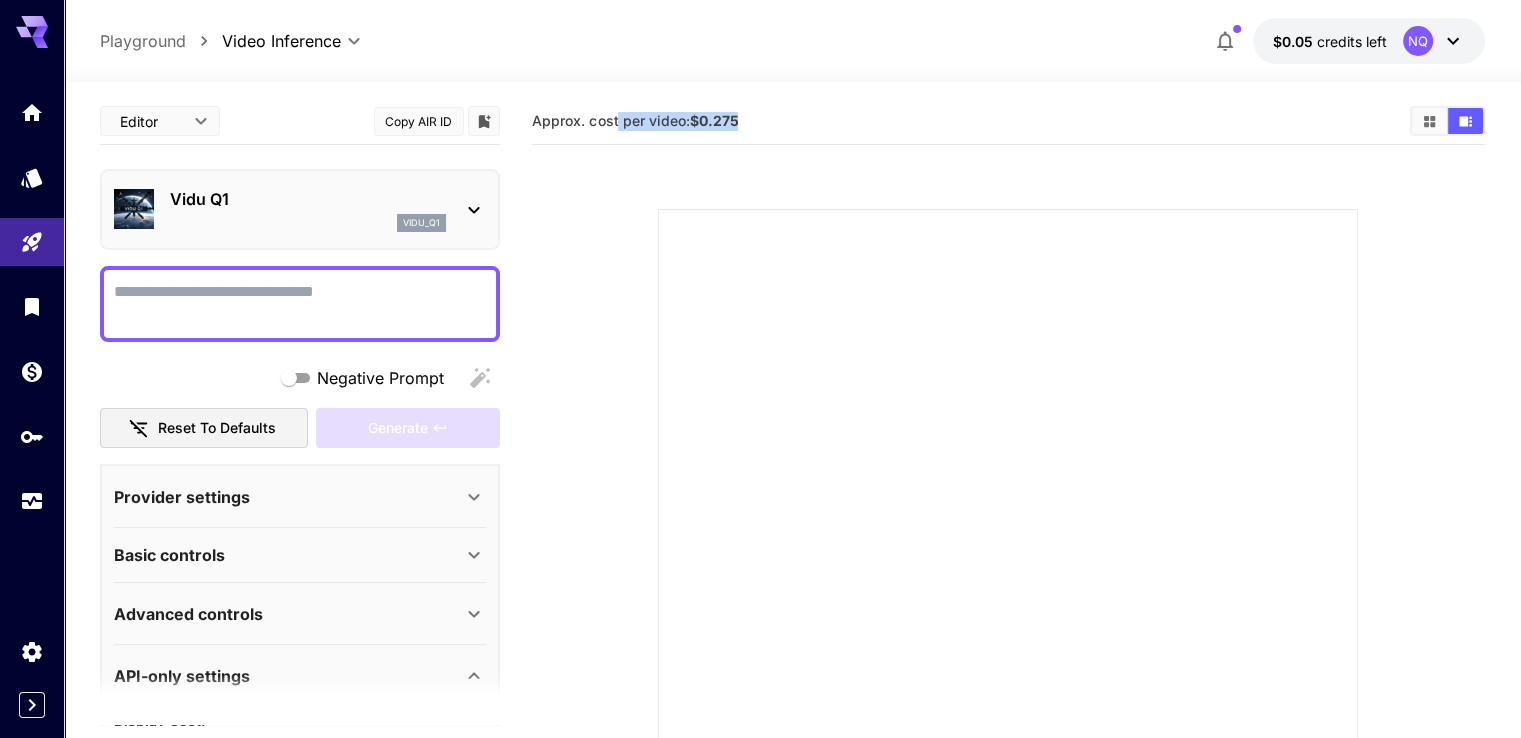 drag, startPoint x: 738, startPoint y: 124, endPoint x: 820, endPoint y: 128, distance: 82.0975 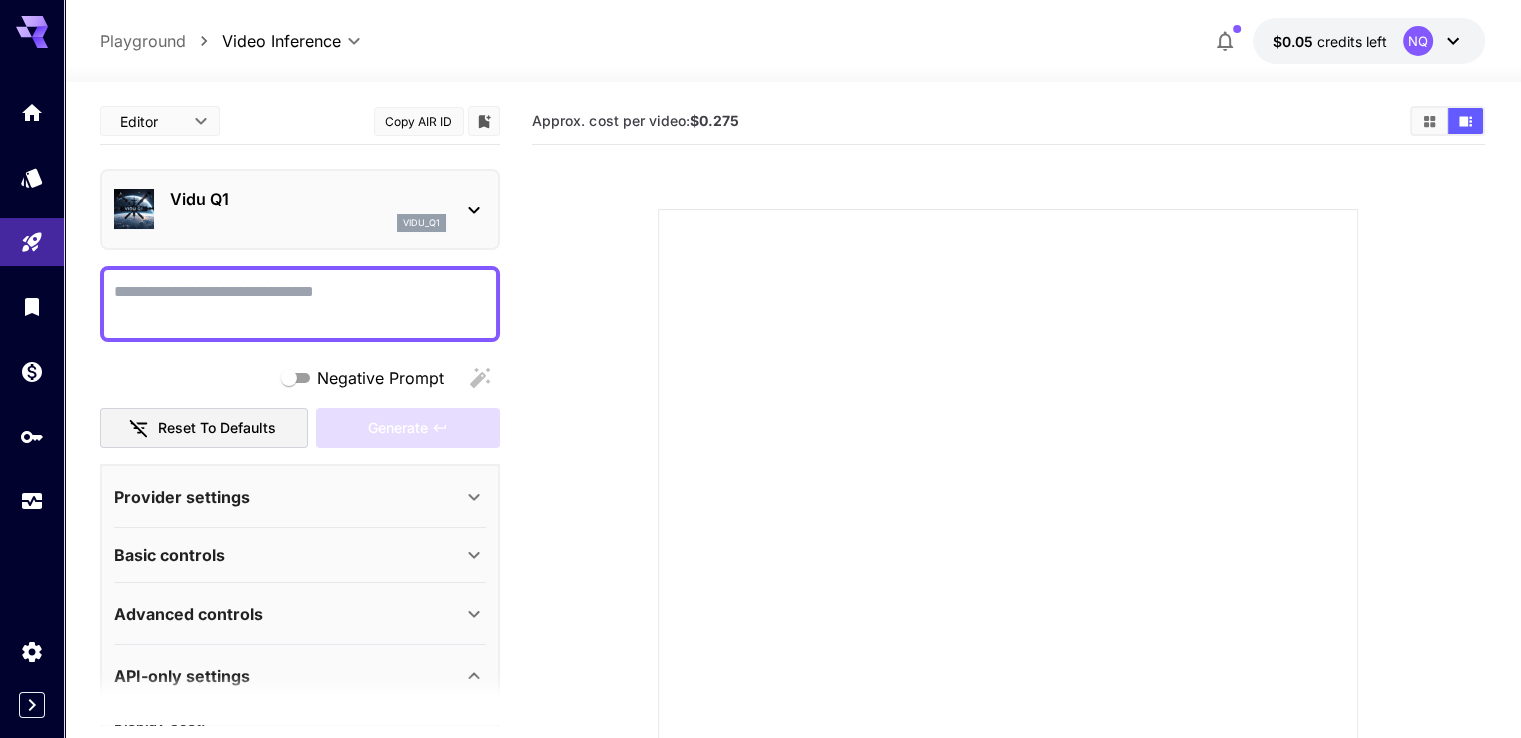 click on "Vidu Q1" at bounding box center (308, 199) 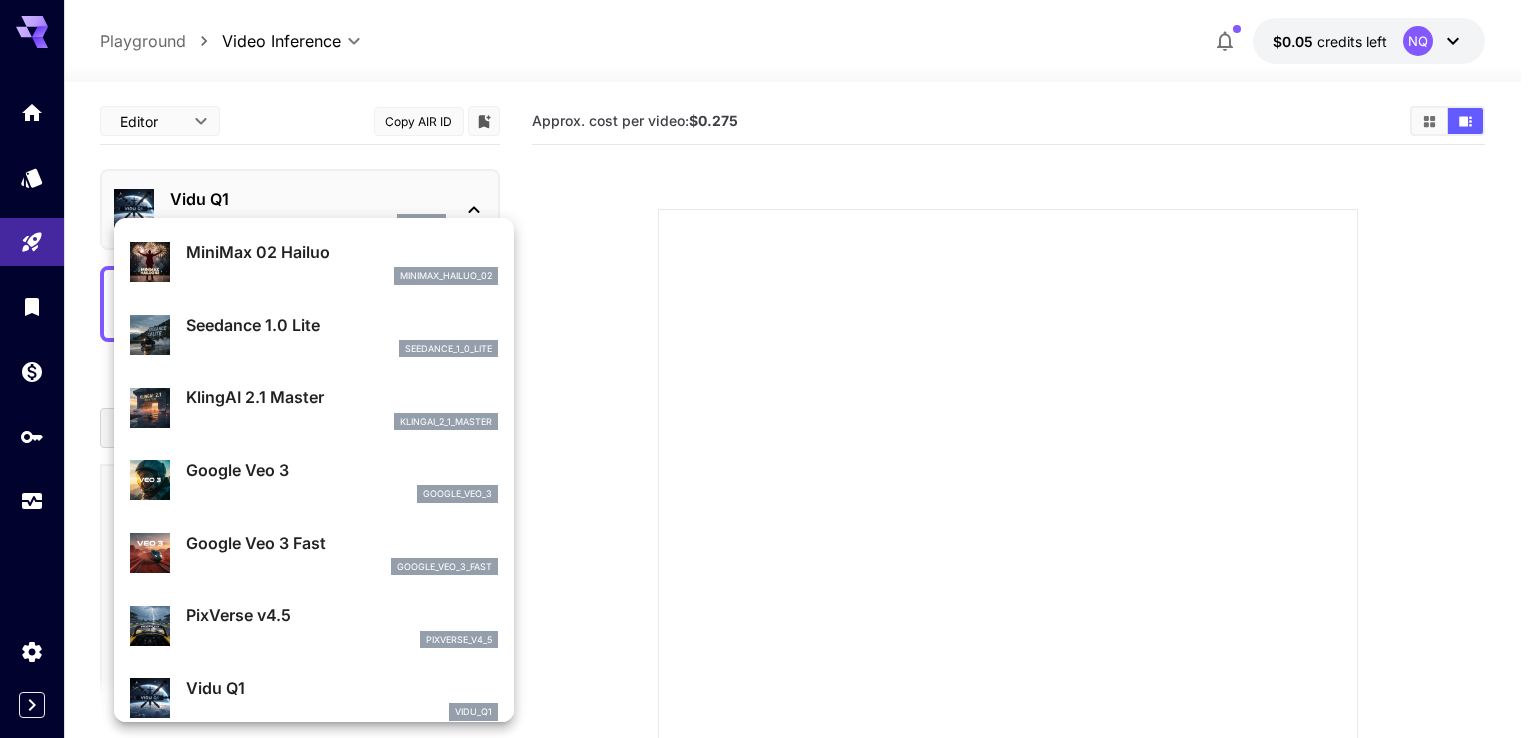 click on "Seedance 1.0 Lite" at bounding box center (342, 325) 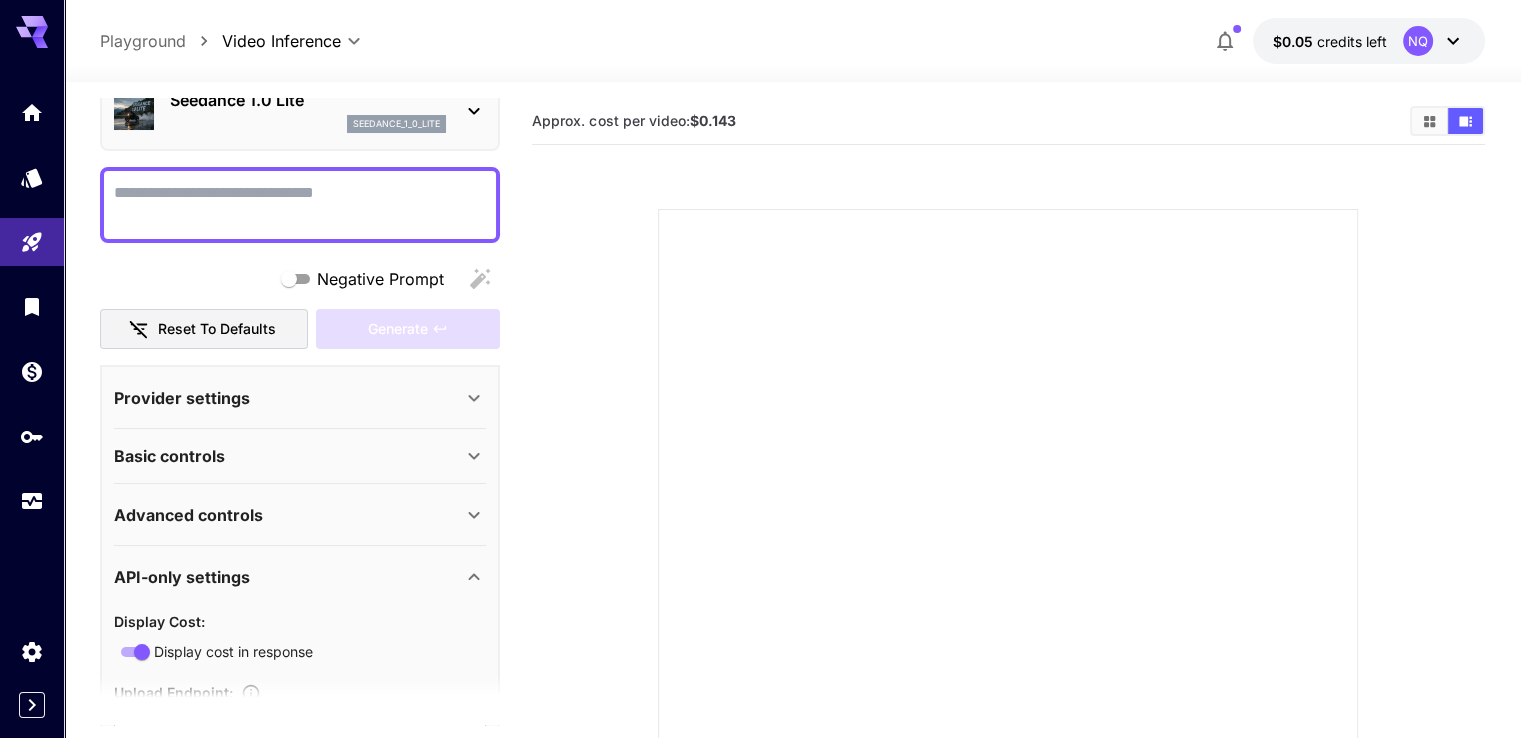 scroll, scrollTop: 100, scrollLeft: 0, axis: vertical 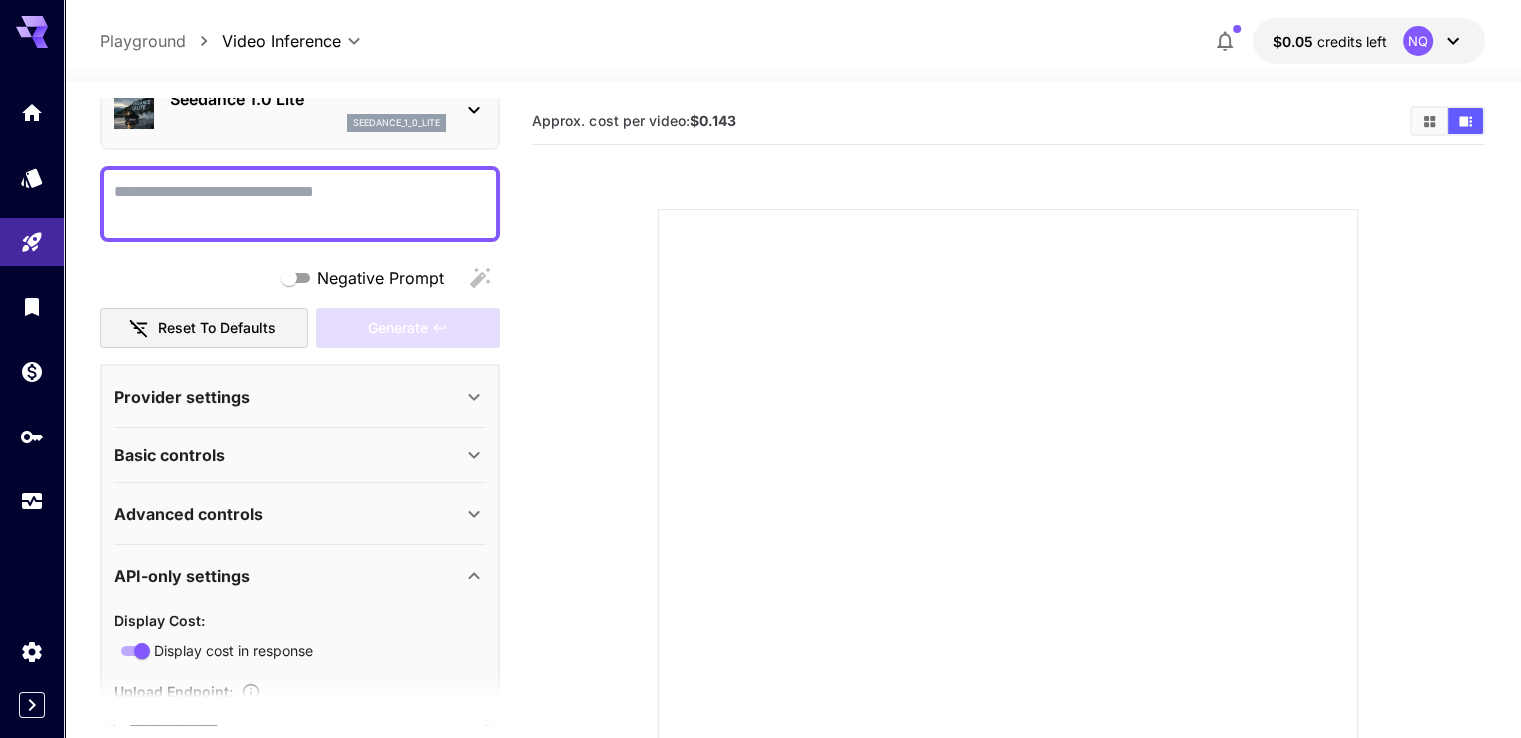 click on "Provider settings" at bounding box center (288, 397) 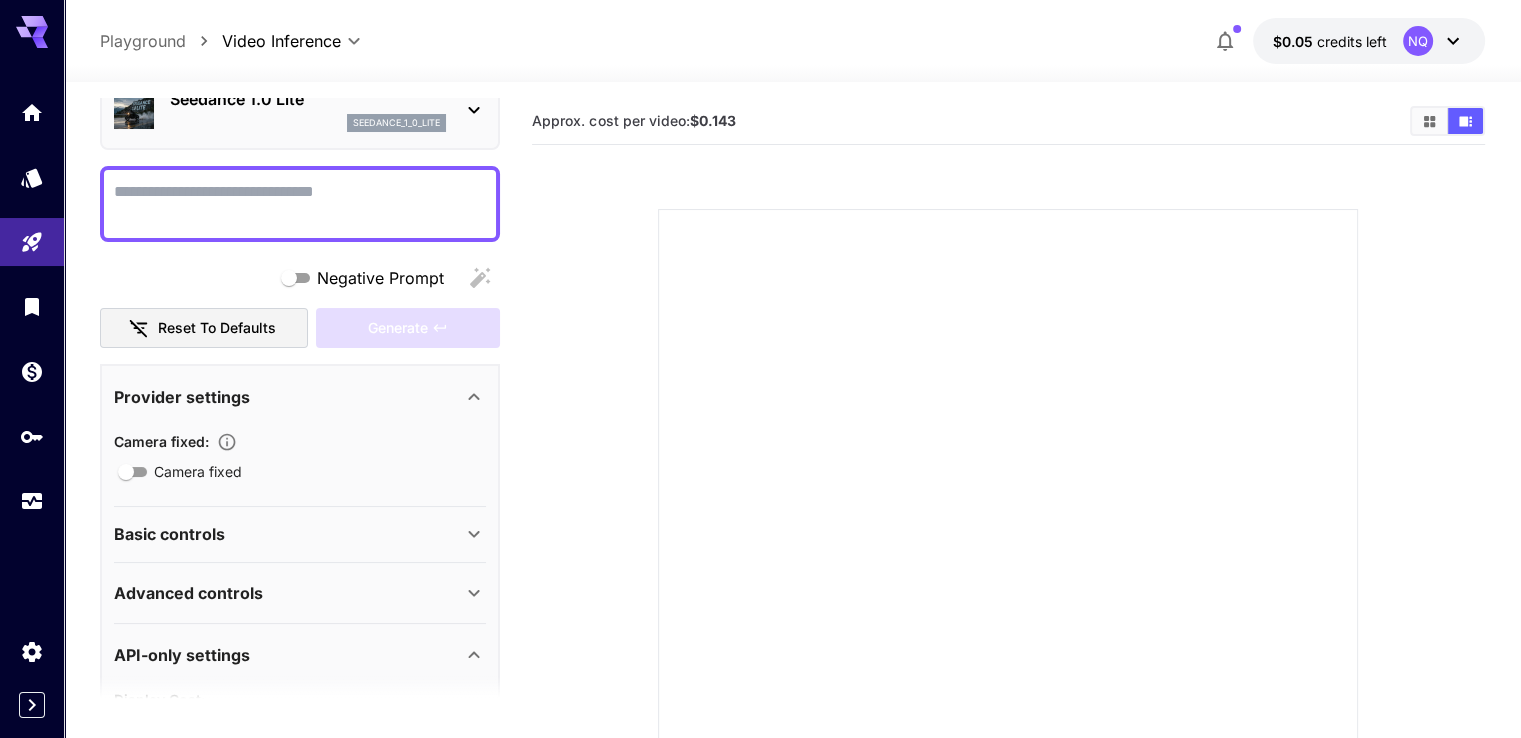 click on "Basic controls" at bounding box center [300, 534] 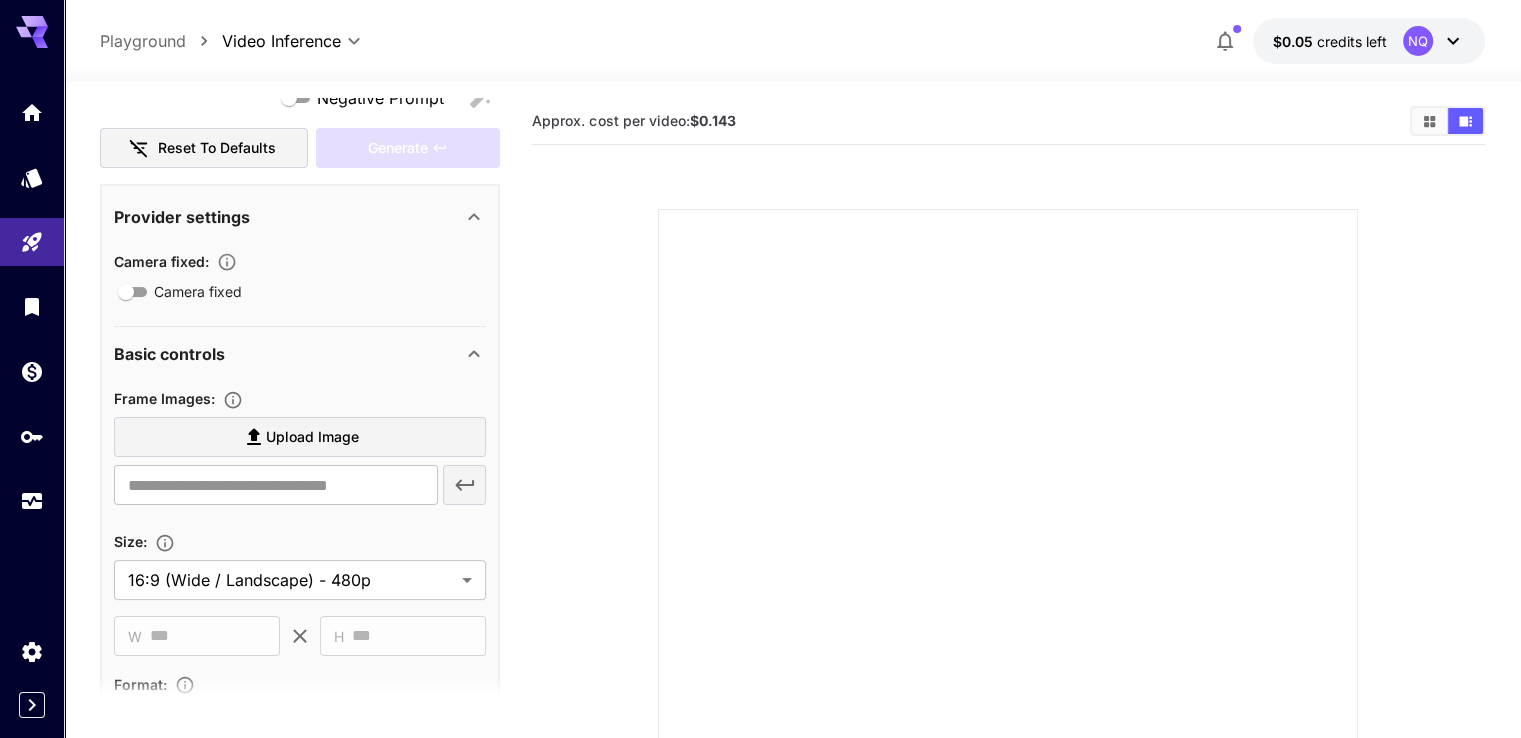 scroll, scrollTop: 300, scrollLeft: 0, axis: vertical 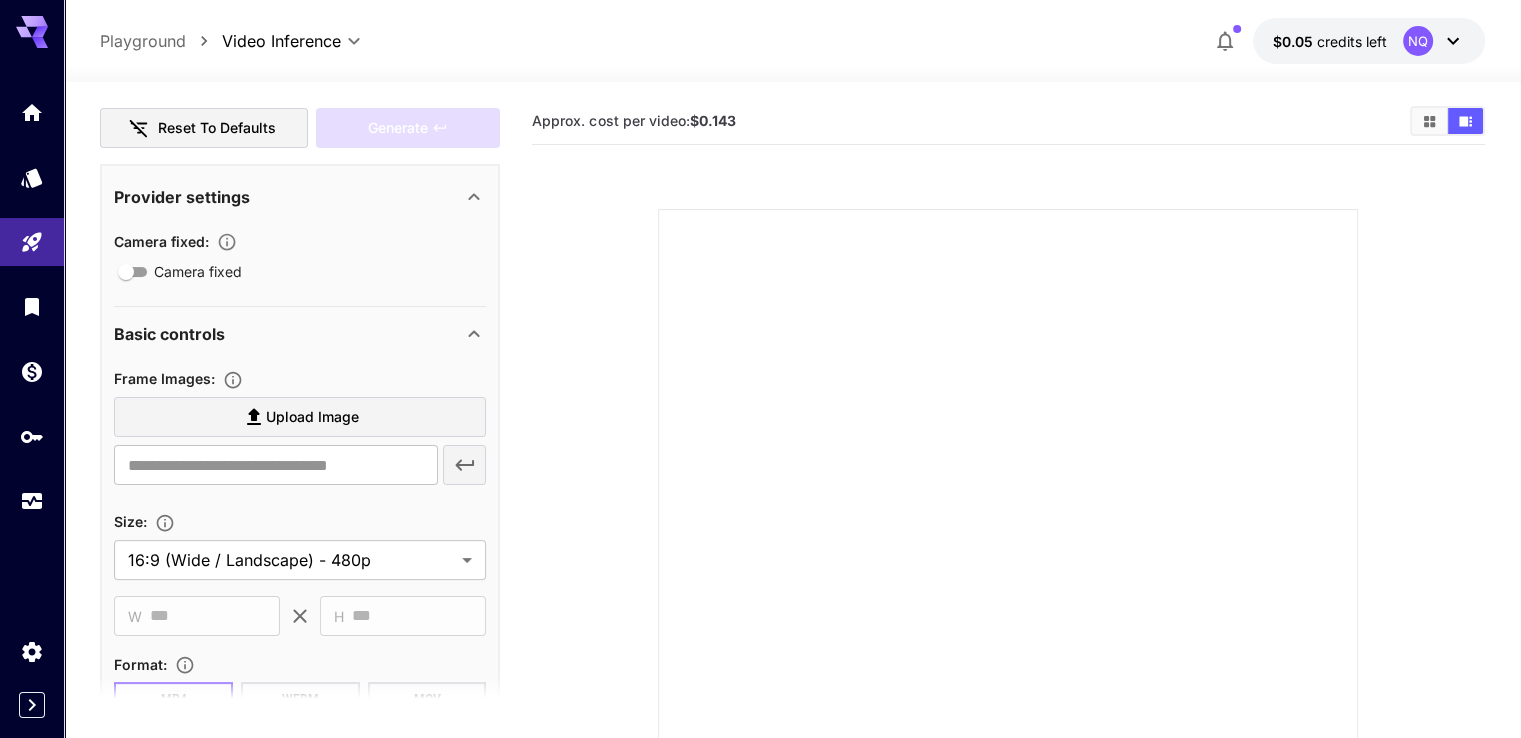 click on "Provider settings" at bounding box center (288, 197) 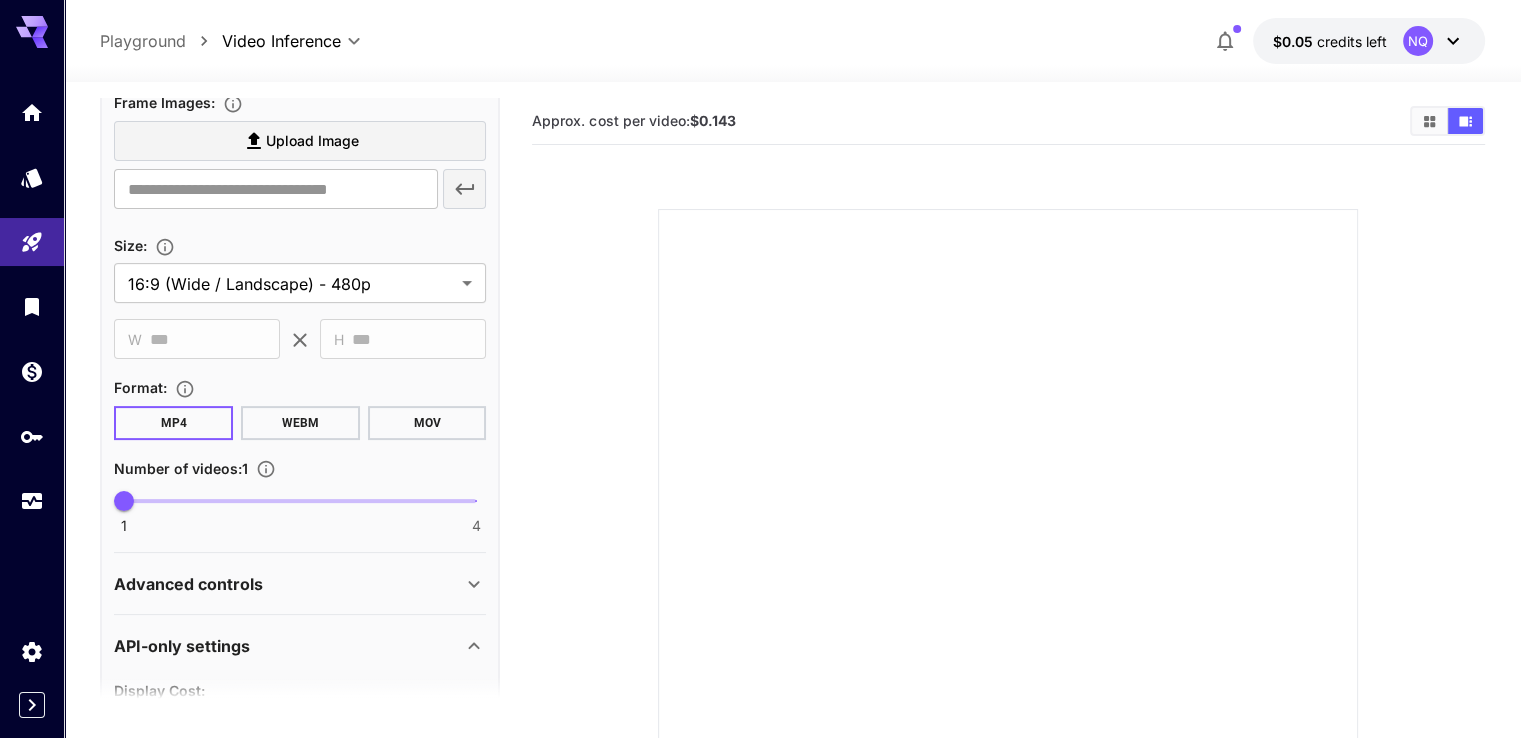 scroll, scrollTop: 500, scrollLeft: 0, axis: vertical 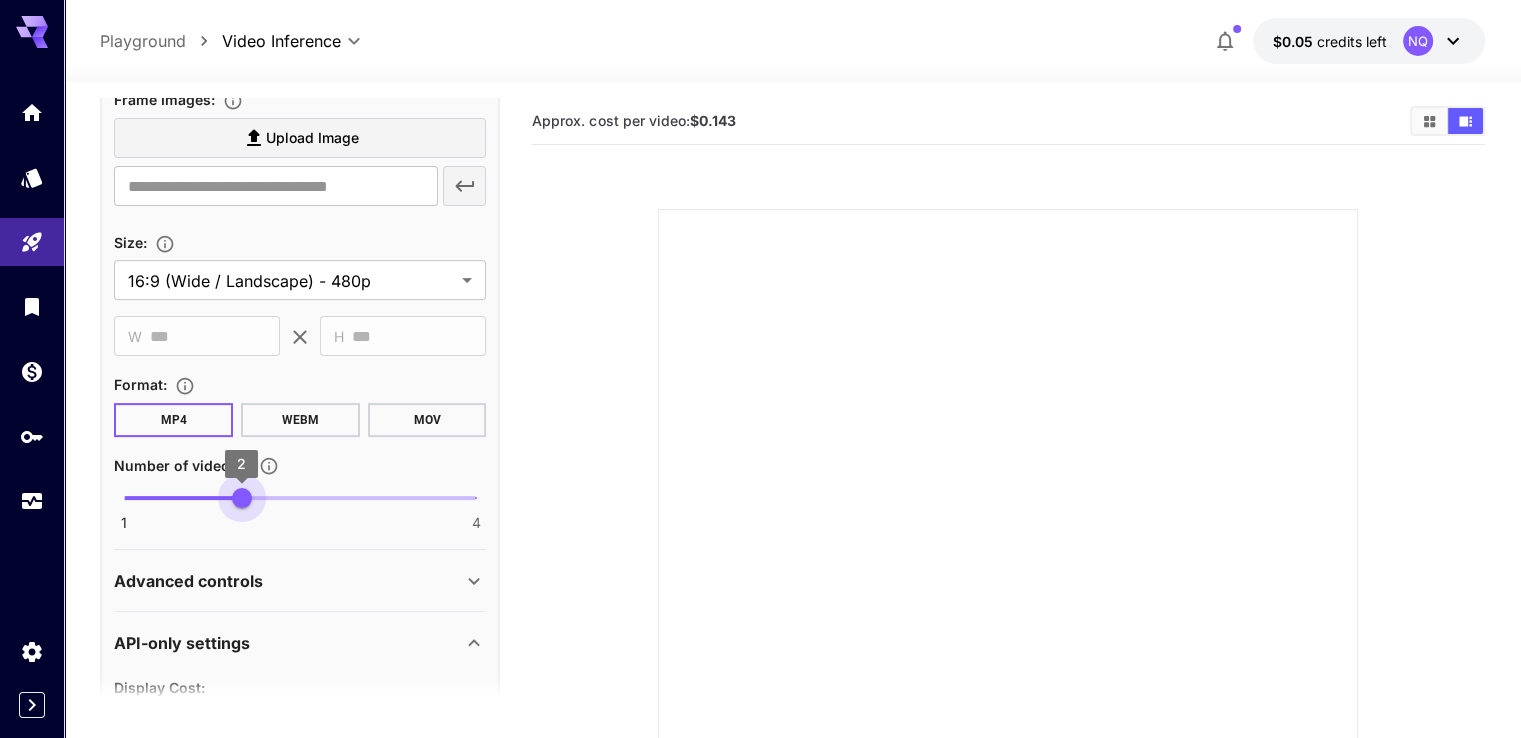 click at bounding box center (300, 498) 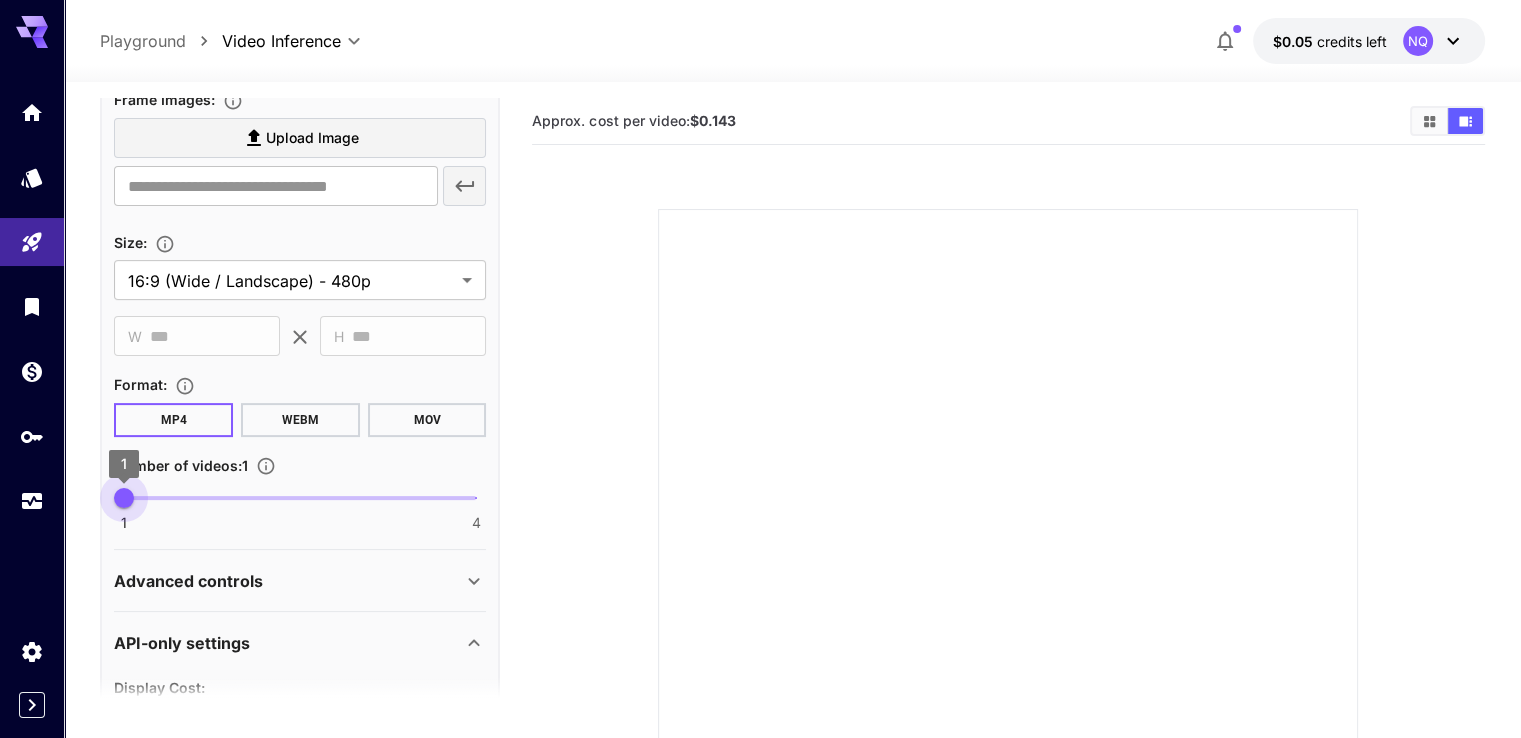 drag, startPoint x: 233, startPoint y: 496, endPoint x: 76, endPoint y: 492, distance: 157.05095 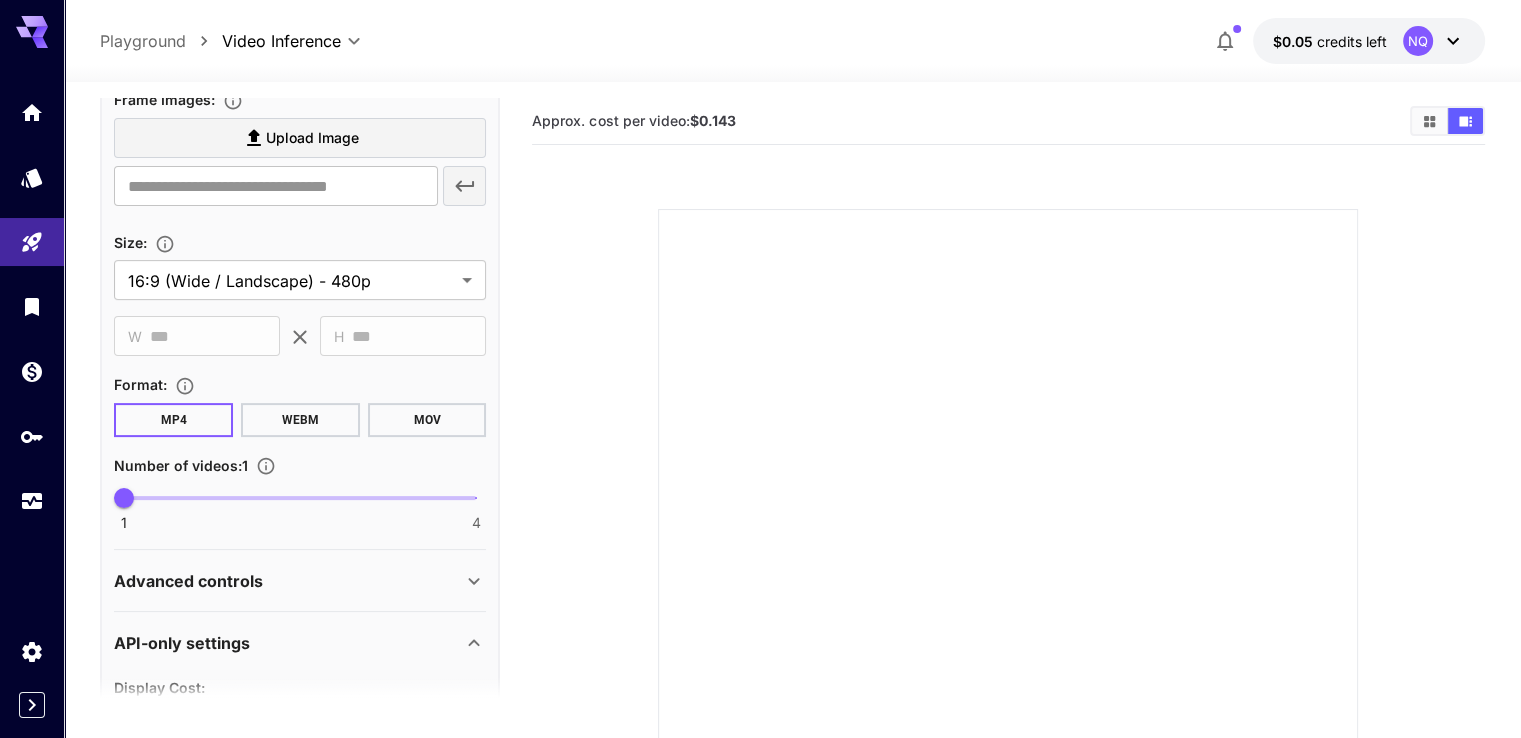click on "Advanced controls" at bounding box center [188, 581] 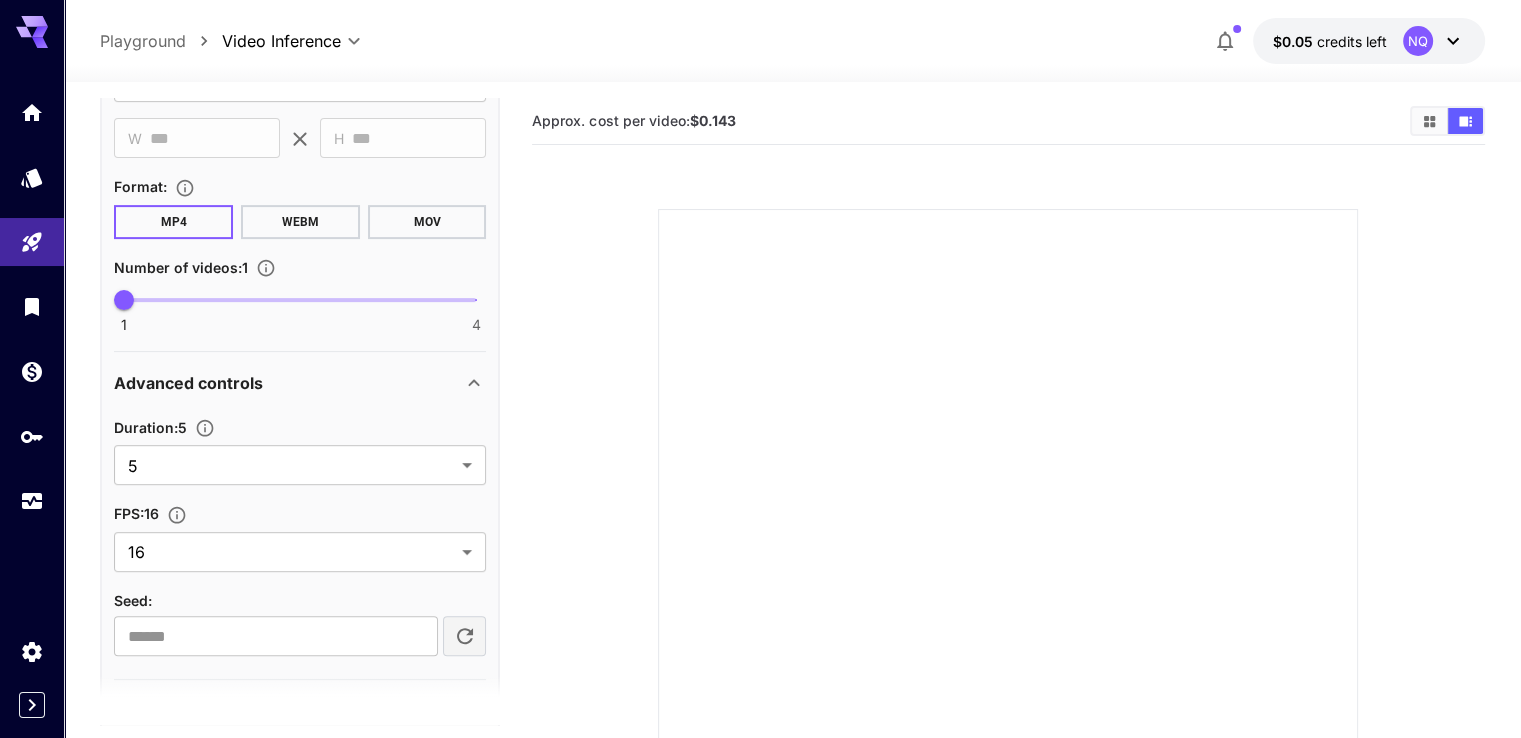 scroll, scrollTop: 700, scrollLeft: 0, axis: vertical 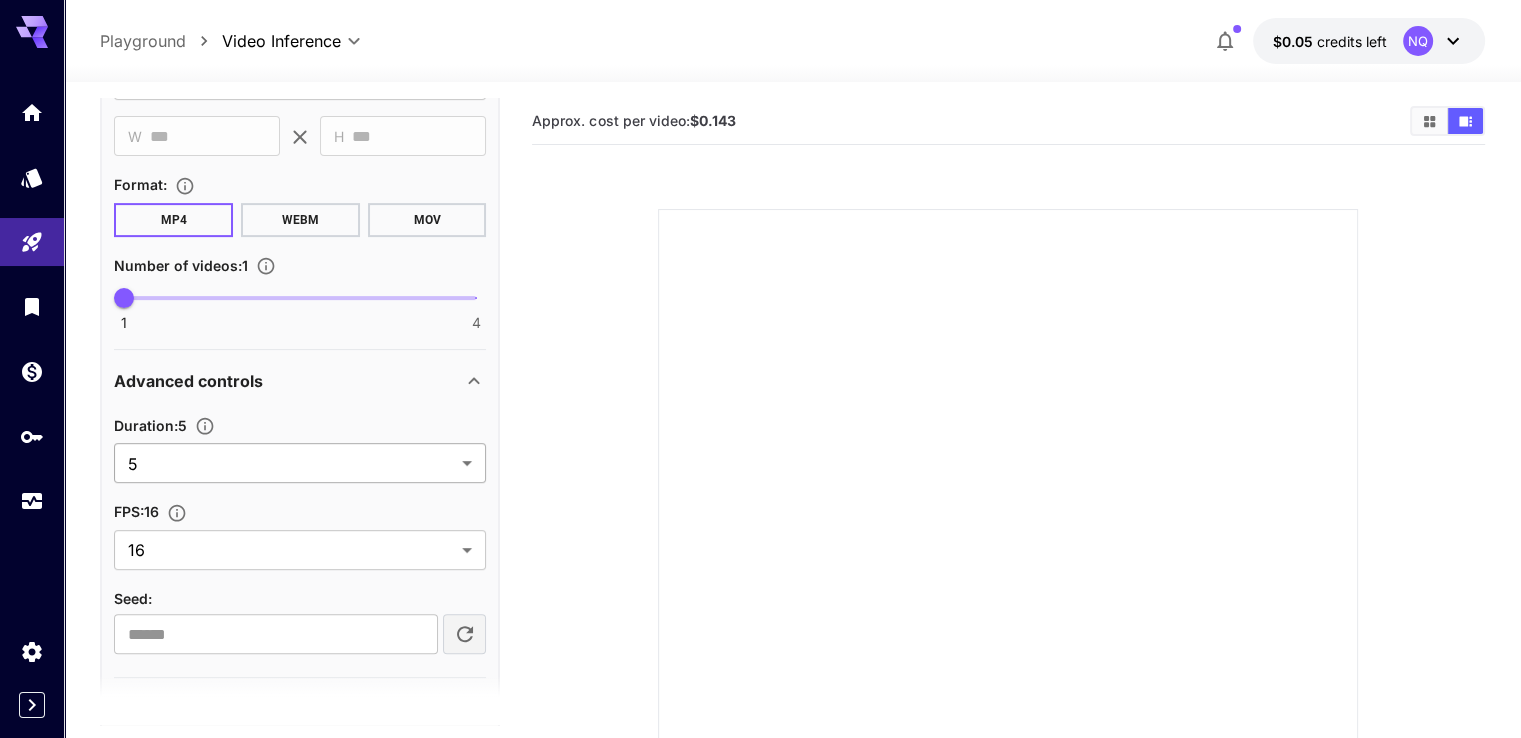 click on "**********" at bounding box center (760, 484) 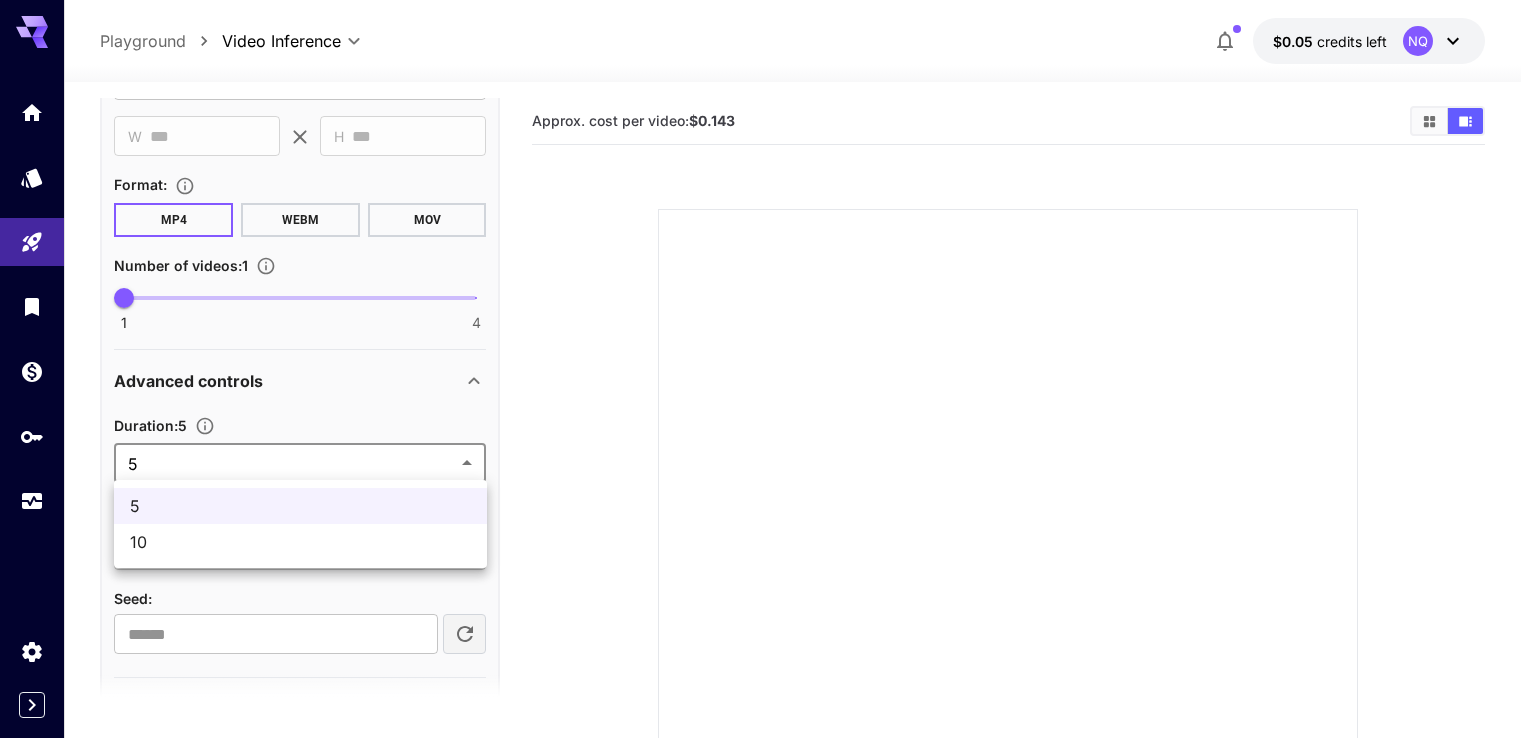 click on "10" at bounding box center (300, 542) 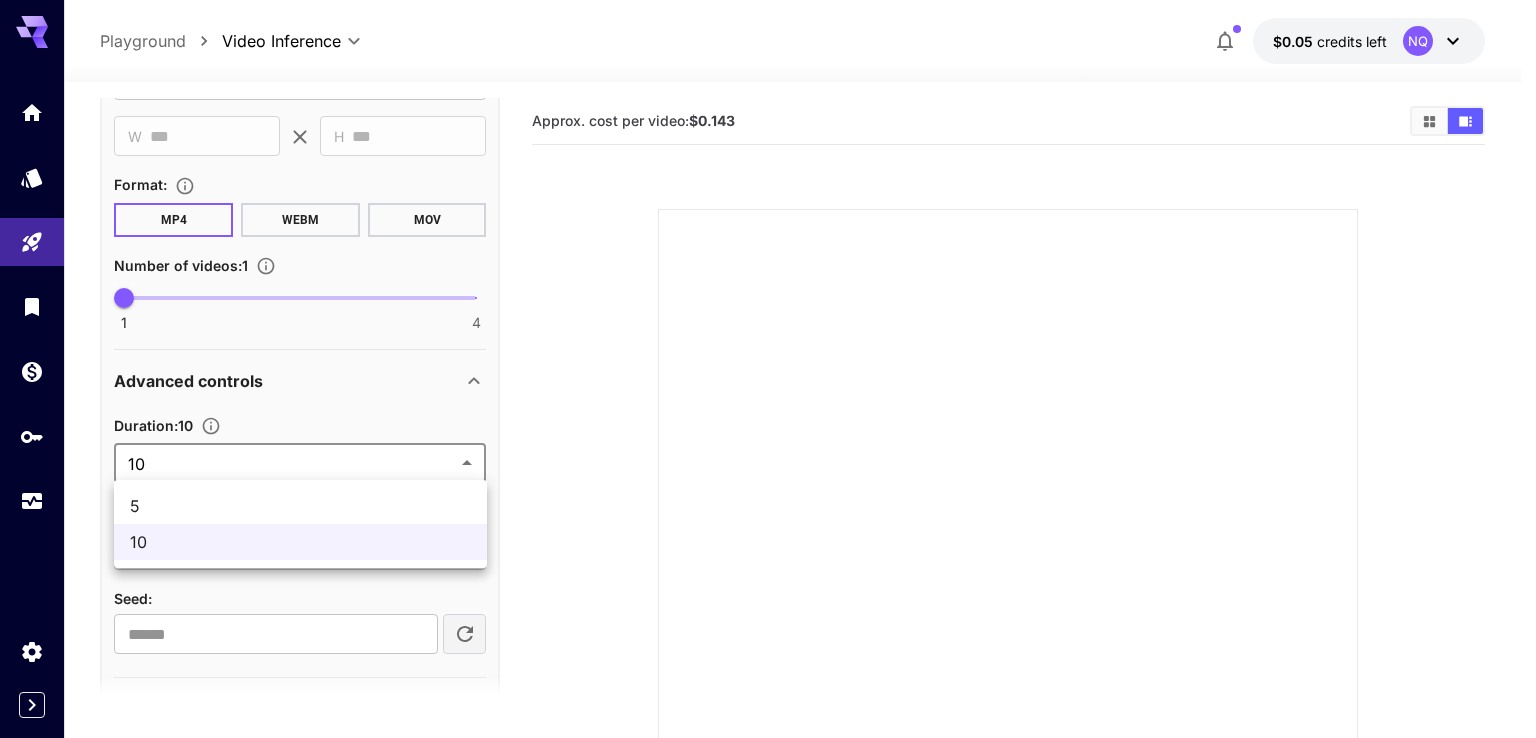 click on "**********" at bounding box center (768, 484) 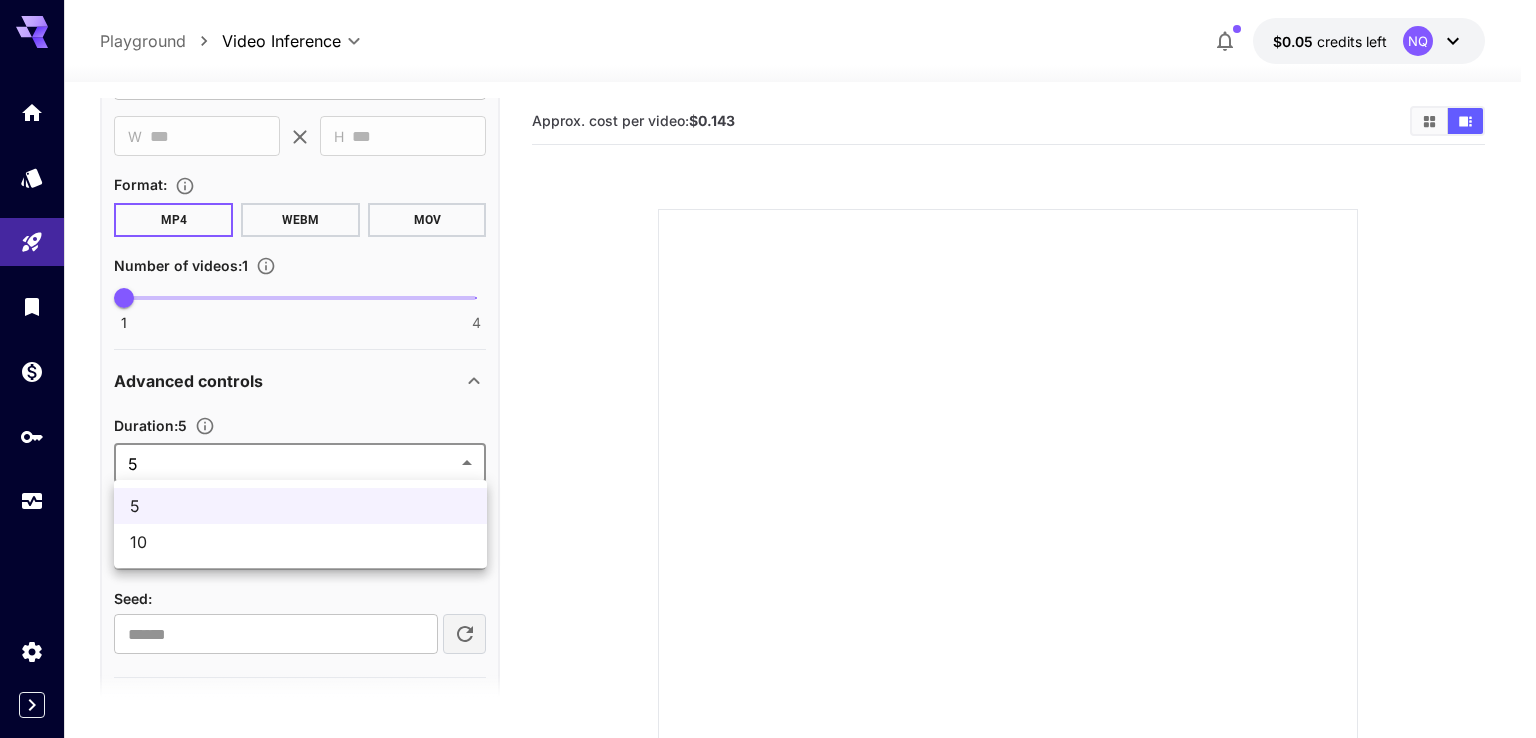 click on "**********" at bounding box center (768, 484) 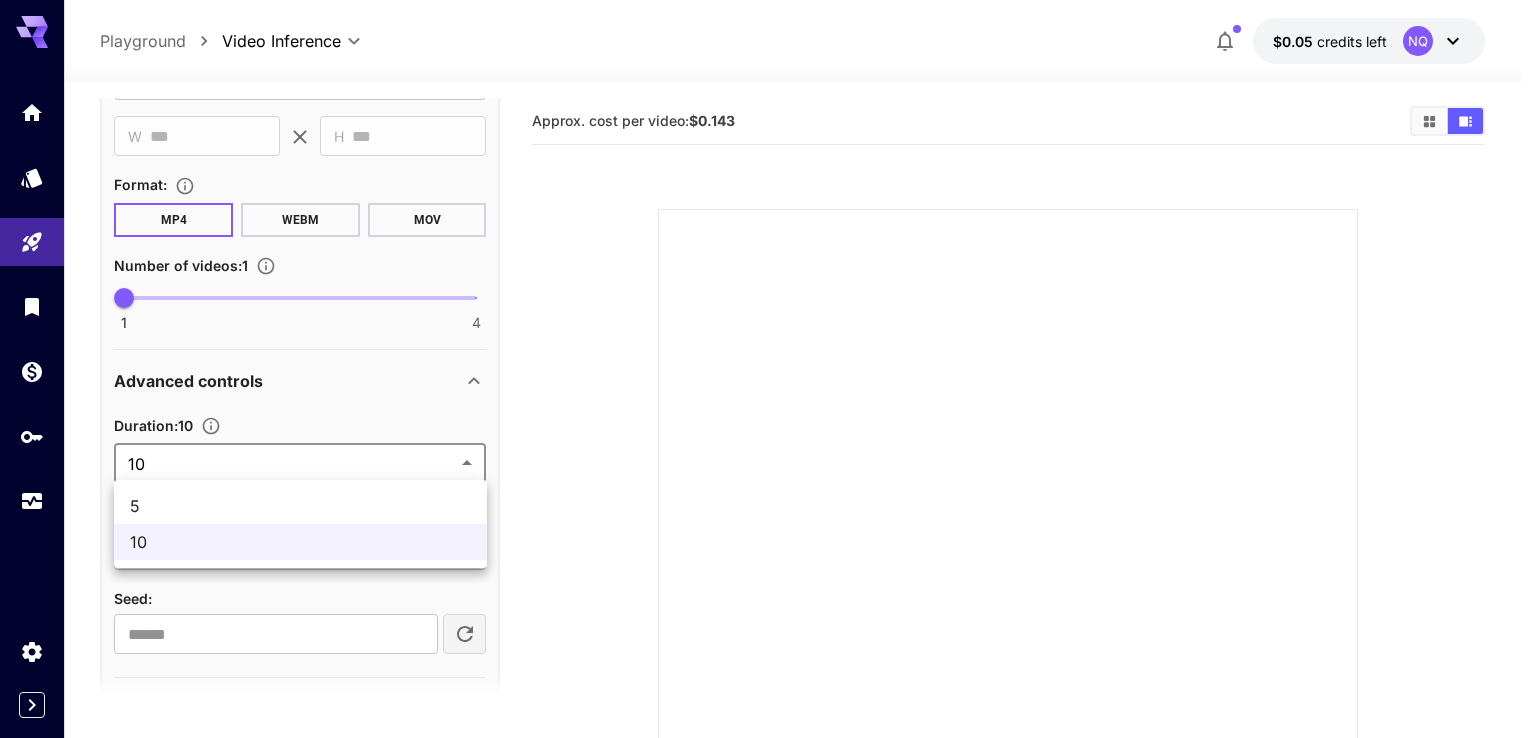 click on "**********" at bounding box center [768, 484] 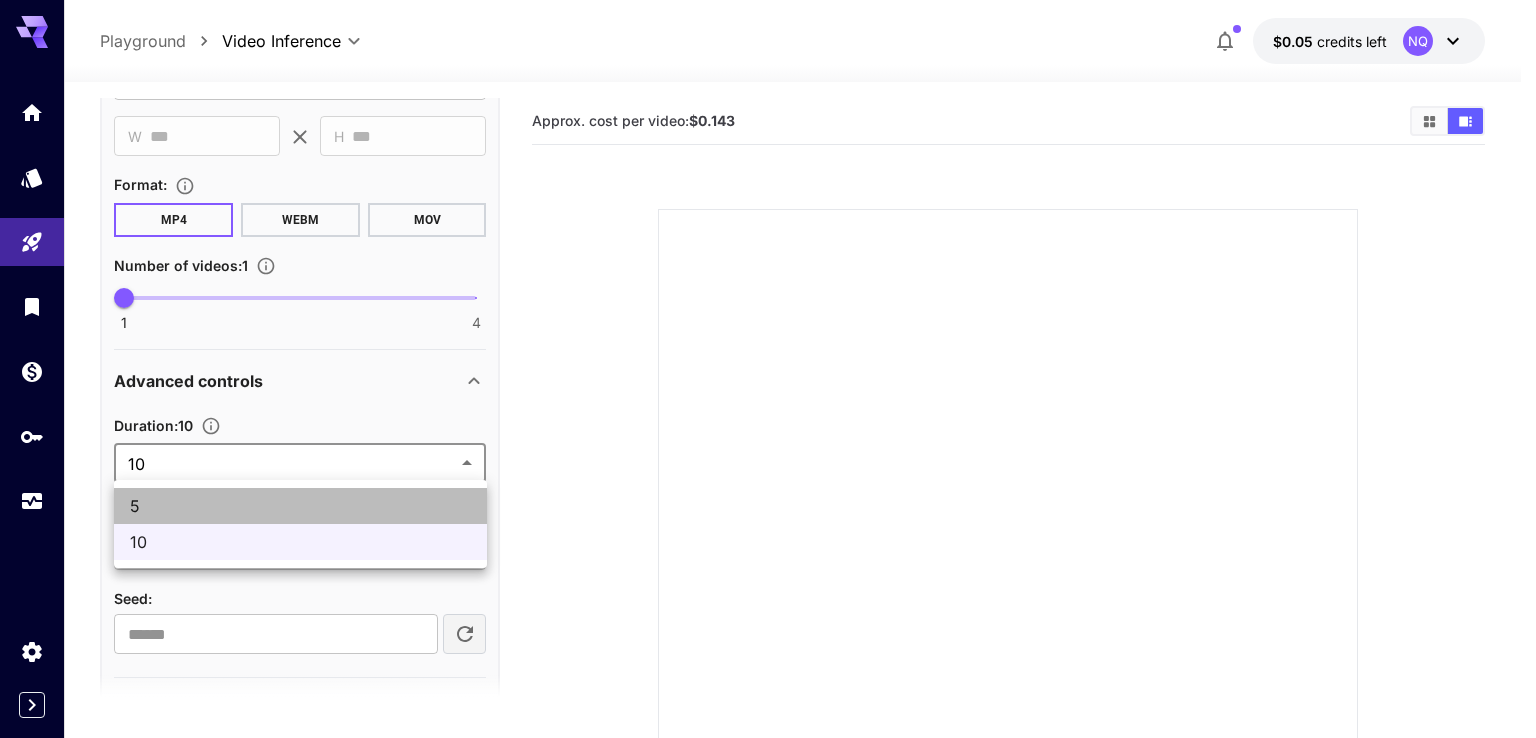 click on "5" at bounding box center [300, 506] 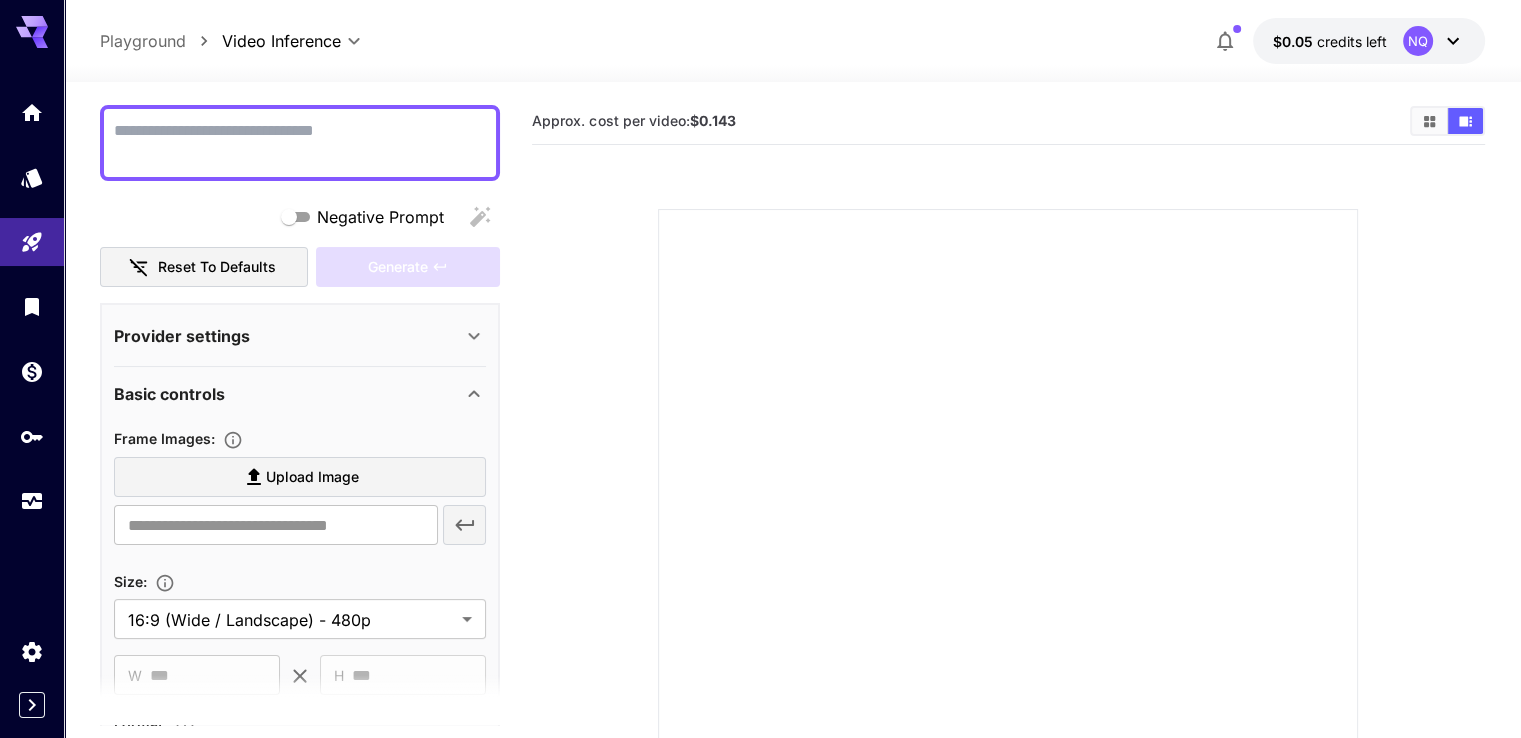 scroll, scrollTop: 0, scrollLeft: 0, axis: both 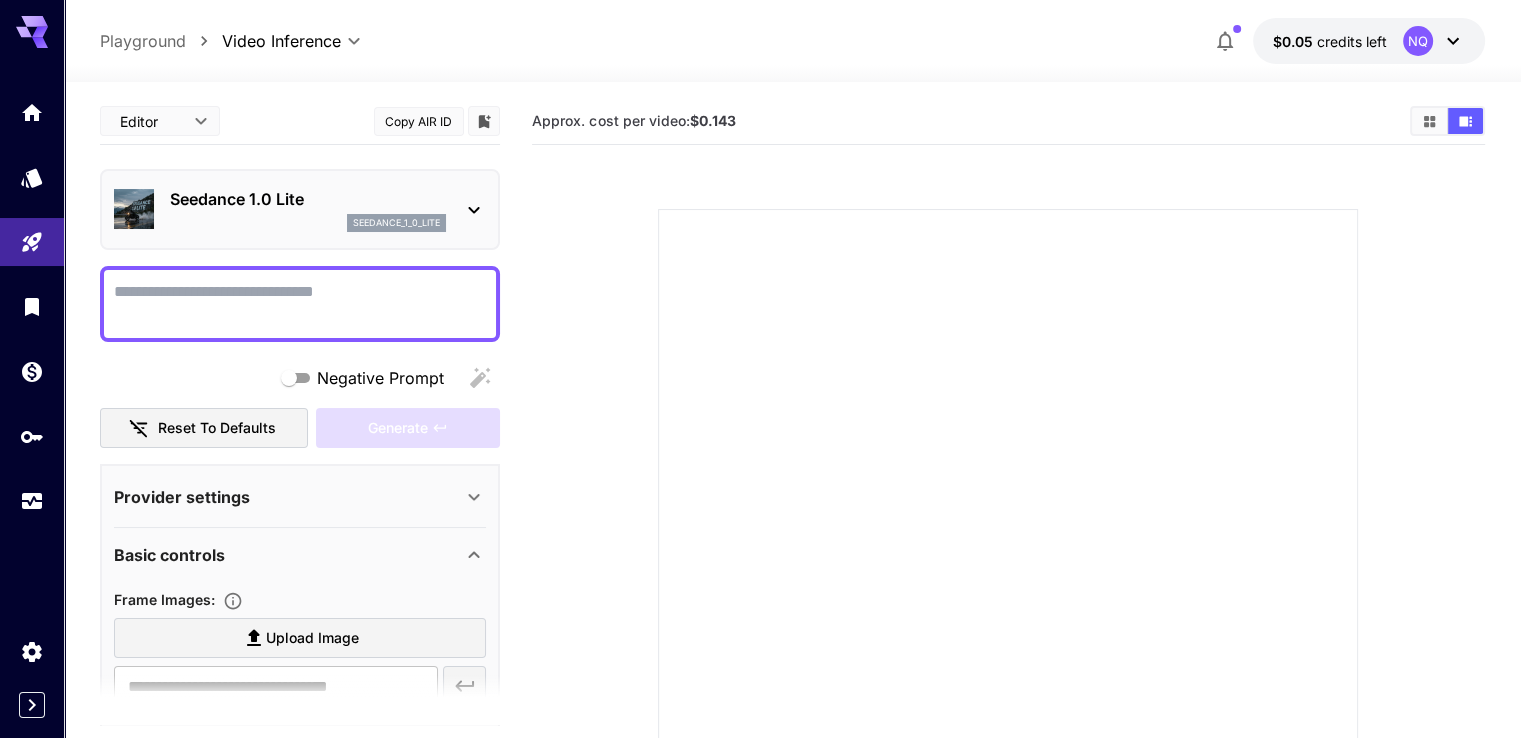 click on "Playground" at bounding box center [143, 41] 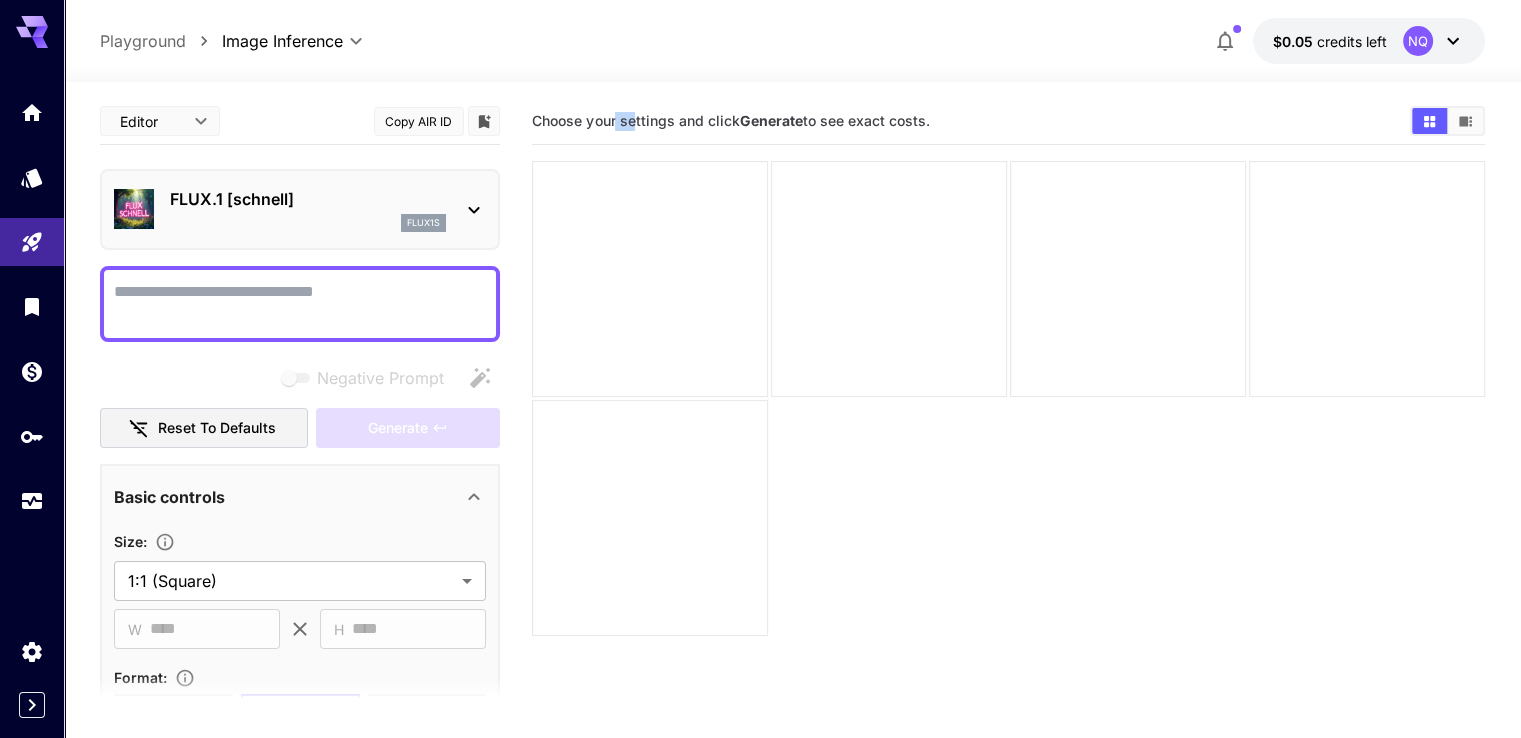drag, startPoint x: 619, startPoint y: 122, endPoint x: 635, endPoint y: 122, distance: 16 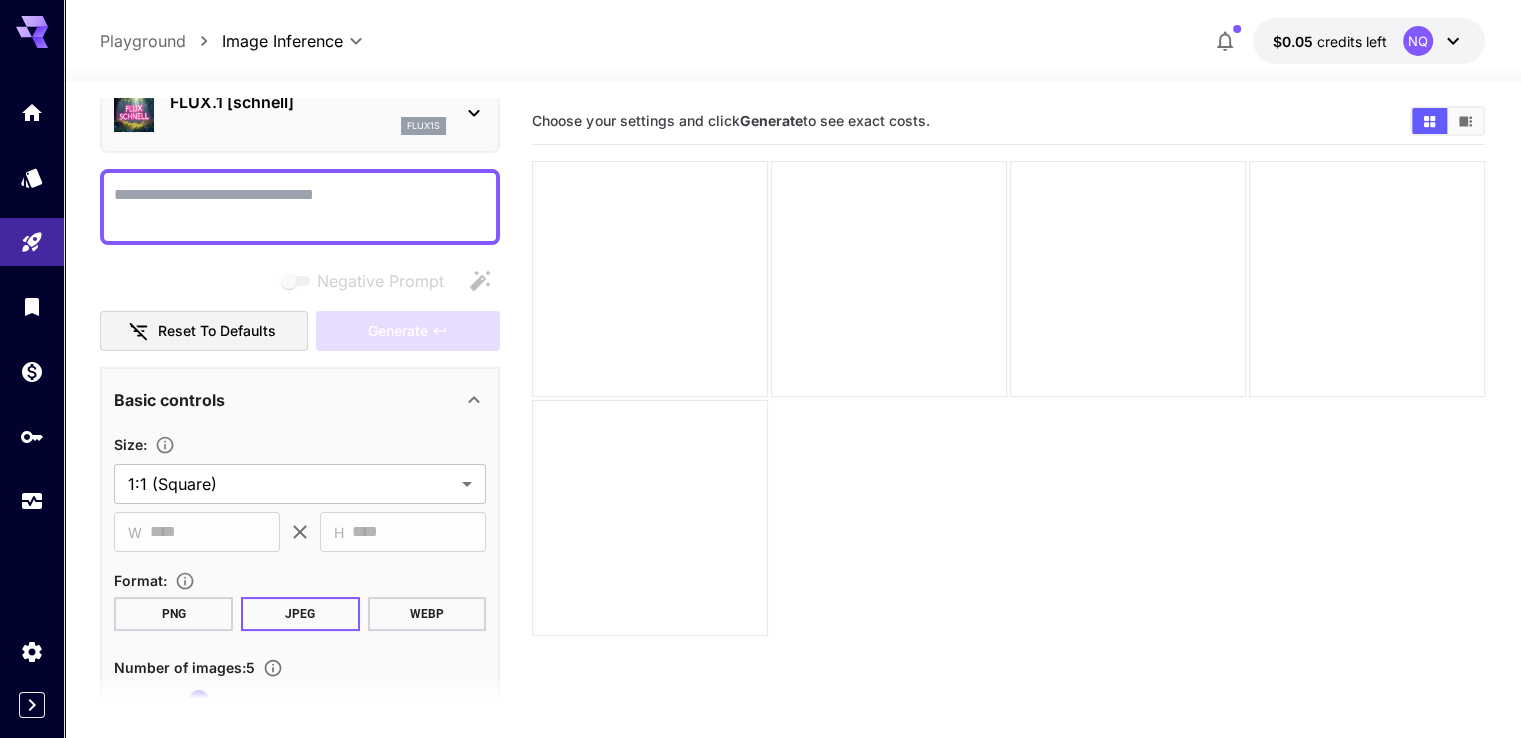 scroll, scrollTop: 100, scrollLeft: 0, axis: vertical 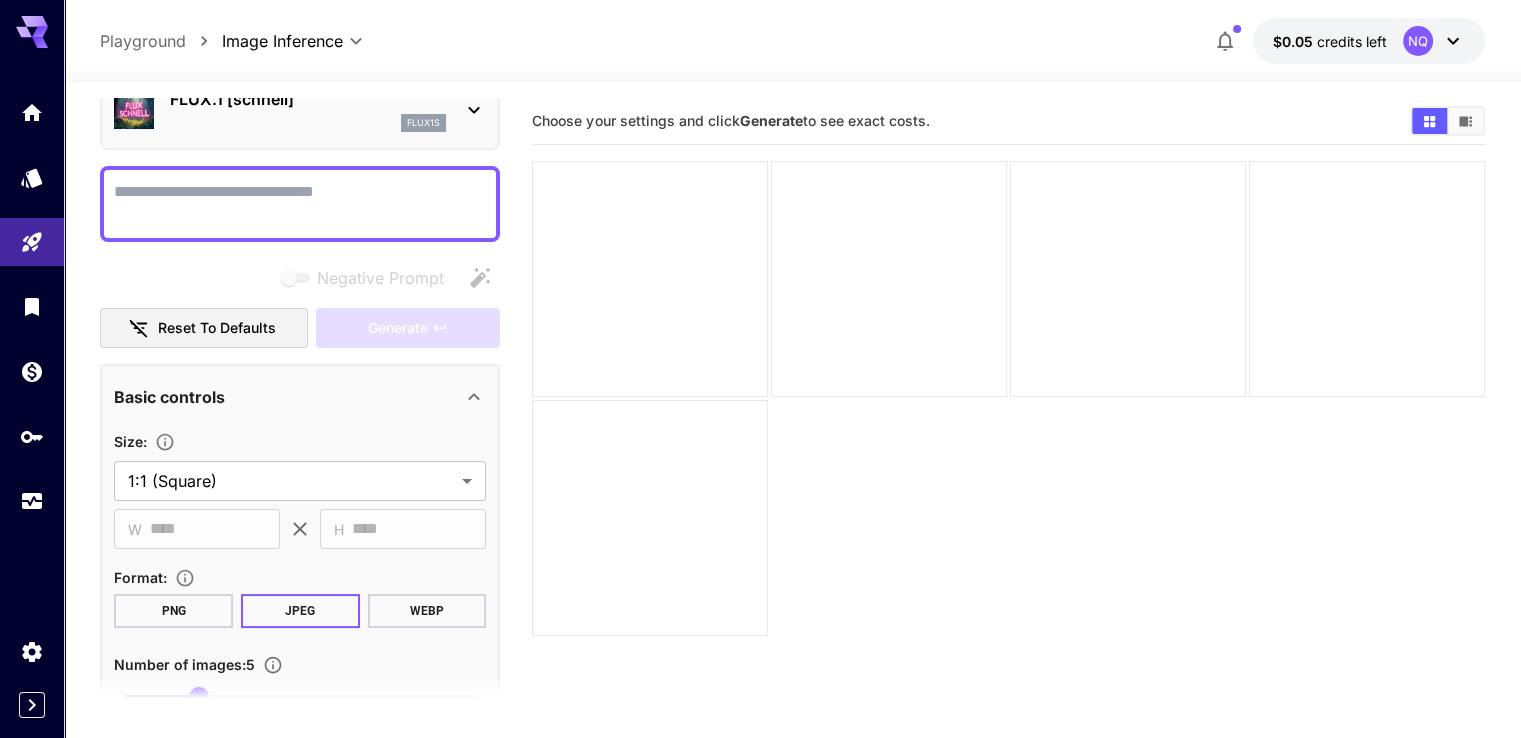 click on "Basic controls" at bounding box center [288, 397] 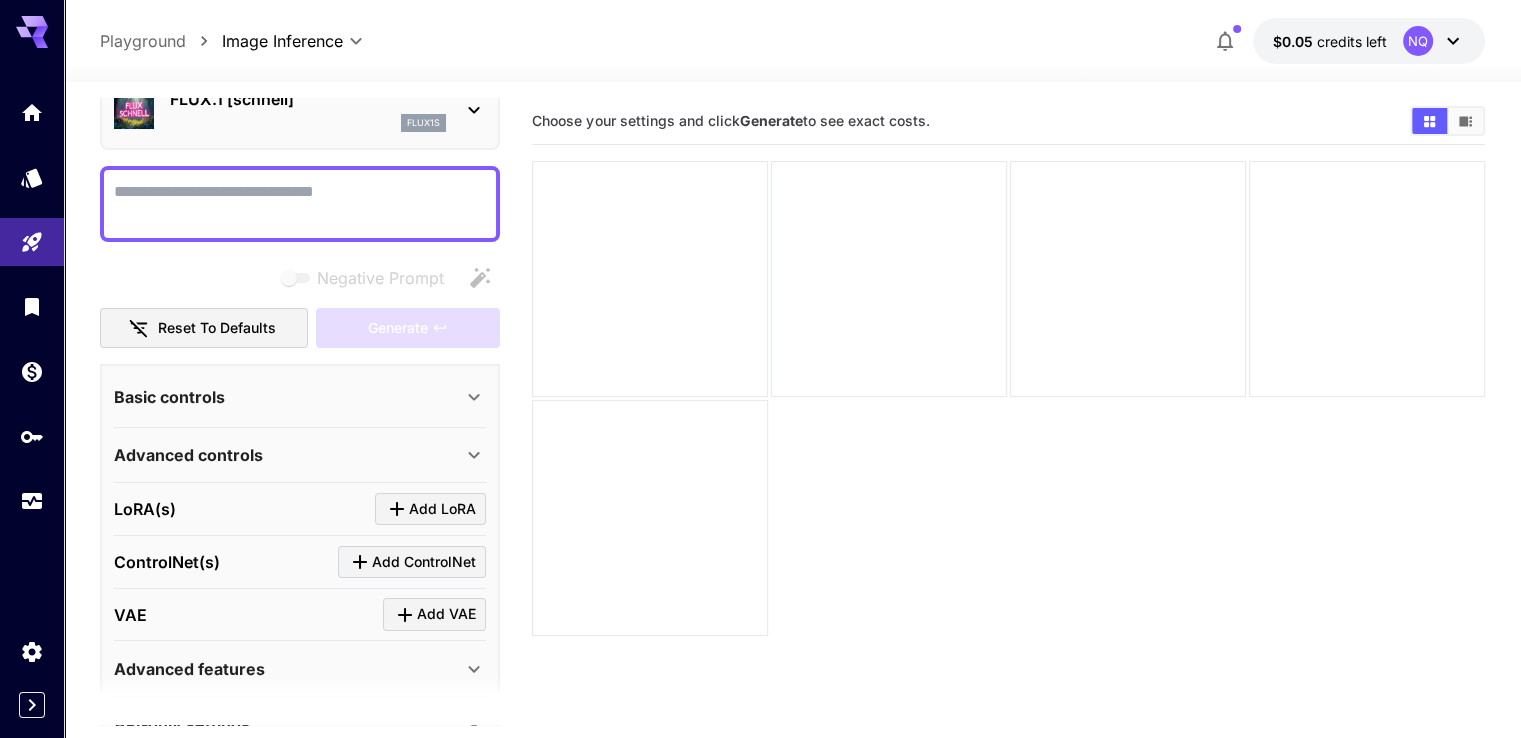 click on "Generate" at bounding box center (408, 328) 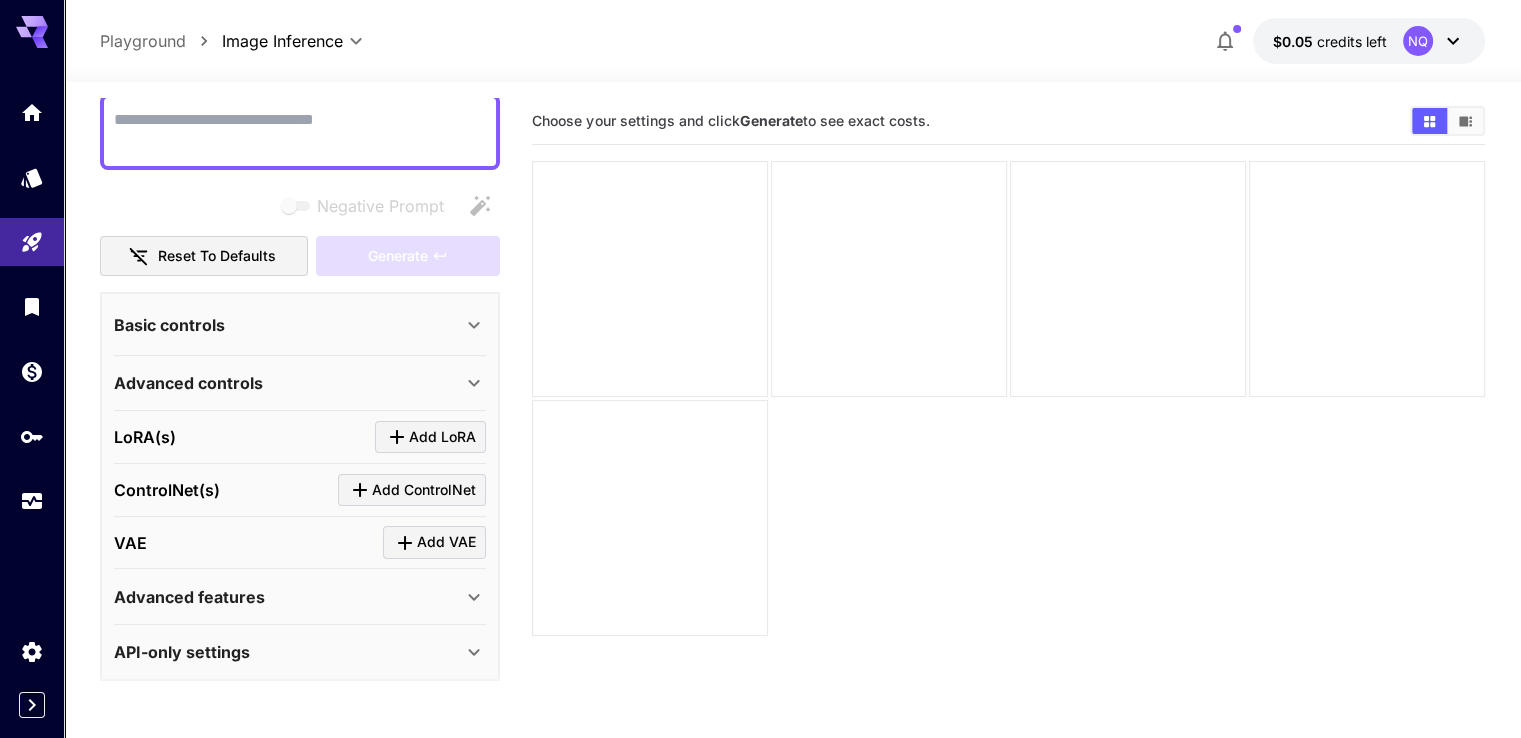 scroll, scrollTop: 173, scrollLeft: 0, axis: vertical 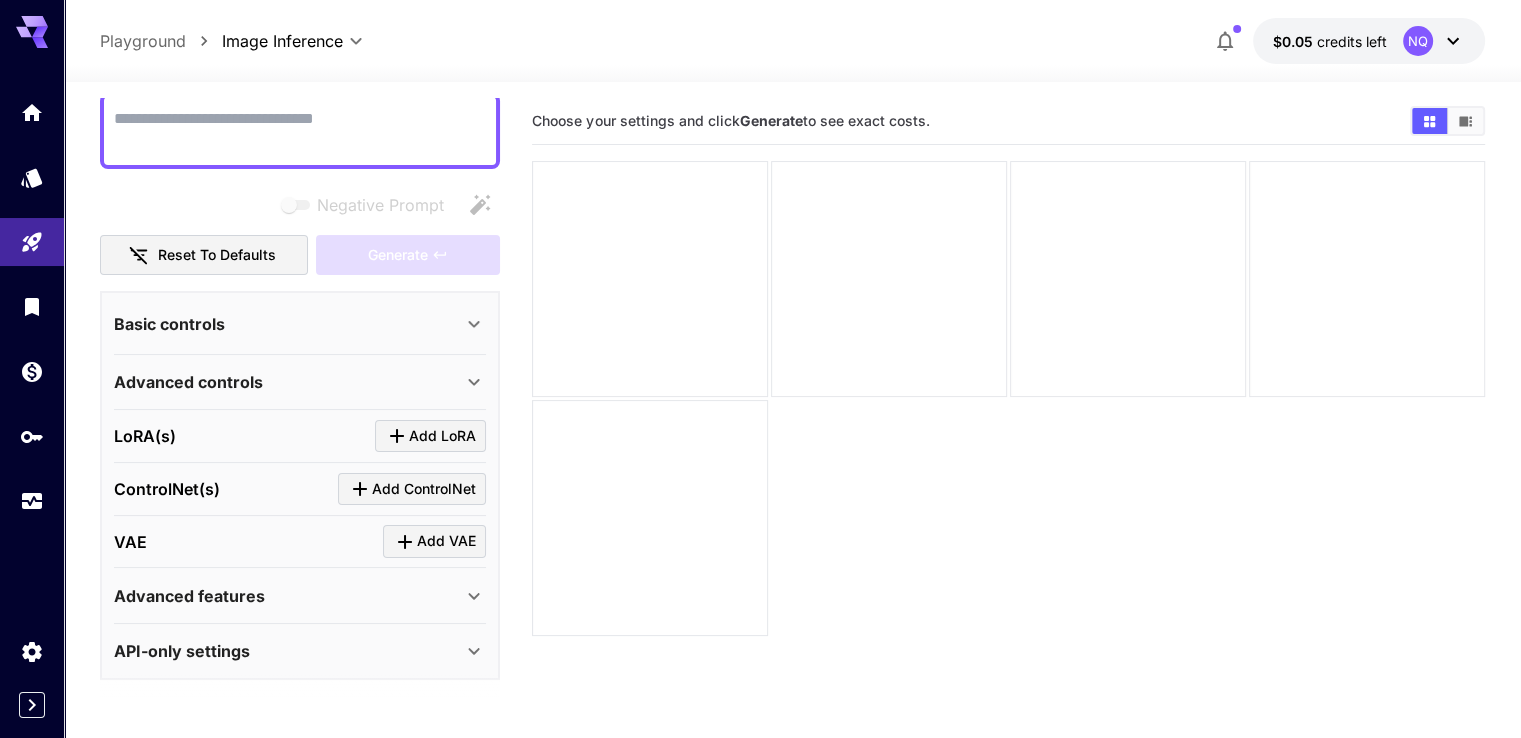 click on "Basic controls" at bounding box center (300, 324) 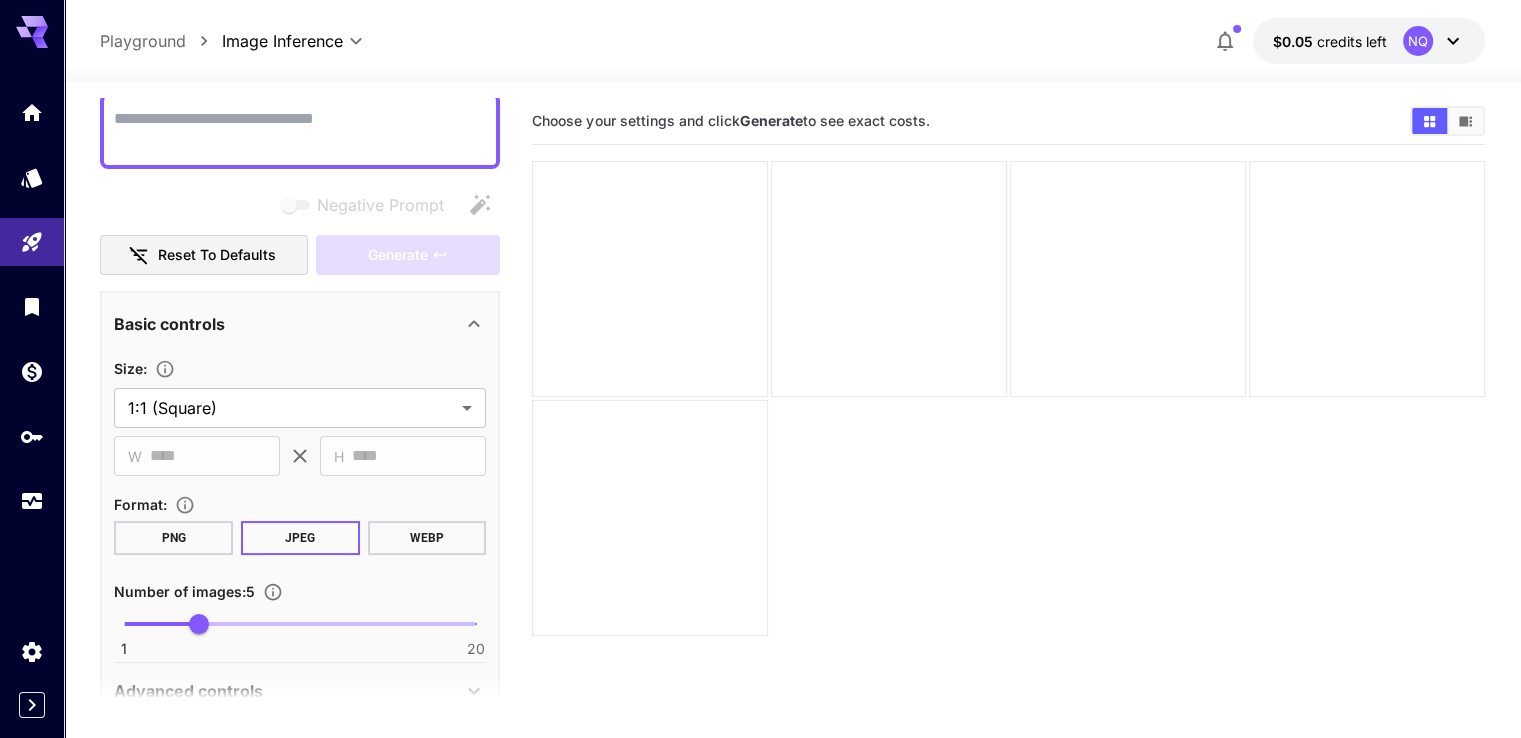 click on "PNG" at bounding box center [173, 538] 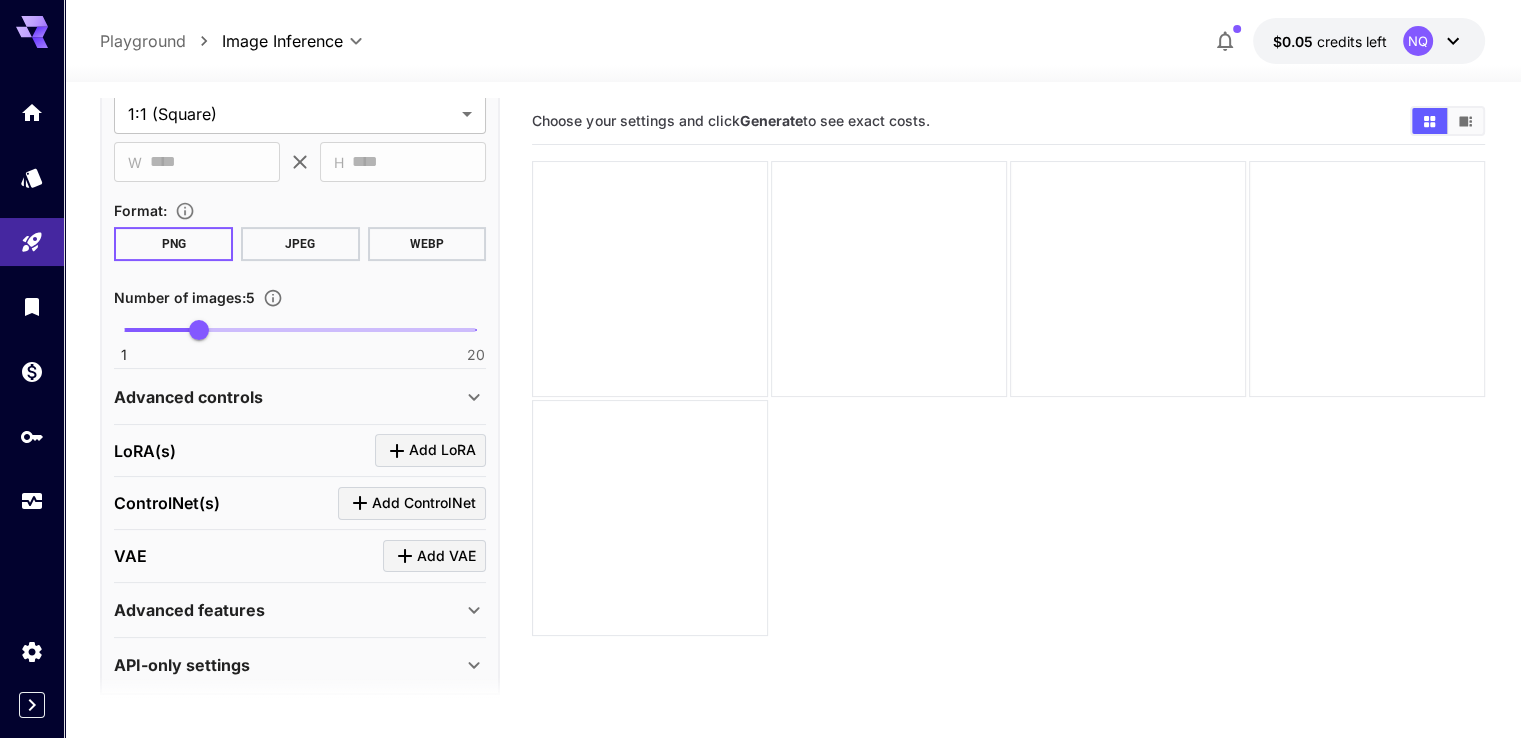 scroll, scrollTop: 473, scrollLeft: 0, axis: vertical 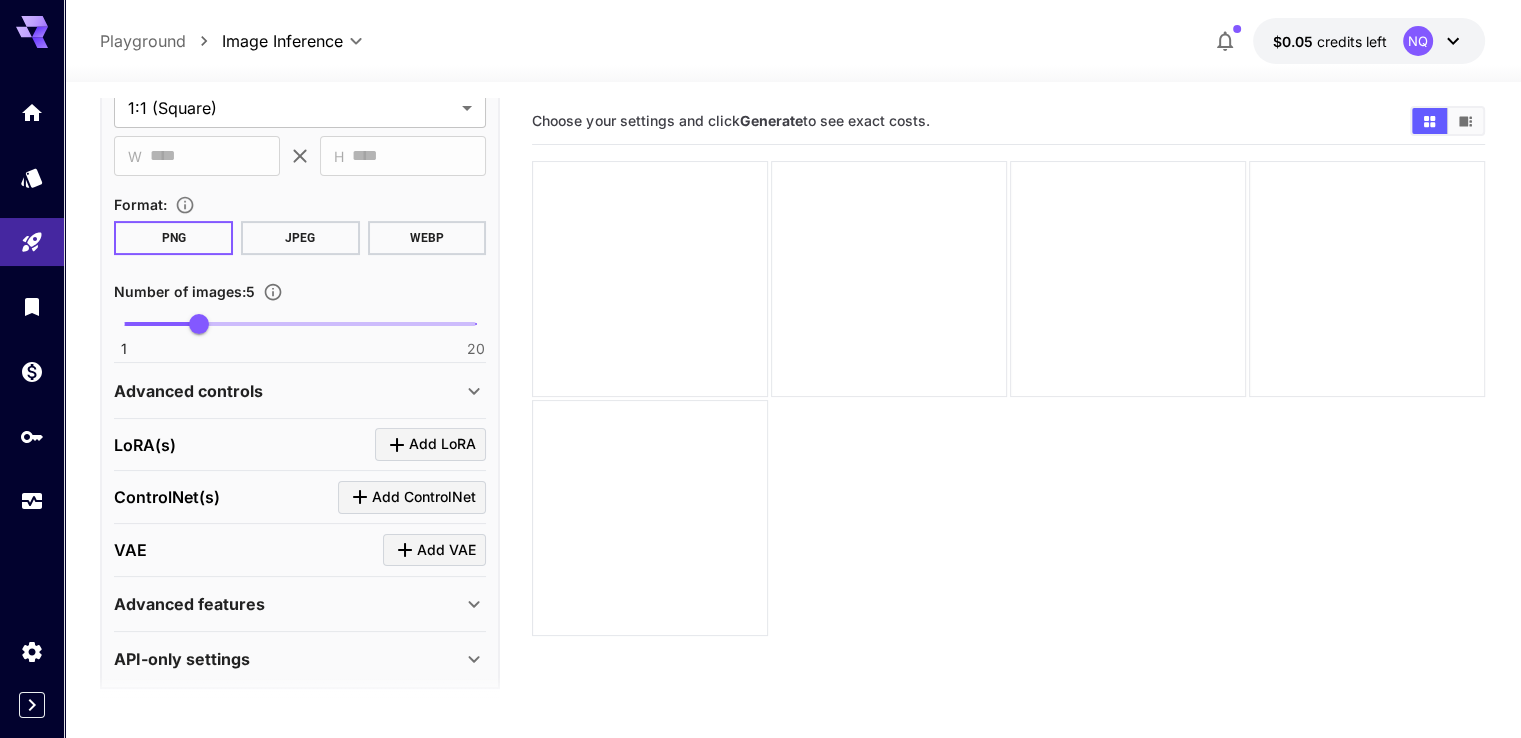 click on "Advanced controls" at bounding box center [288, 391] 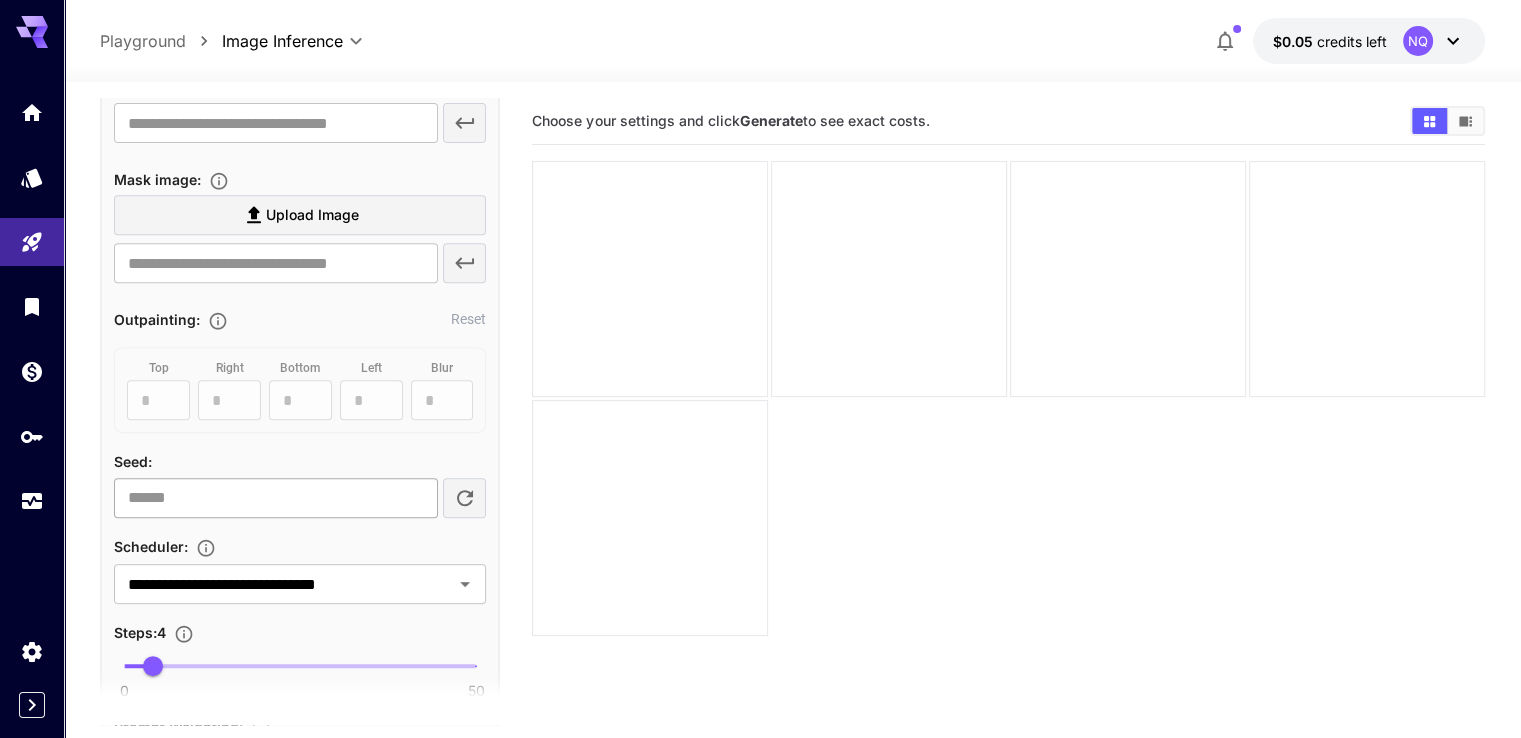 scroll, scrollTop: 873, scrollLeft: 0, axis: vertical 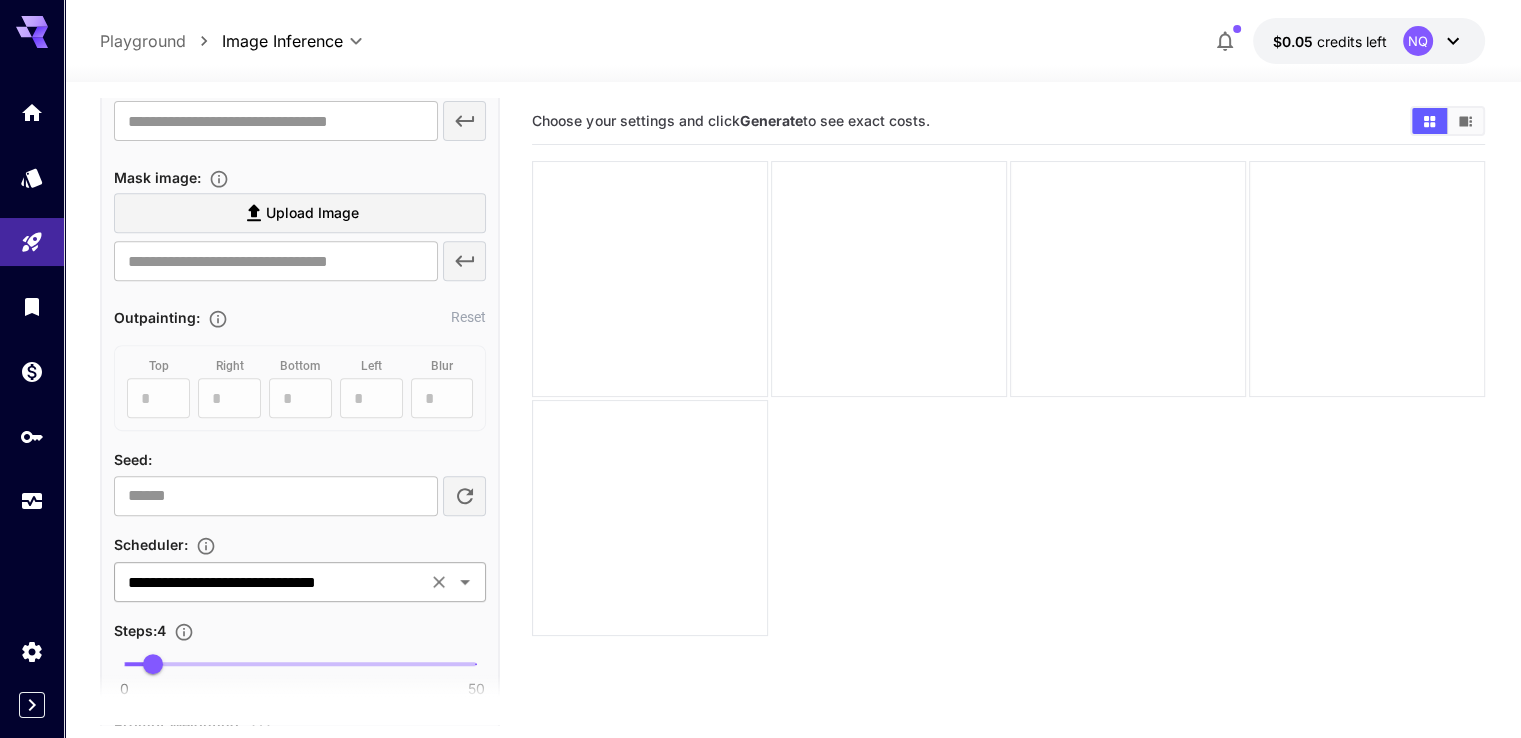 click on "**********" at bounding box center [270, 582] 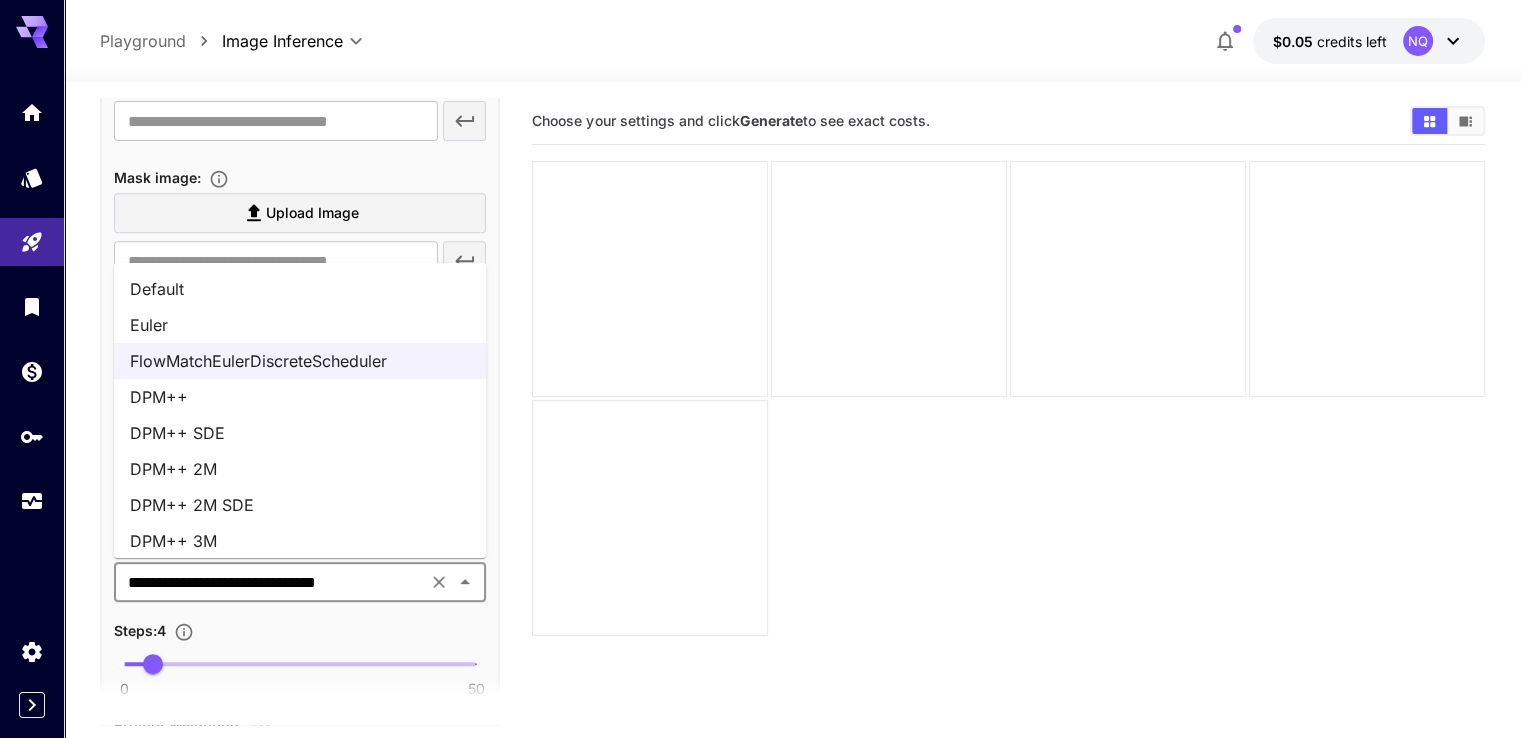 click on "Choose your settings and click  Generate  to see exact costs." at bounding box center [1008, 467] 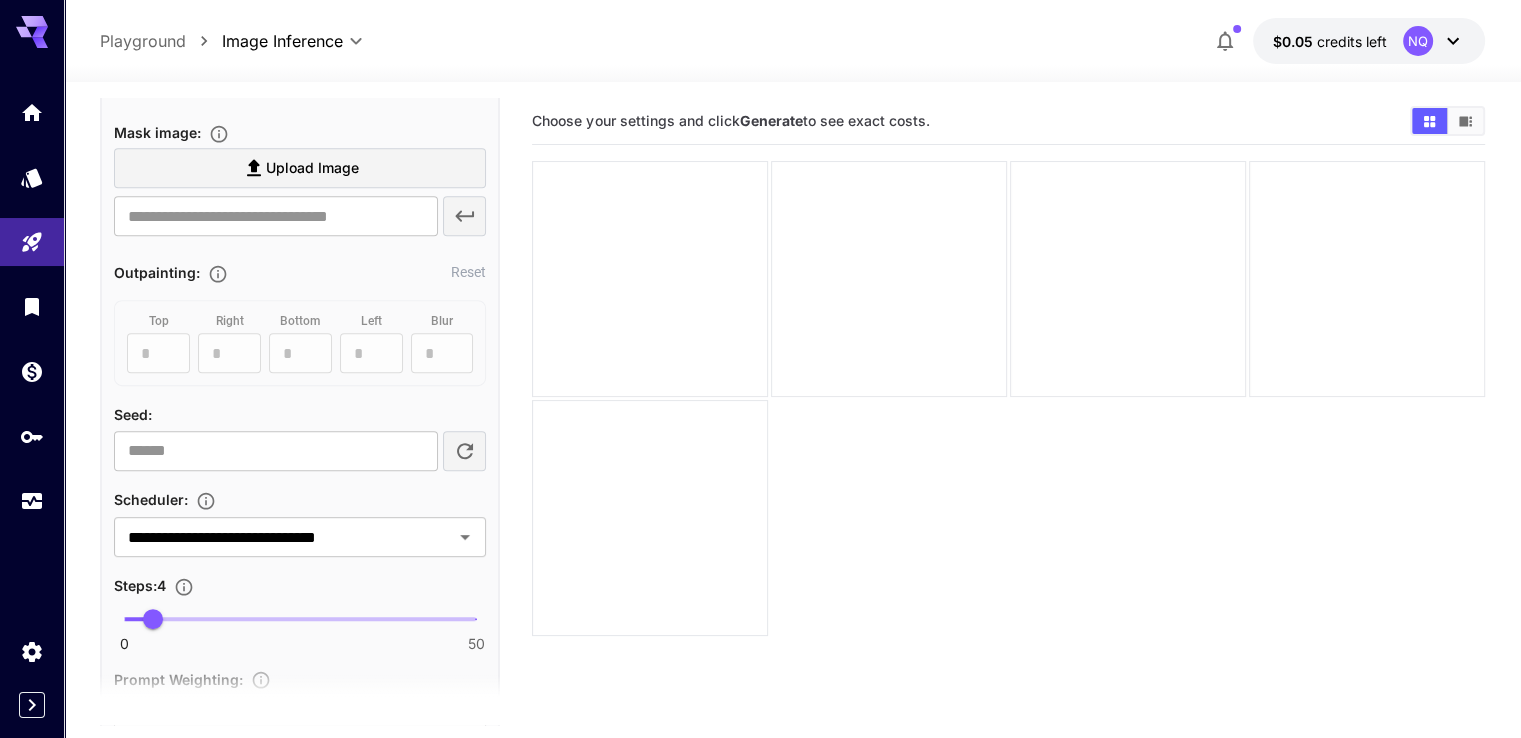 scroll, scrollTop: 973, scrollLeft: 0, axis: vertical 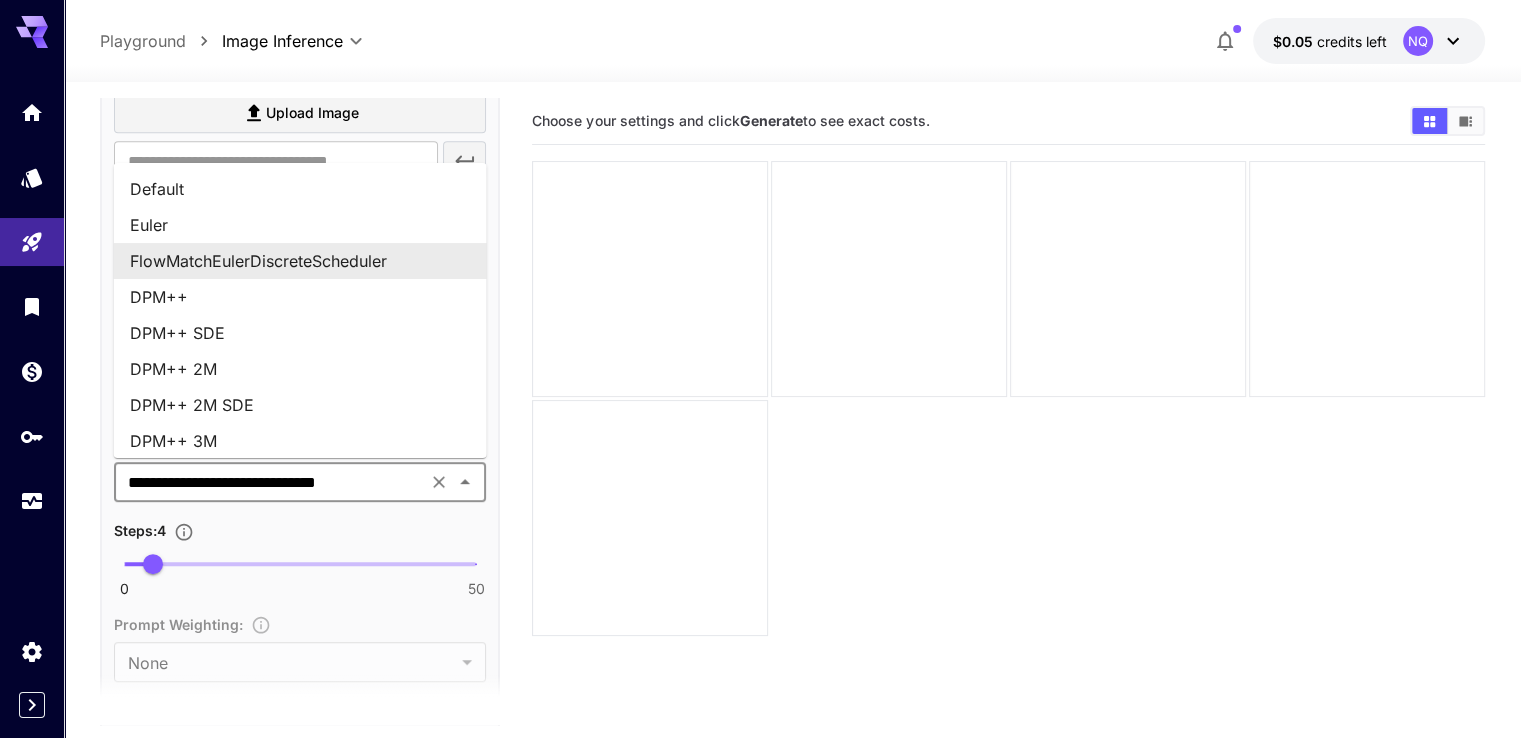 click on "**********" at bounding box center [270, 482] 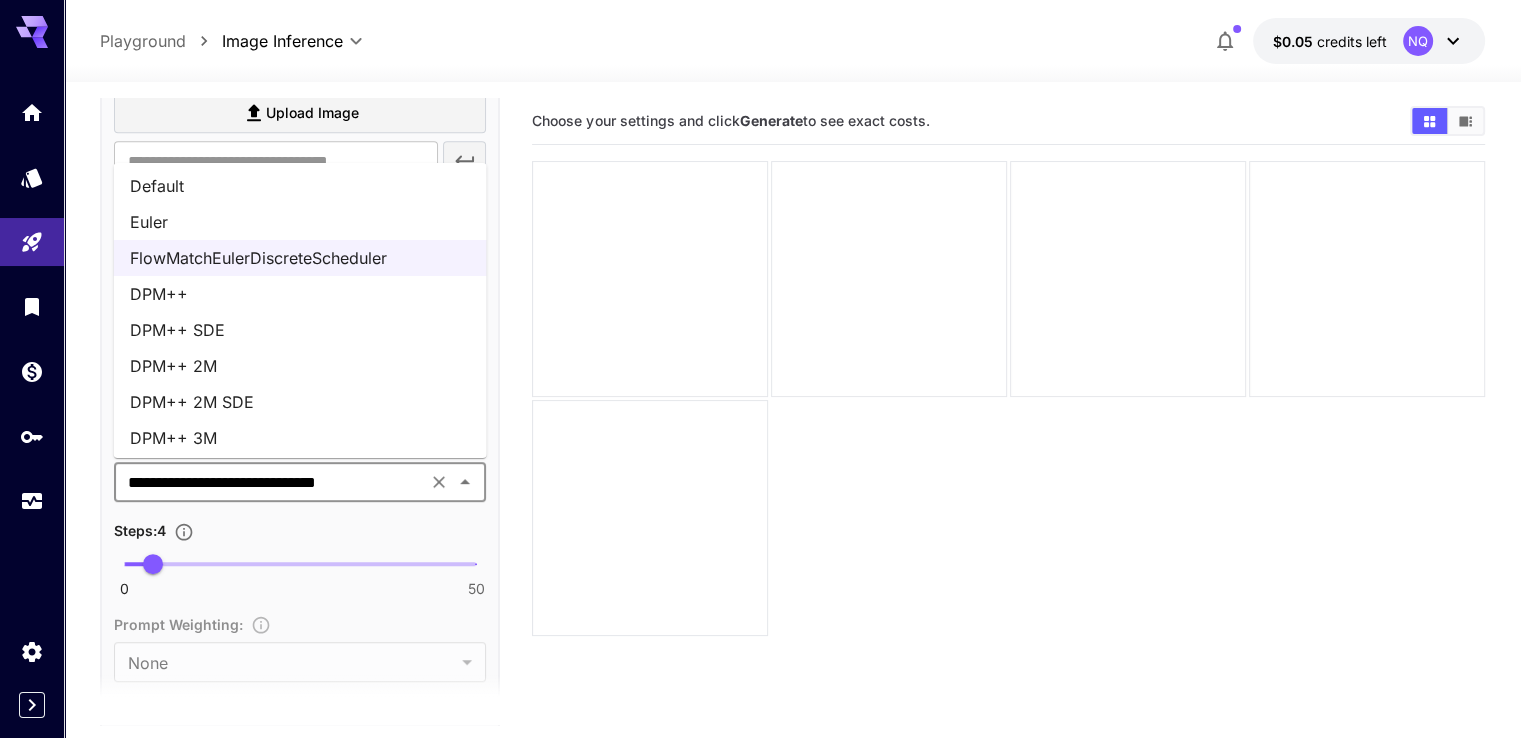 scroll, scrollTop: 0, scrollLeft: 0, axis: both 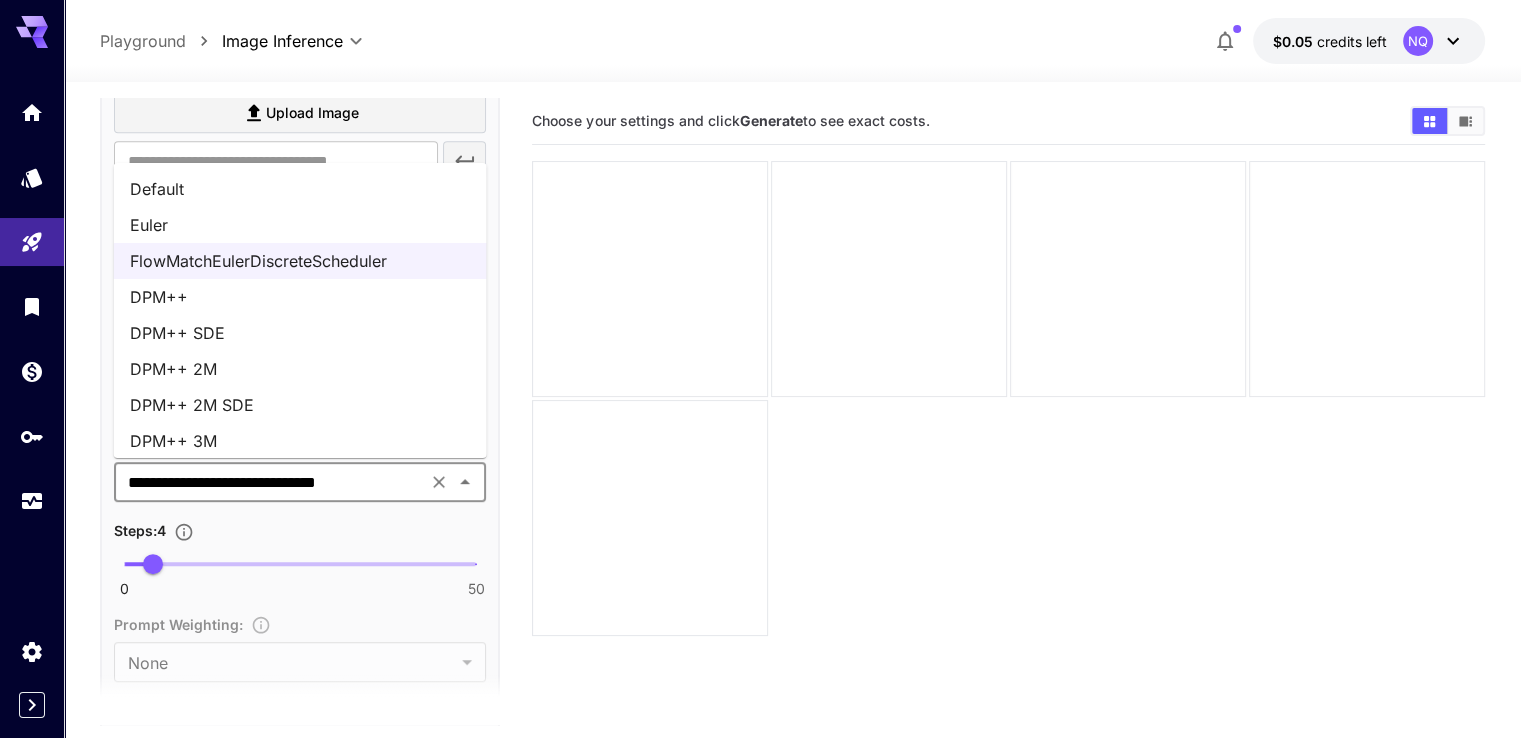 click on "Choose your settings and click  Generate  to see exact costs." at bounding box center [1008, 467] 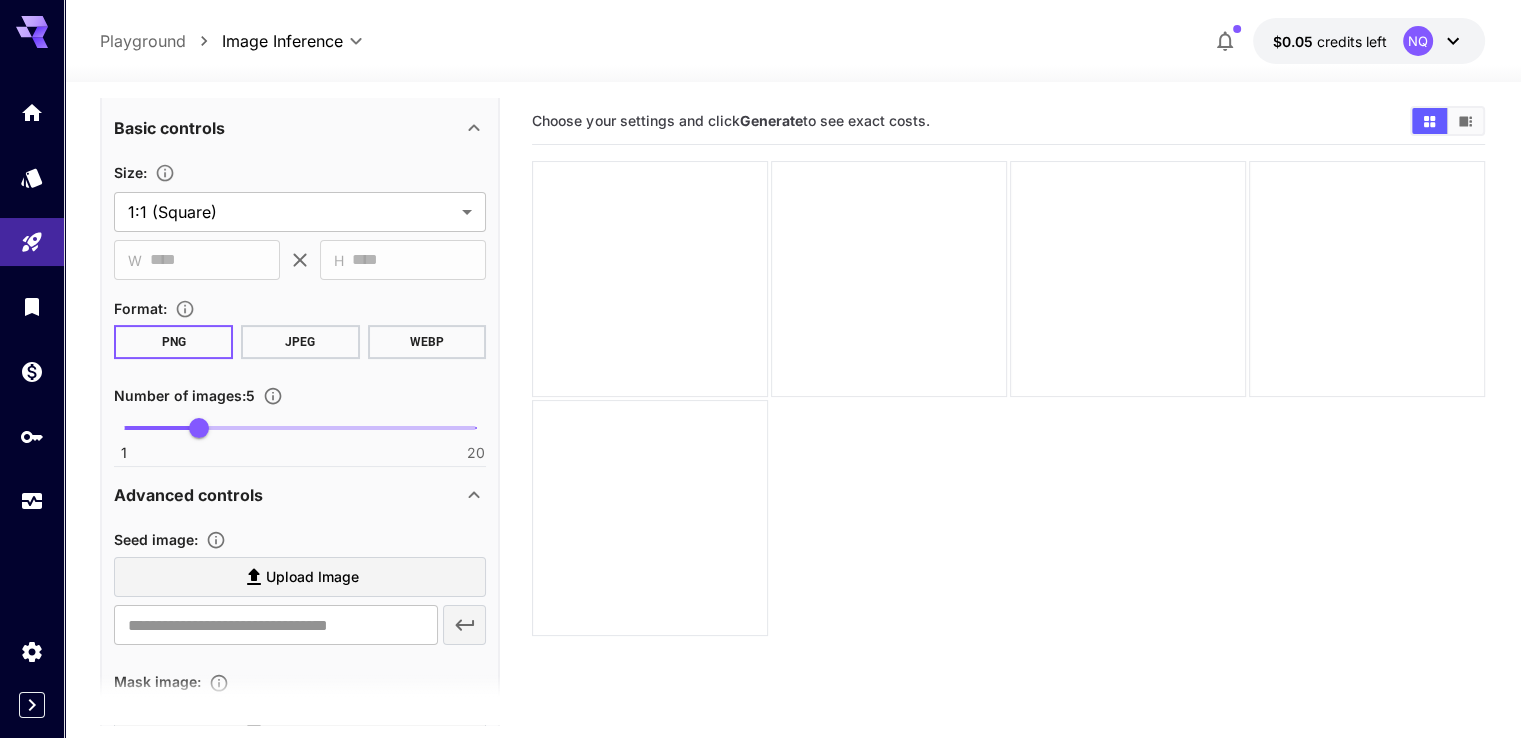 scroll, scrollTop: 0, scrollLeft: 0, axis: both 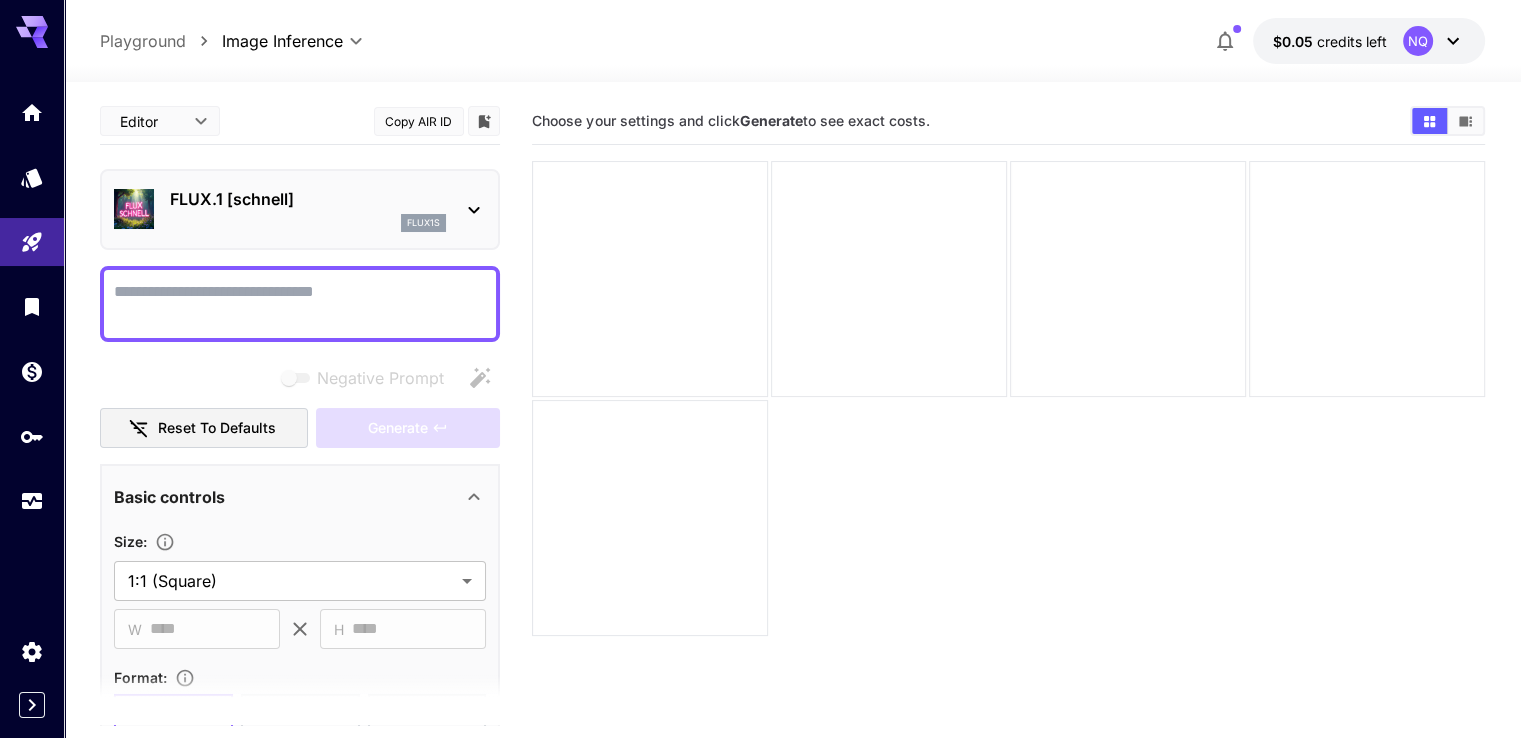 click on "Reset to defaults" at bounding box center [204, 428] 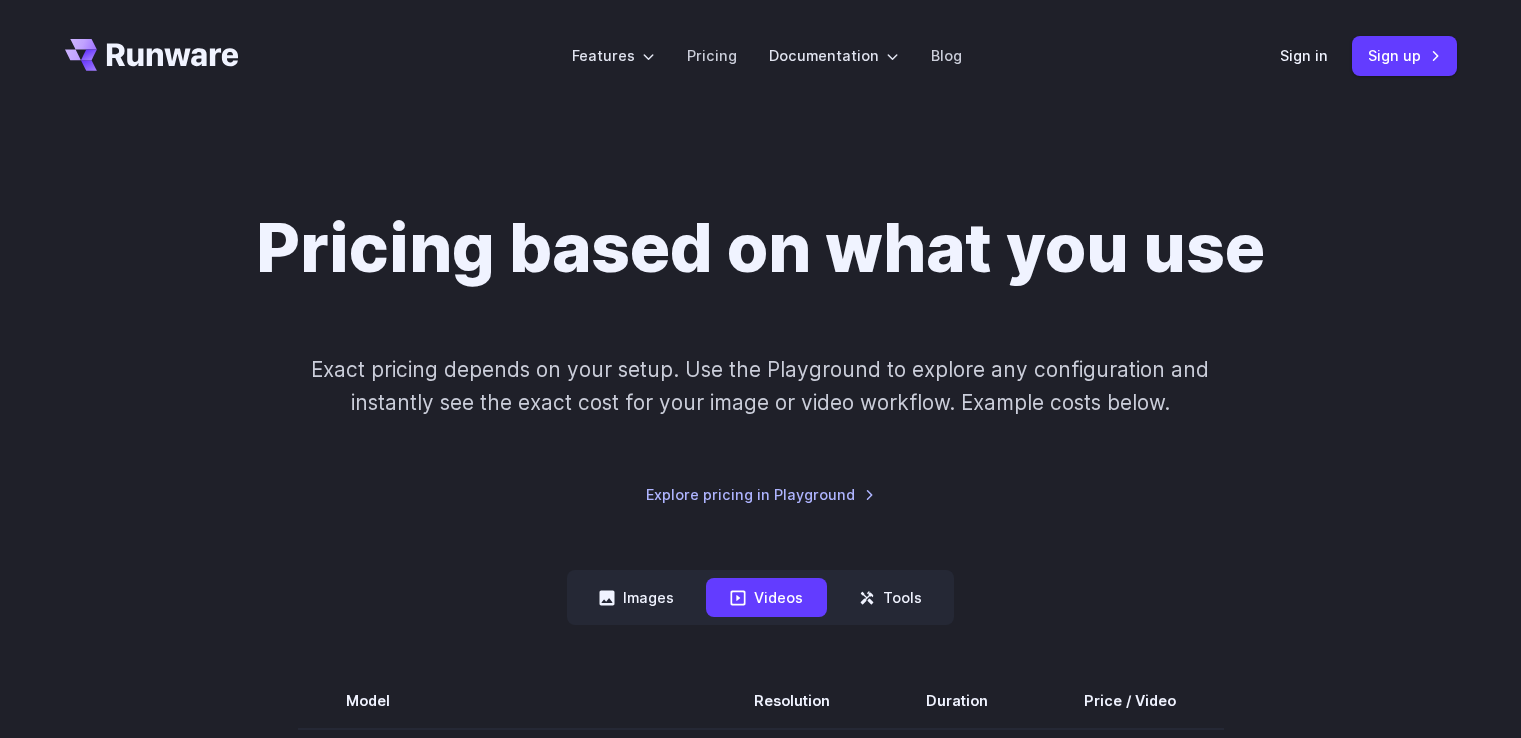 scroll, scrollTop: 0, scrollLeft: 0, axis: both 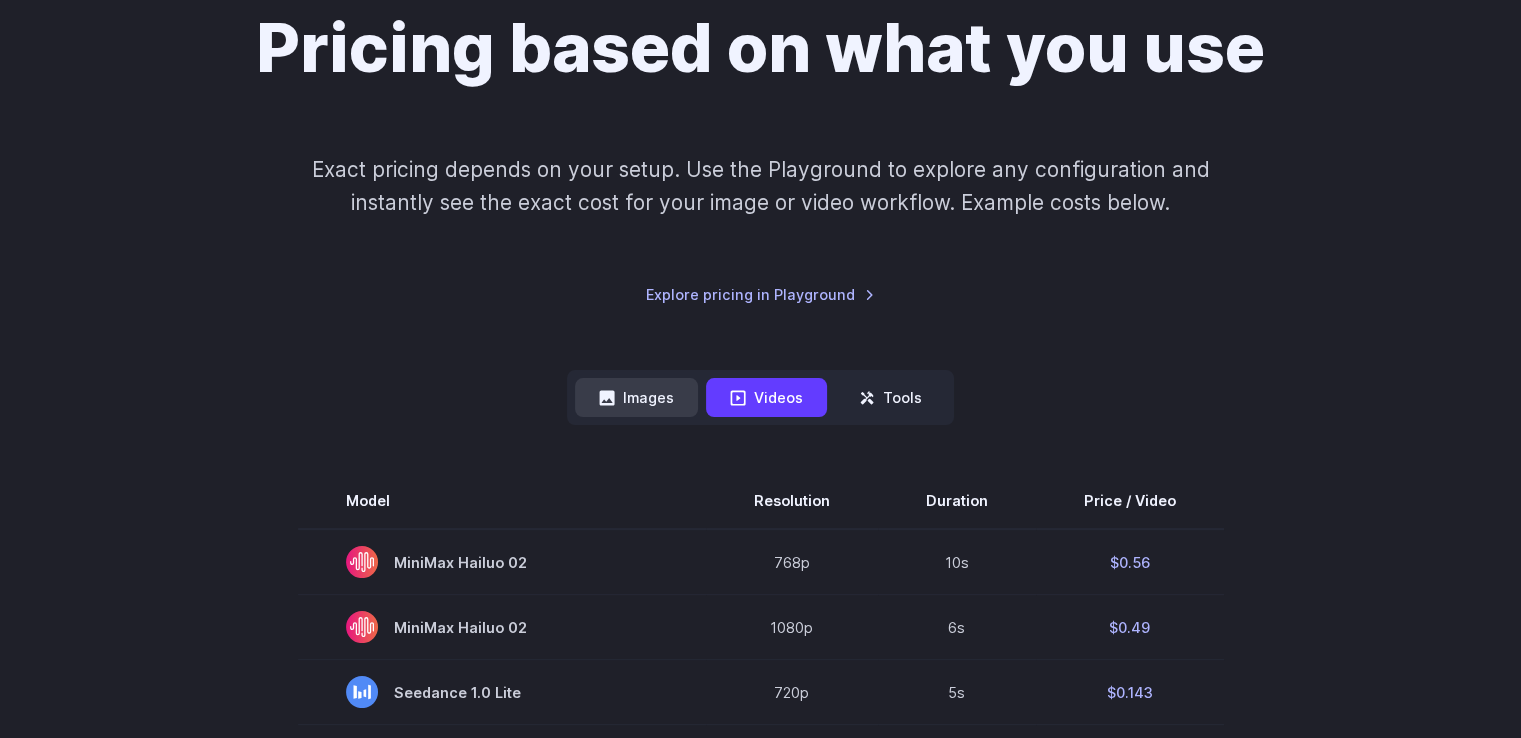 drag, startPoint x: 656, startPoint y: 385, endPoint x: 646, endPoint y: 404, distance: 21.470911 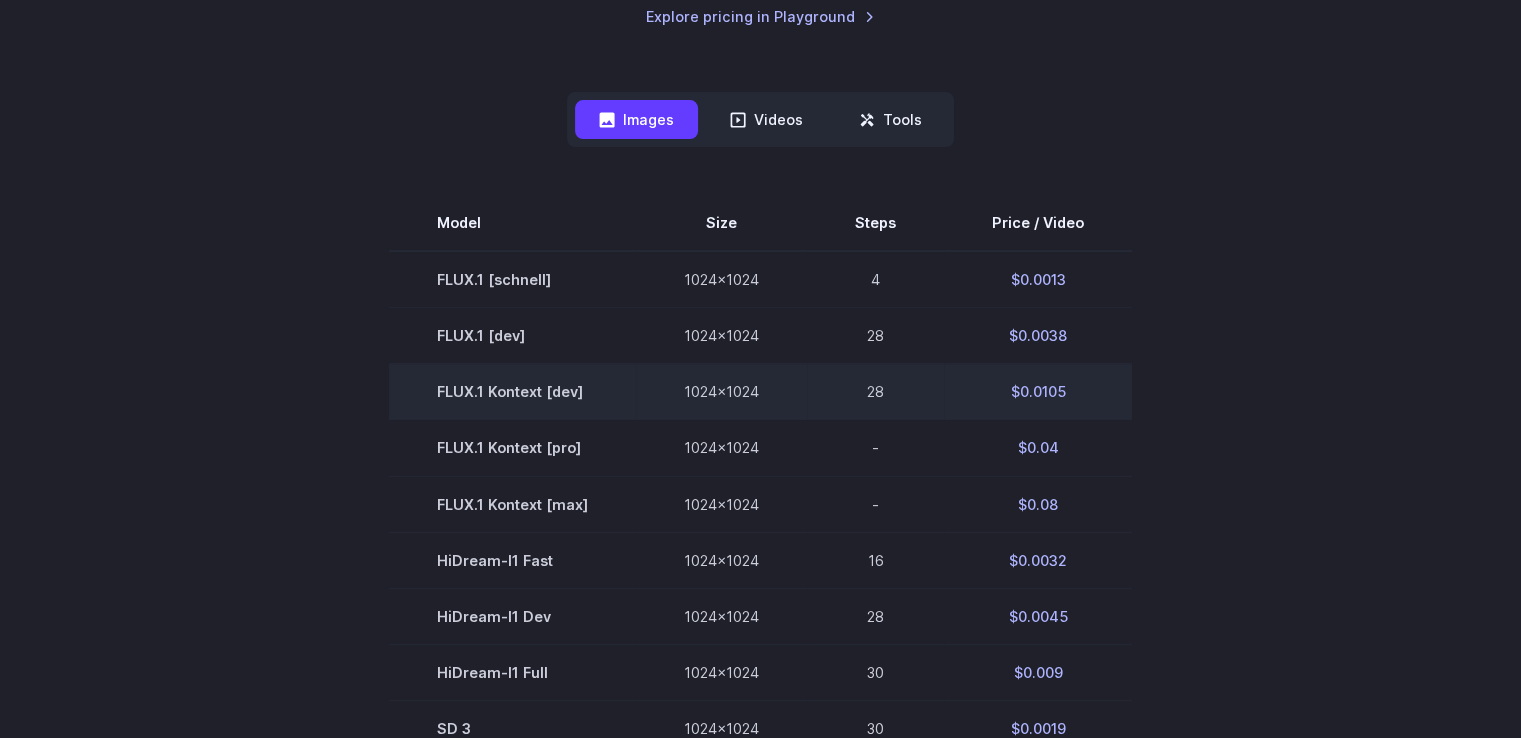 scroll, scrollTop: 500, scrollLeft: 0, axis: vertical 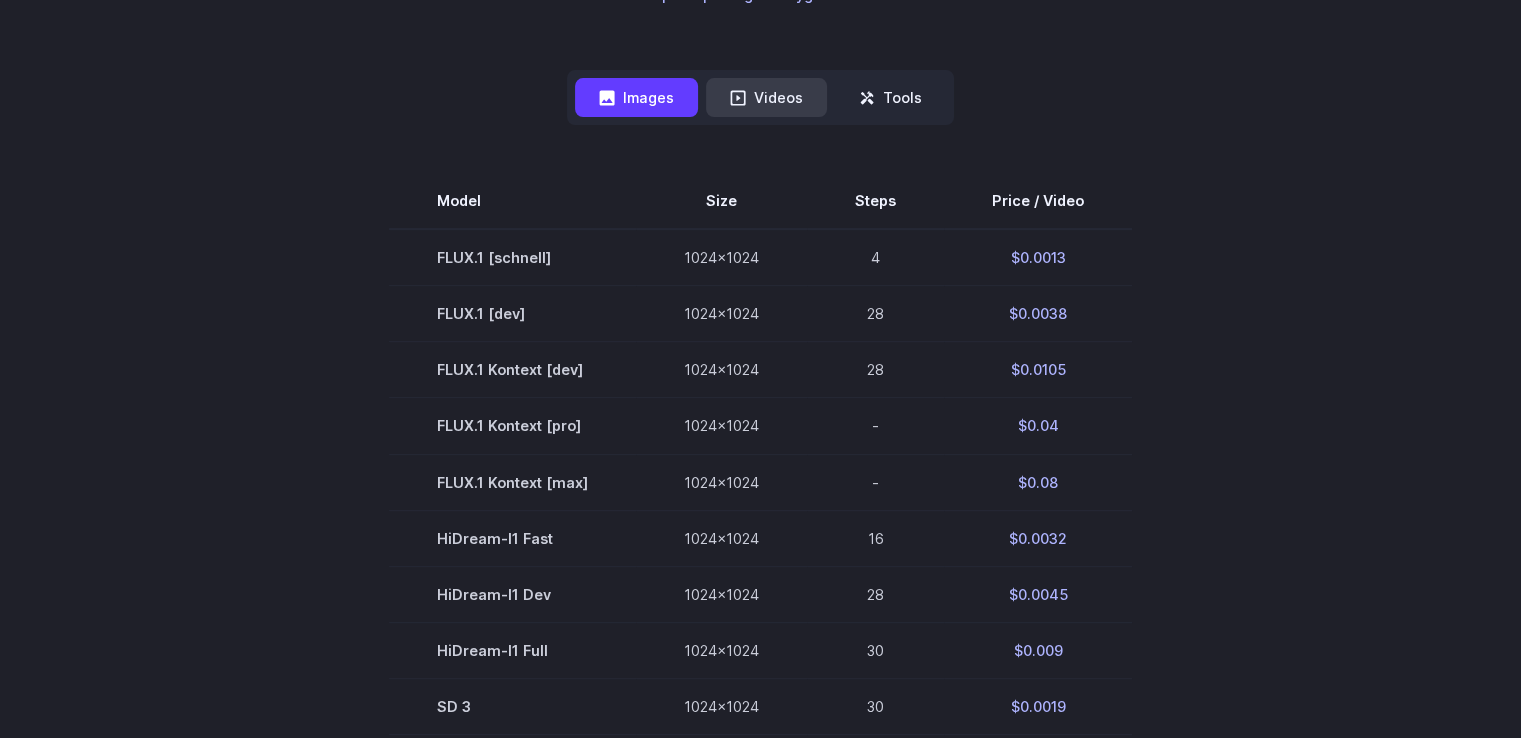 click on "Videos" at bounding box center [766, 97] 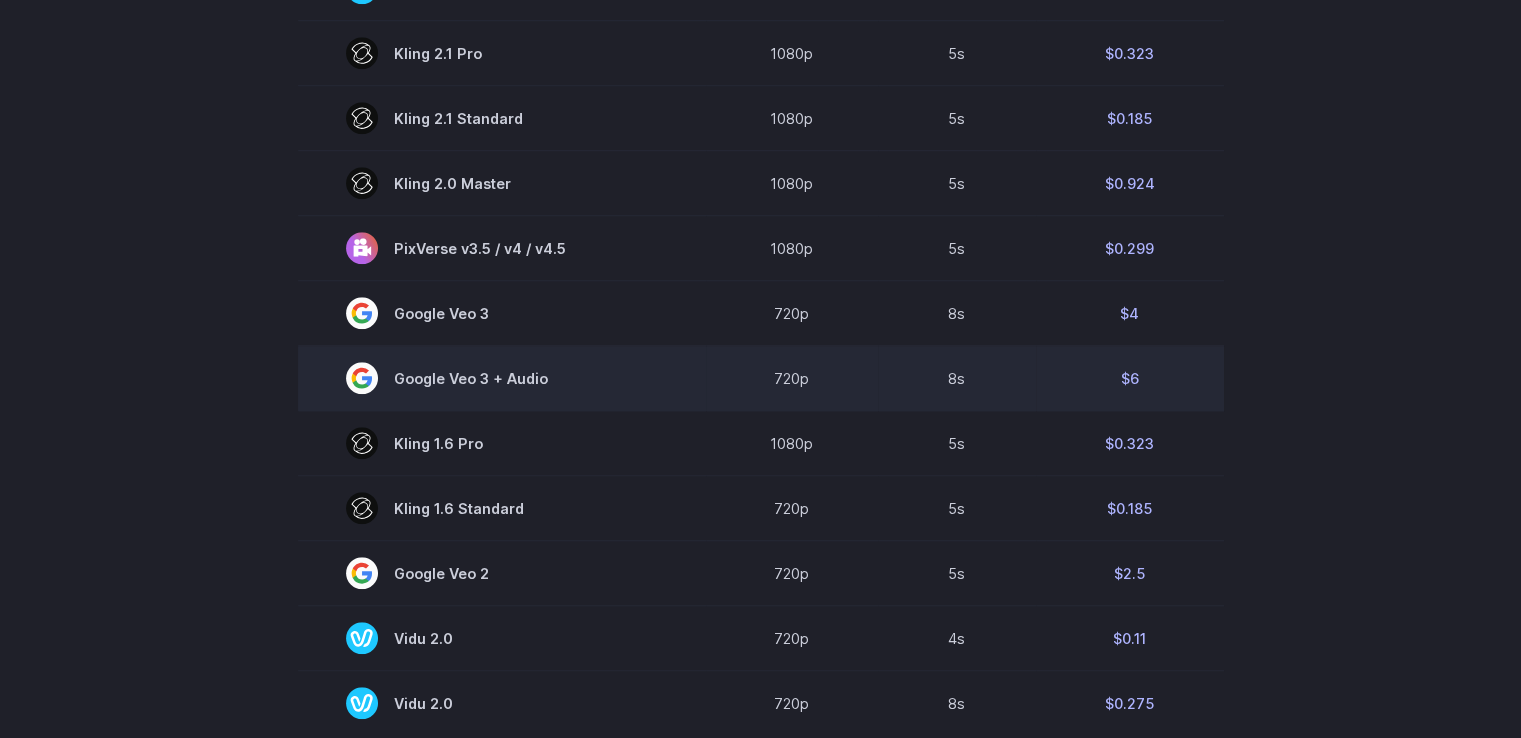 scroll, scrollTop: 1300, scrollLeft: 0, axis: vertical 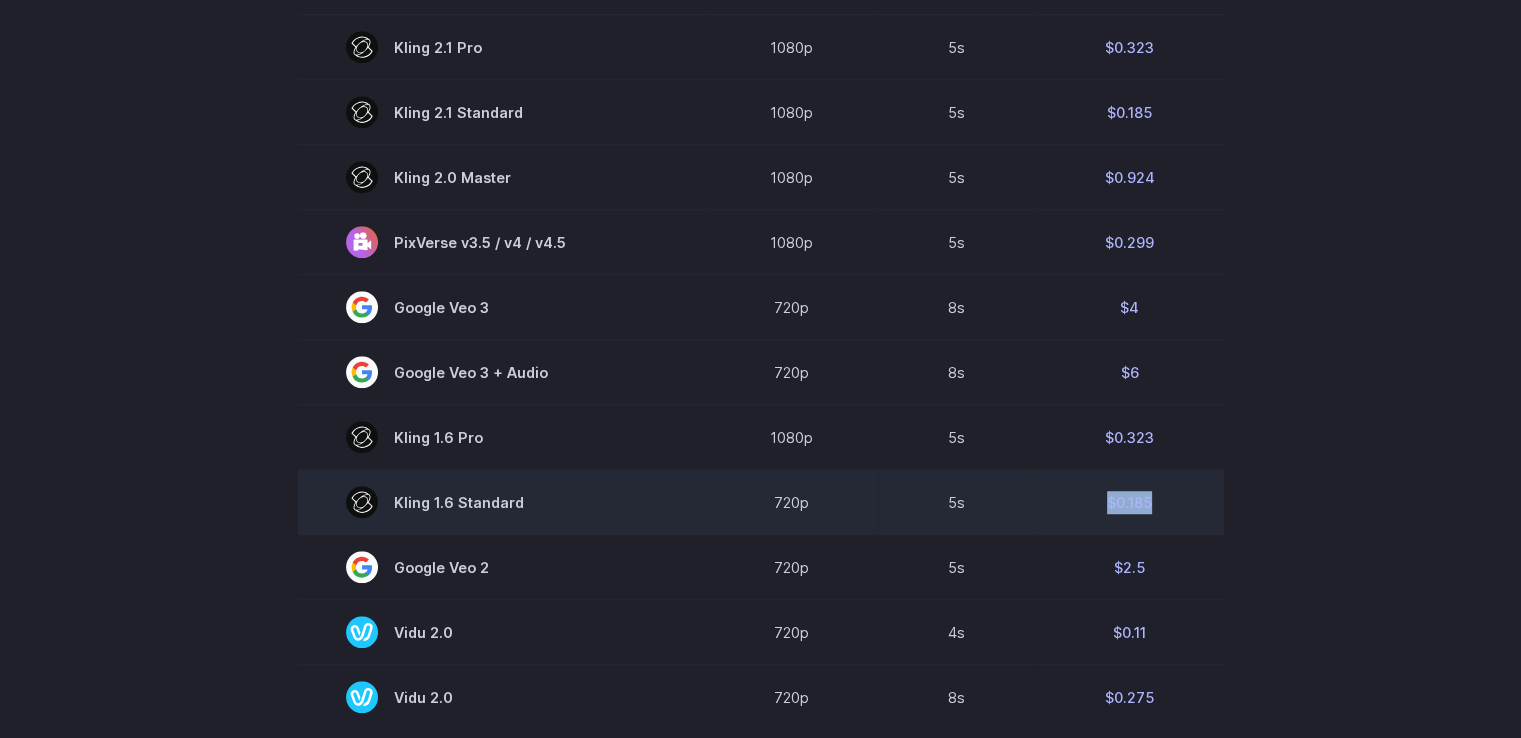drag, startPoint x: 1096, startPoint y: 513, endPoint x: 1172, endPoint y: 509, distance: 76.105194 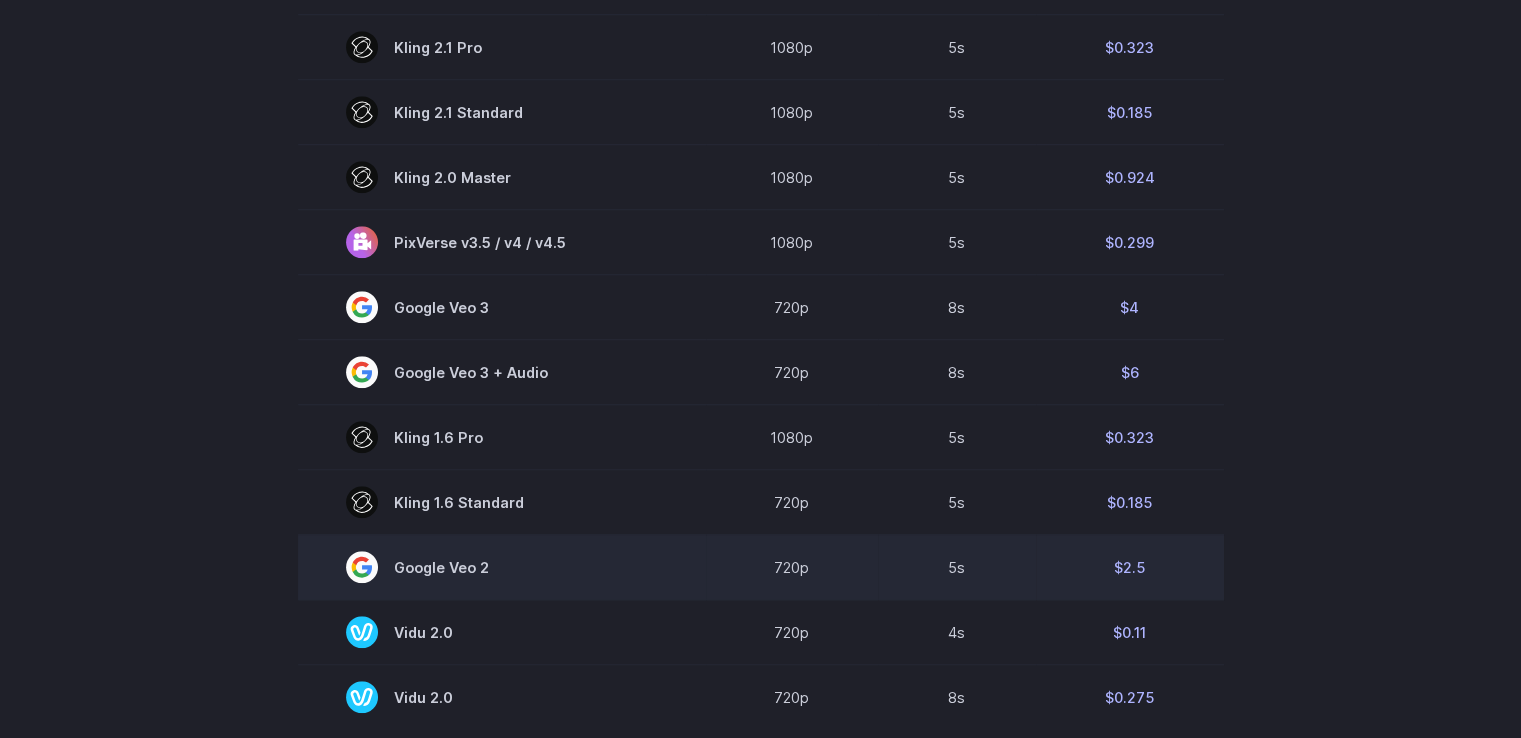 click on "$2.5" at bounding box center (1130, 567) 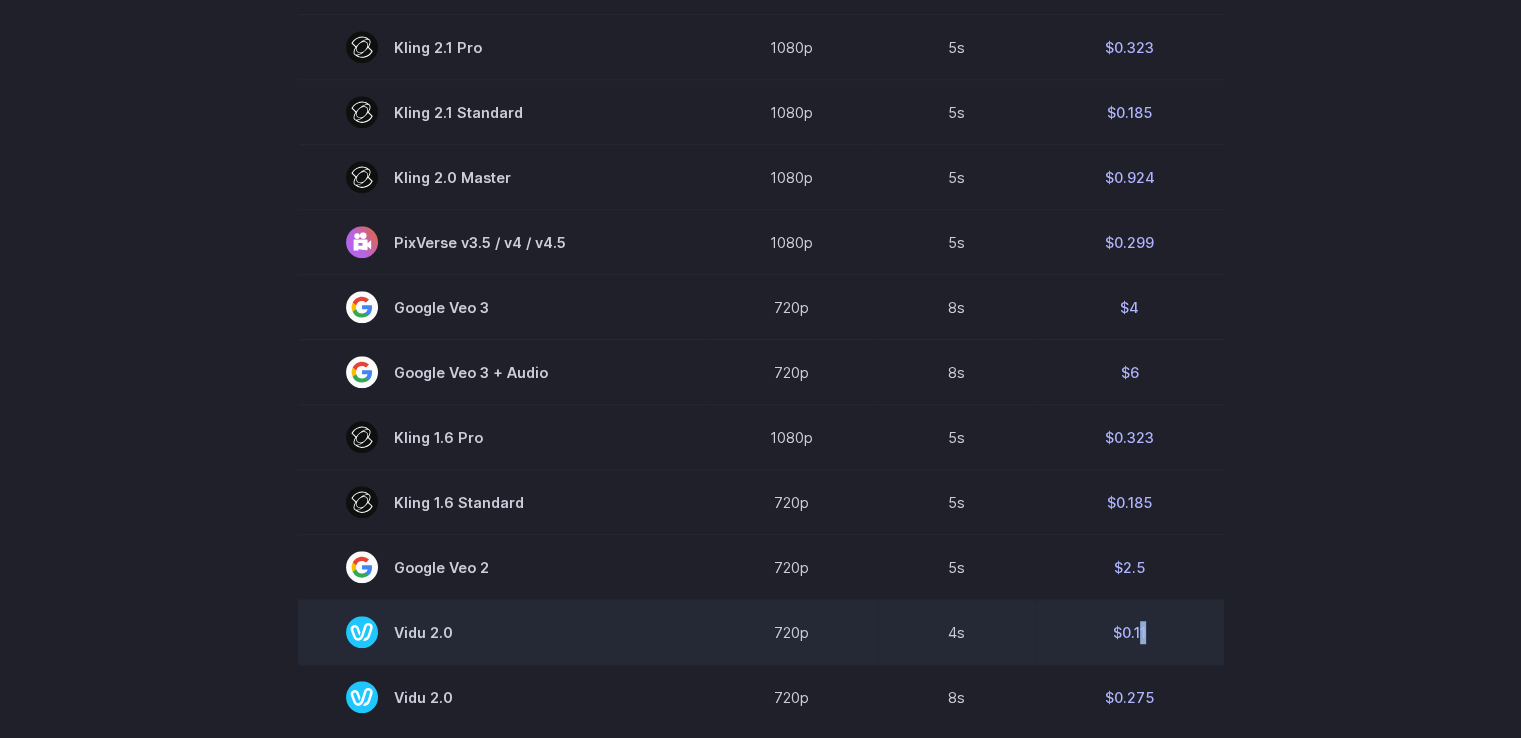 click on "$0.11" at bounding box center (1130, 632) 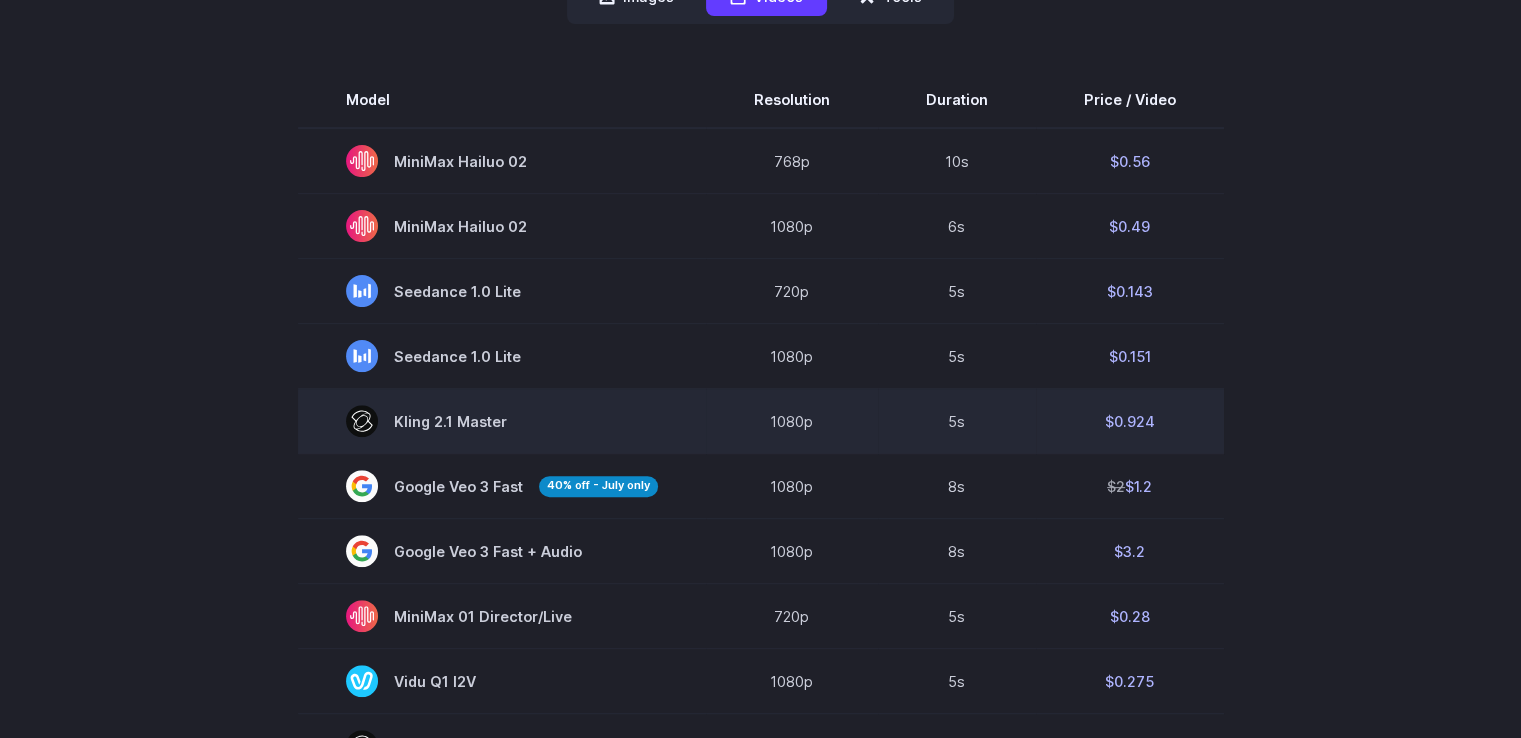 scroll, scrollTop: 600, scrollLeft: 0, axis: vertical 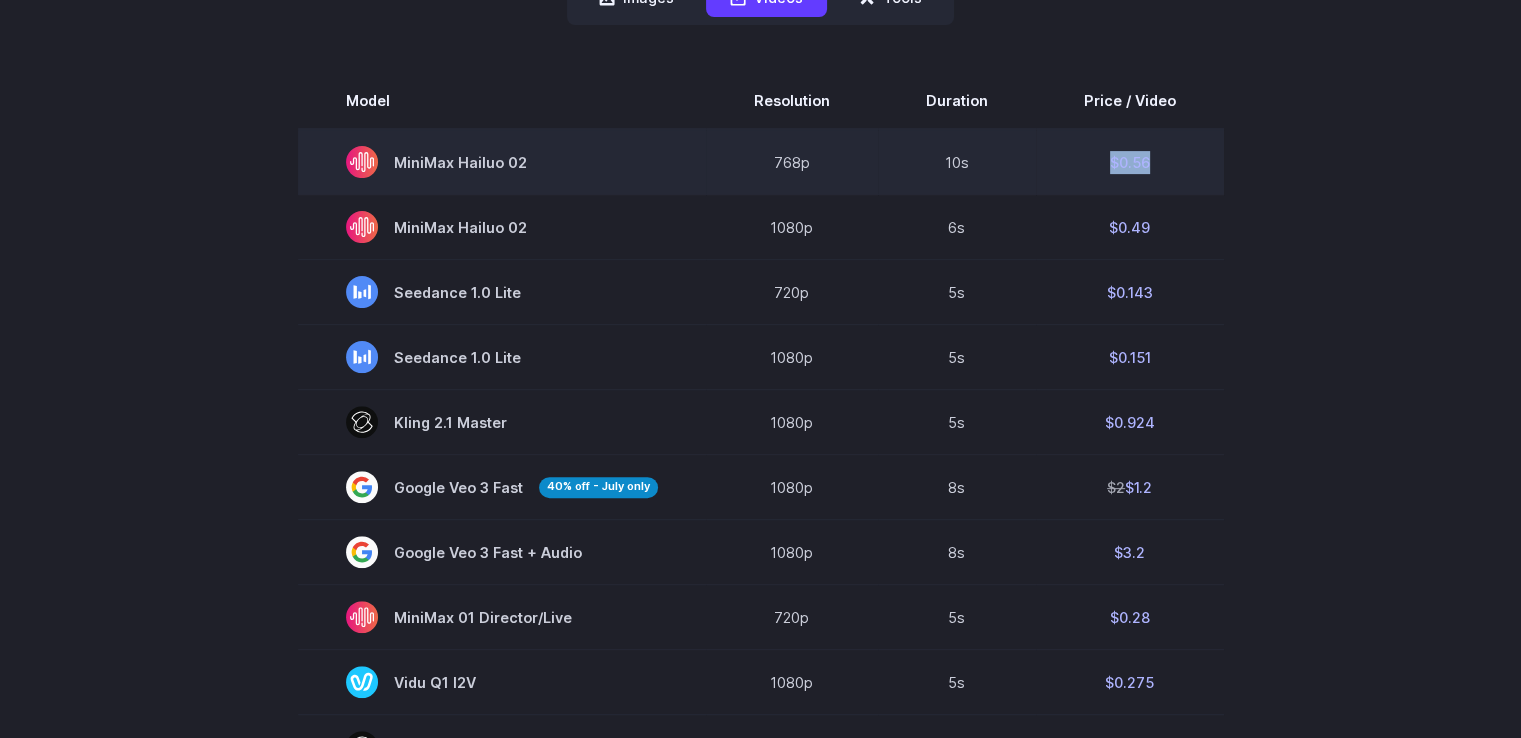 drag, startPoint x: 1092, startPoint y: 145, endPoint x: 1151, endPoint y: 164, distance: 61.983868 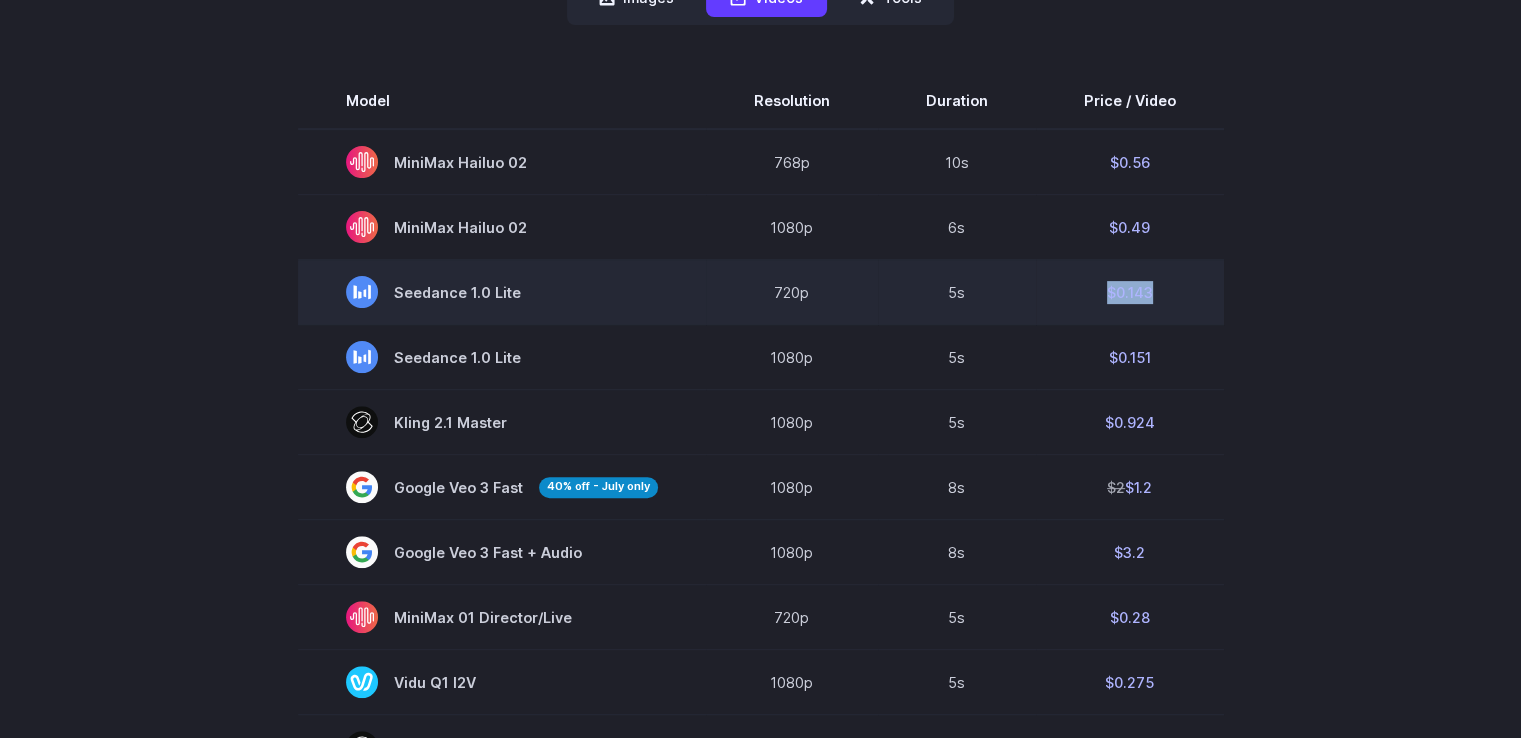 drag, startPoint x: 1176, startPoint y: 289, endPoint x: 1060, endPoint y: 300, distance: 116.520386 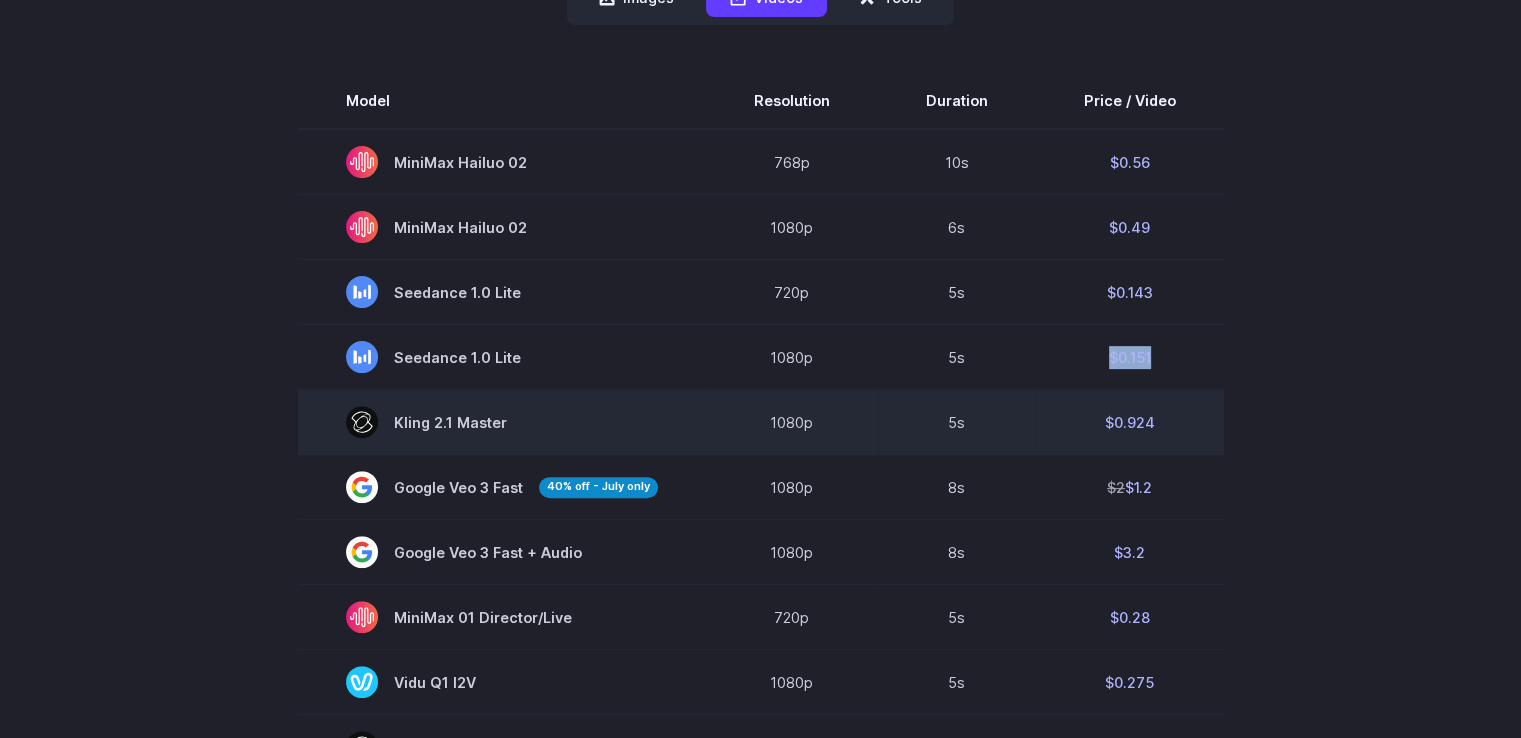 drag, startPoint x: 1076, startPoint y: 366, endPoint x: 1178, endPoint y: 392, distance: 105.26158 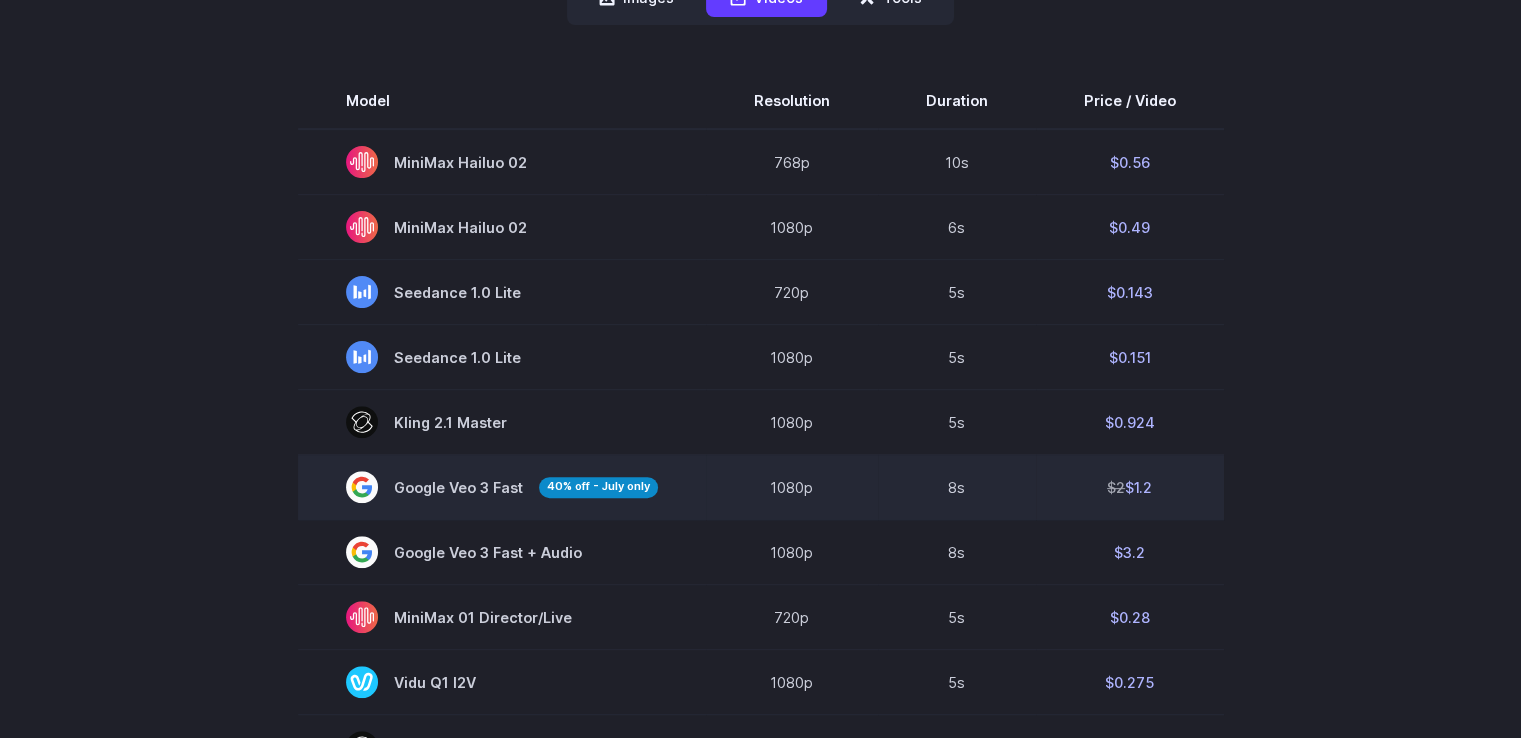 click on "$2  $1.2" at bounding box center [1130, 487] 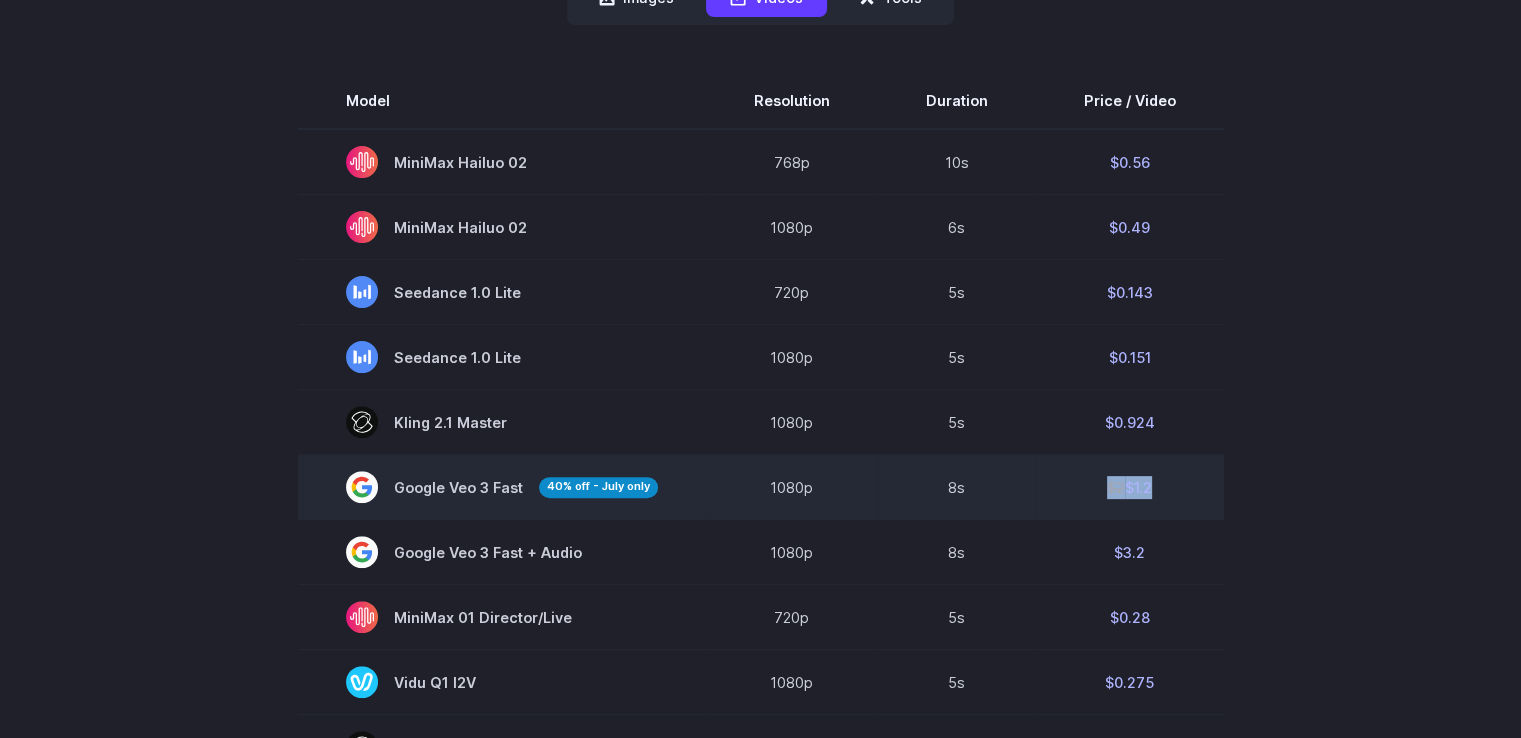 click on "$2  $1.2" at bounding box center (1130, 487) 